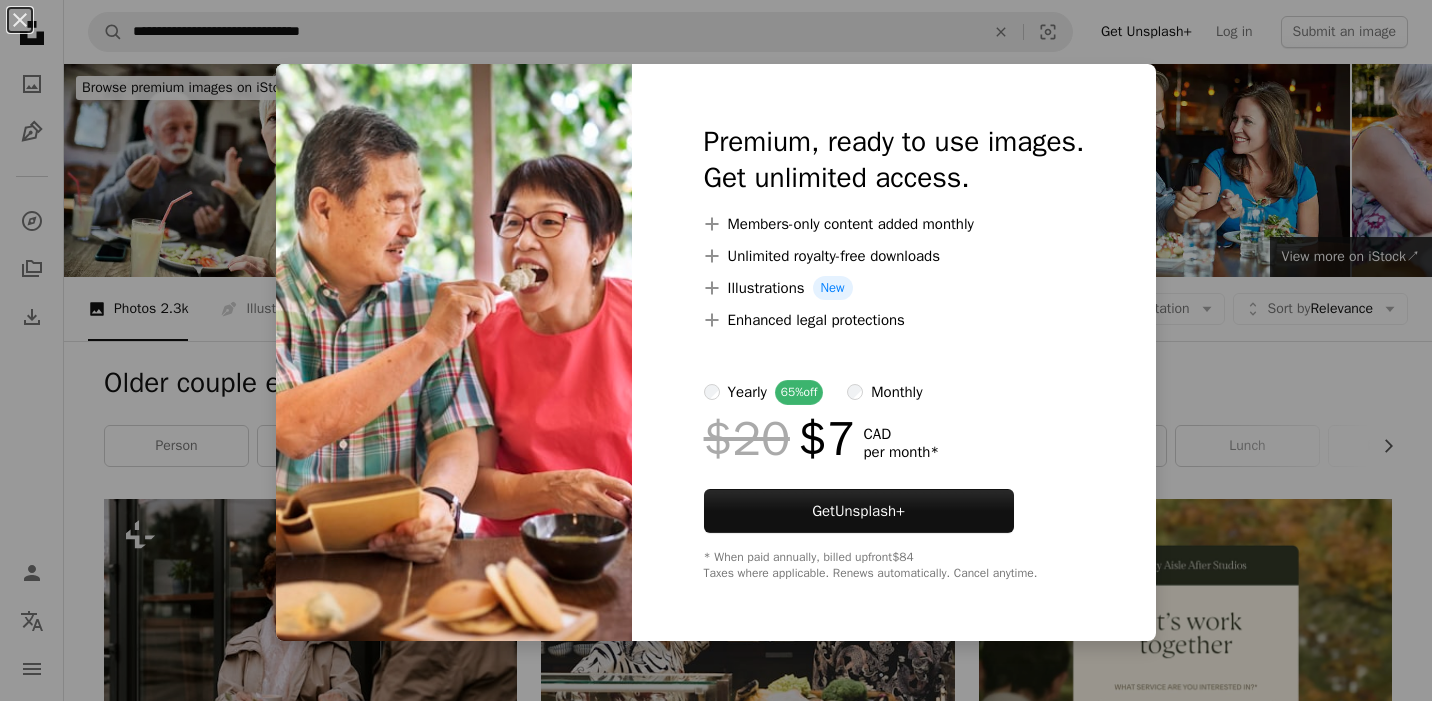 scroll, scrollTop: 3265, scrollLeft: 0, axis: vertical 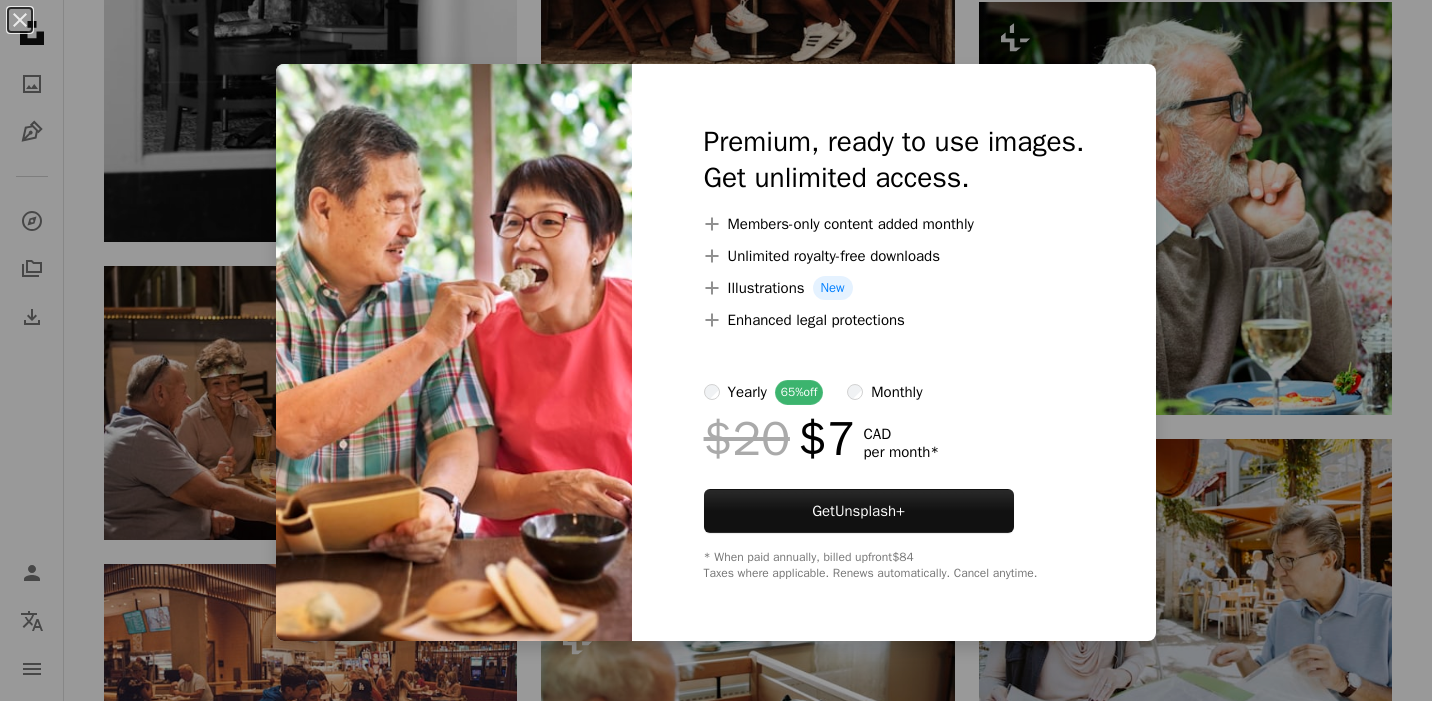 click on "An X shape Premium, ready to use images. Get unlimited access. A plus sign Members-only content added monthly A plus sign Unlimited royalty-free downloads A plus sign Illustrations  New A plus sign Enhanced legal protections yearly 65%  off monthly $20   $7 CAD per month * Get  Unsplash+ * When paid annually, billed upfront  $84 Taxes where applicable. Renews automatically. Cancel anytime." at bounding box center (716, 350) 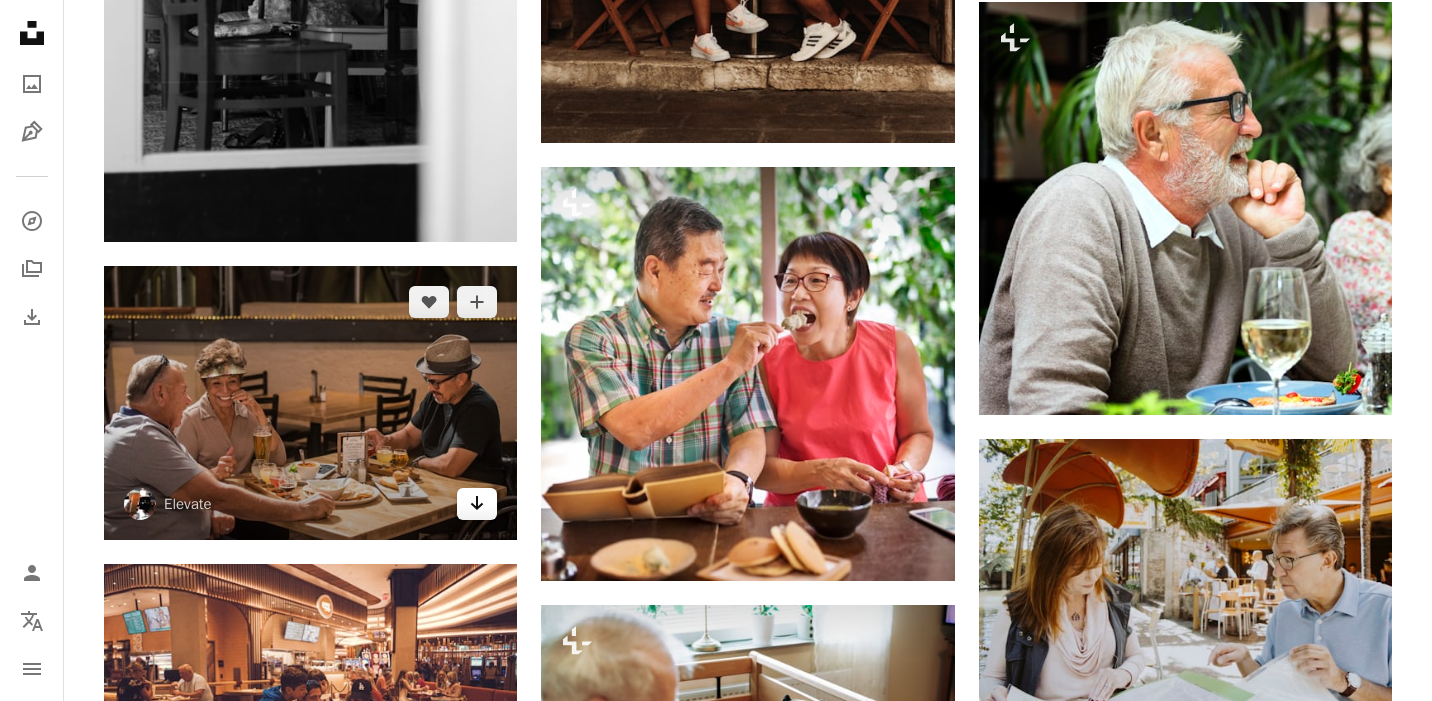 click 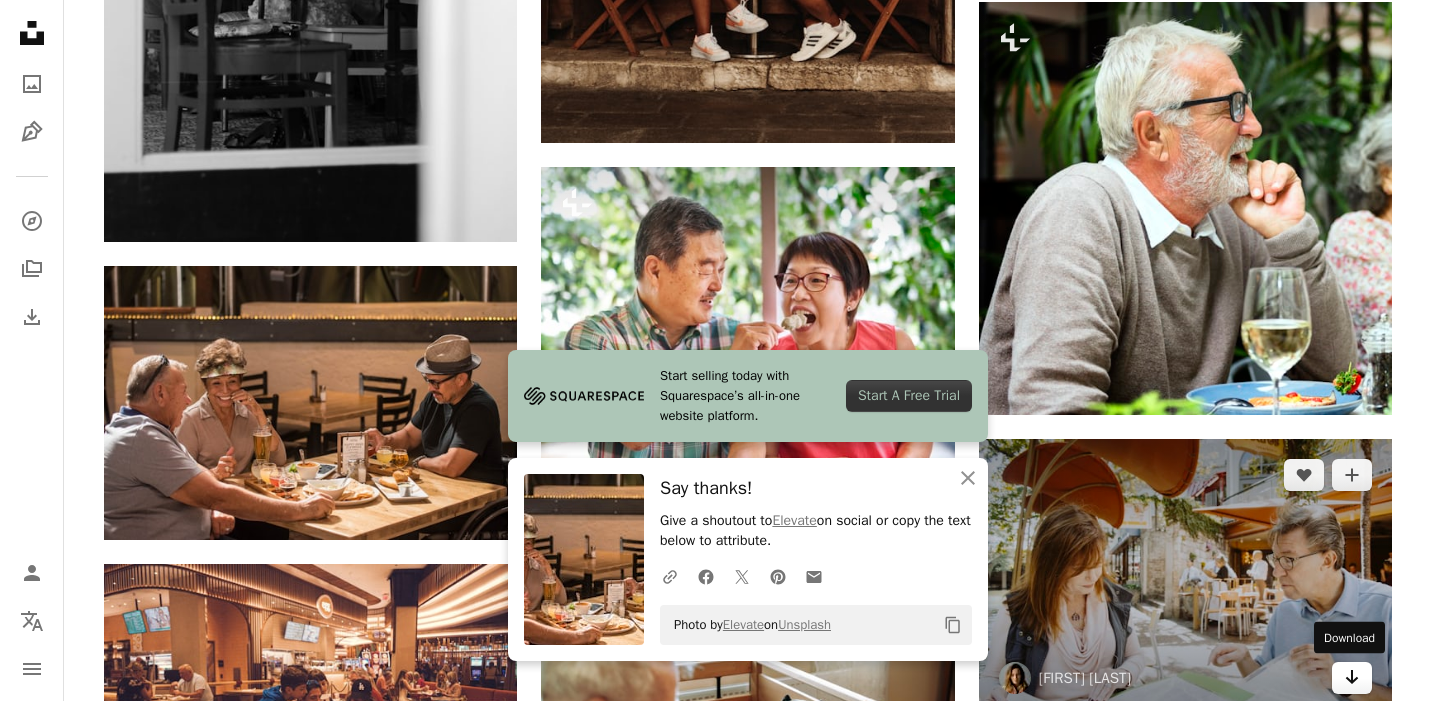 click 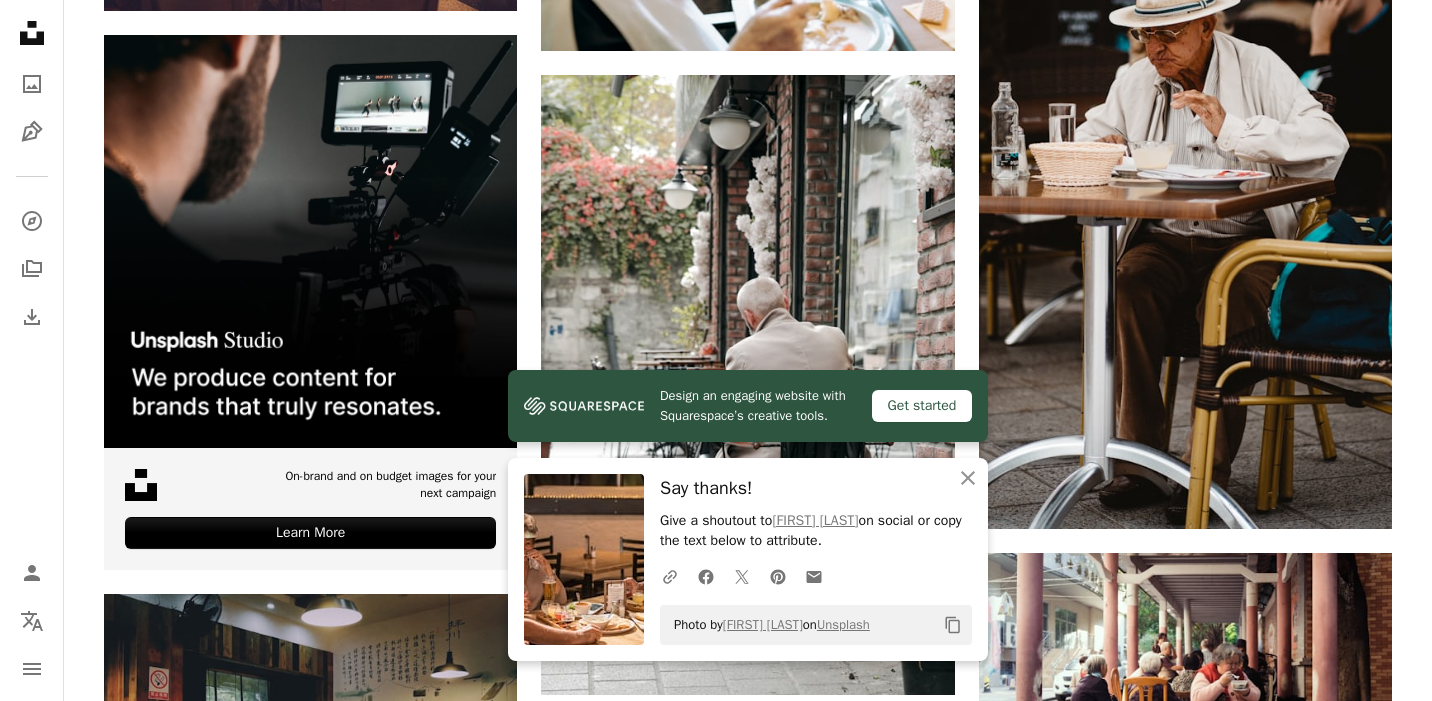 scroll, scrollTop: 4096, scrollLeft: 0, axis: vertical 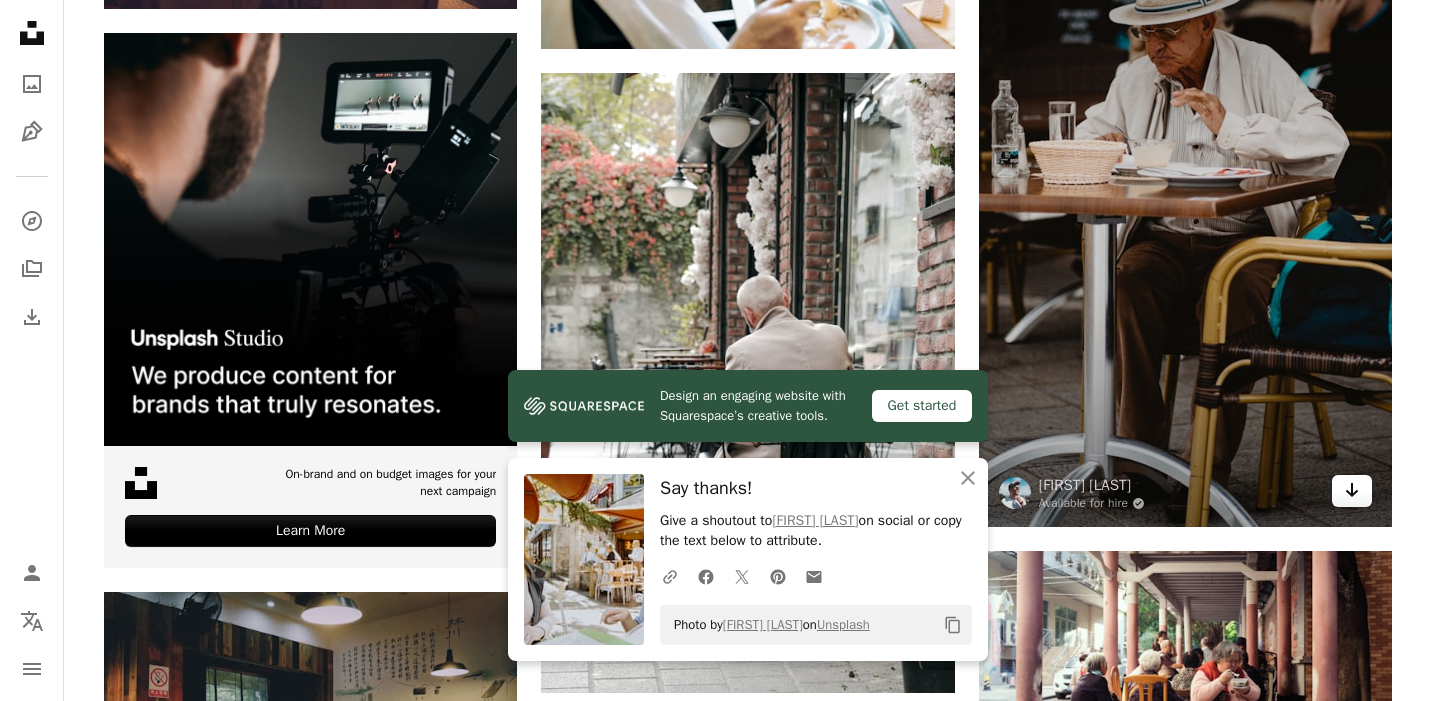 click on "Arrow pointing down" 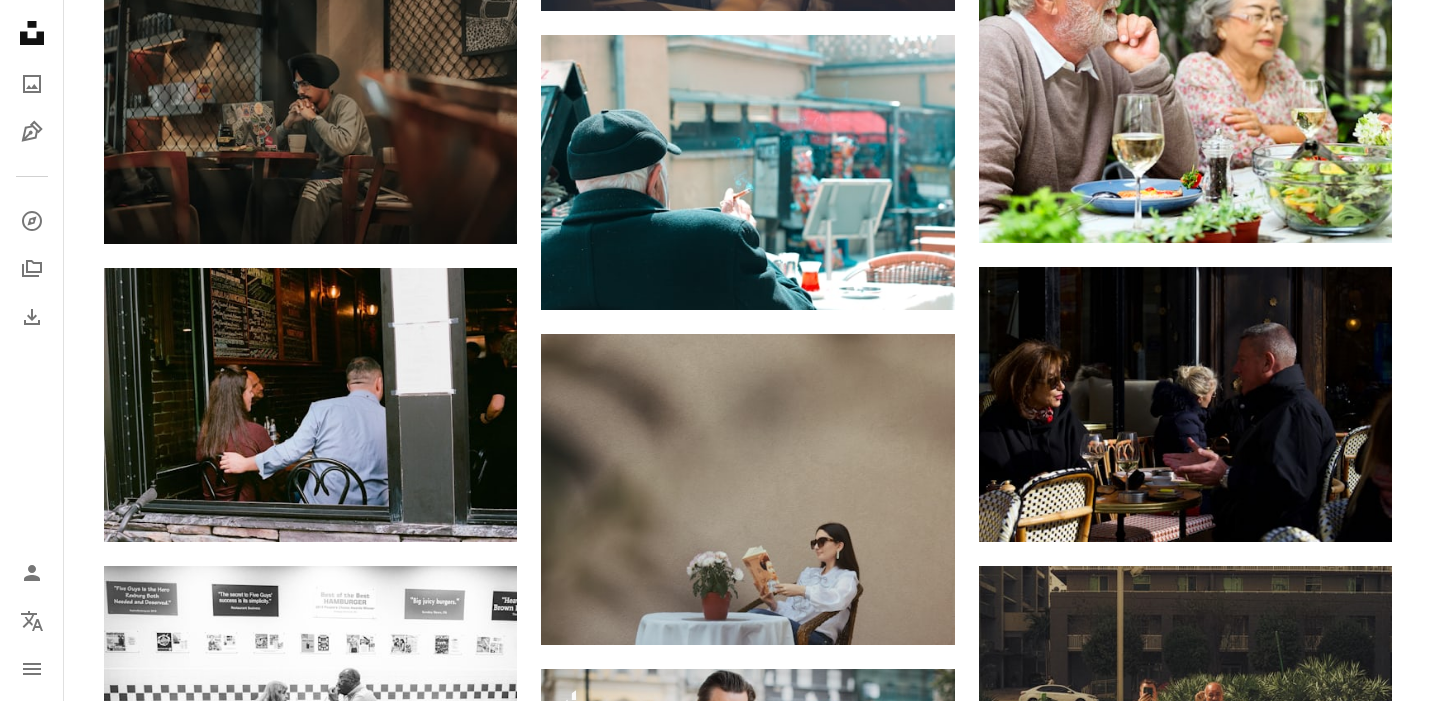scroll, scrollTop: 4995, scrollLeft: 0, axis: vertical 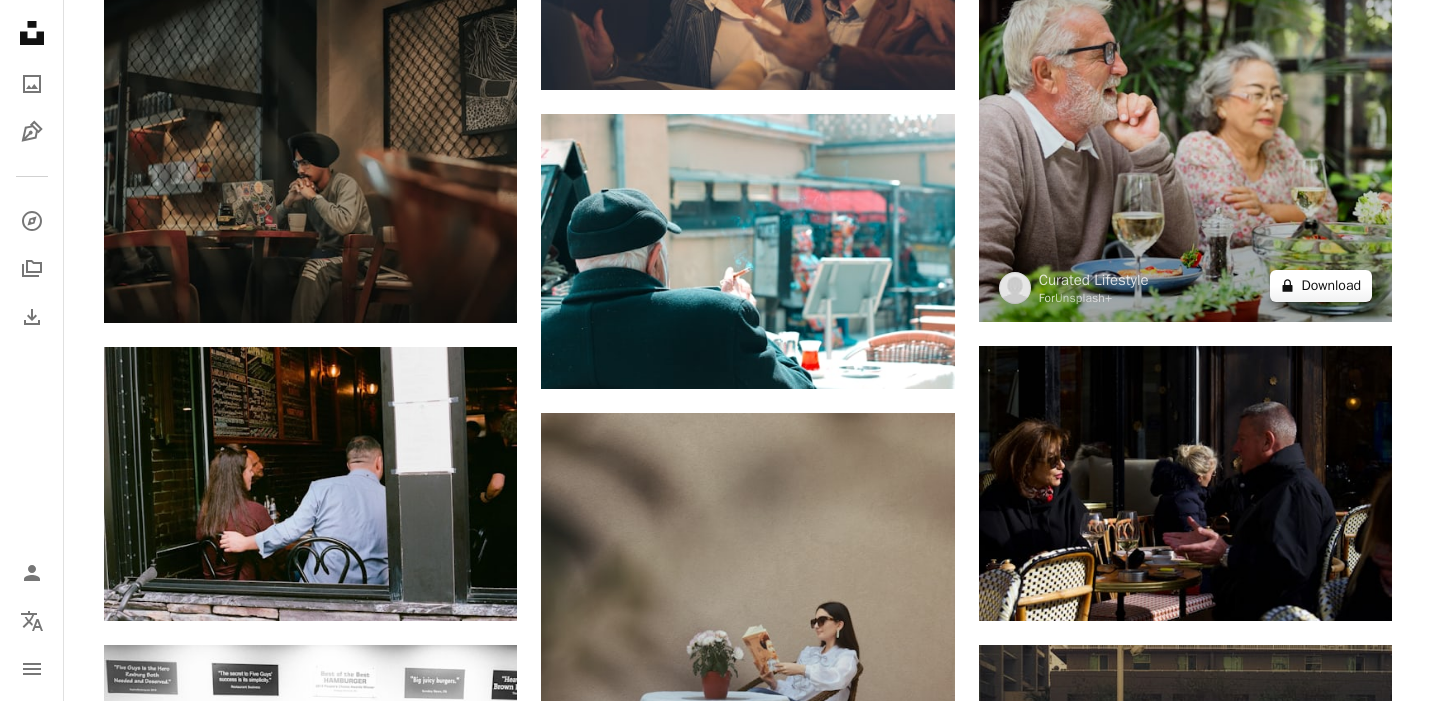click on "A lock Download" at bounding box center [1321, 286] 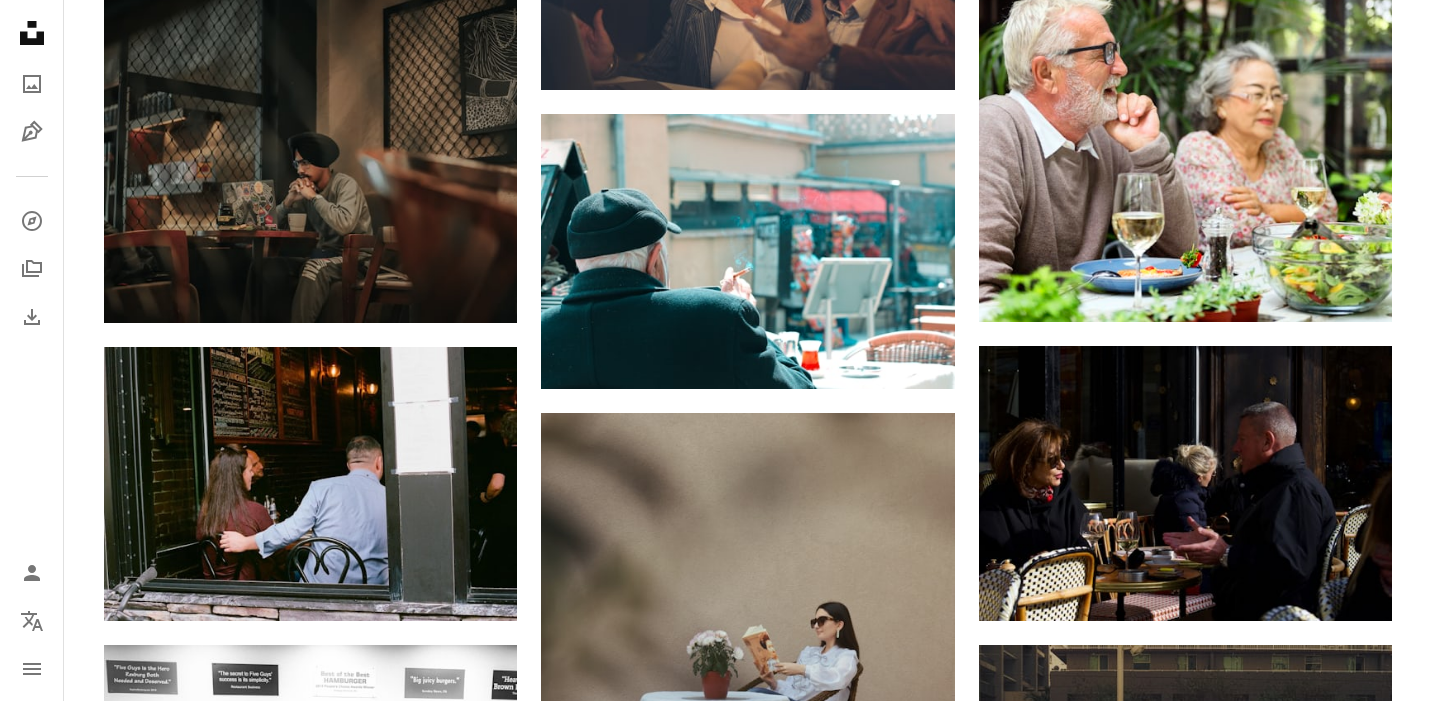 click on "An X shape Premium, ready to use images. Get unlimited access. A plus sign Members-only content added monthly A plus sign Unlimited royalty-free downloads A plus sign Illustrations  New A plus sign Enhanced legal protections yearly 65%  off monthly $20   $7 CAD per month * Get  Unsplash+ * When paid annually, billed upfront  $84 Taxes where applicable. Renews automatically. Cancel anytime." at bounding box center [716, 16054] 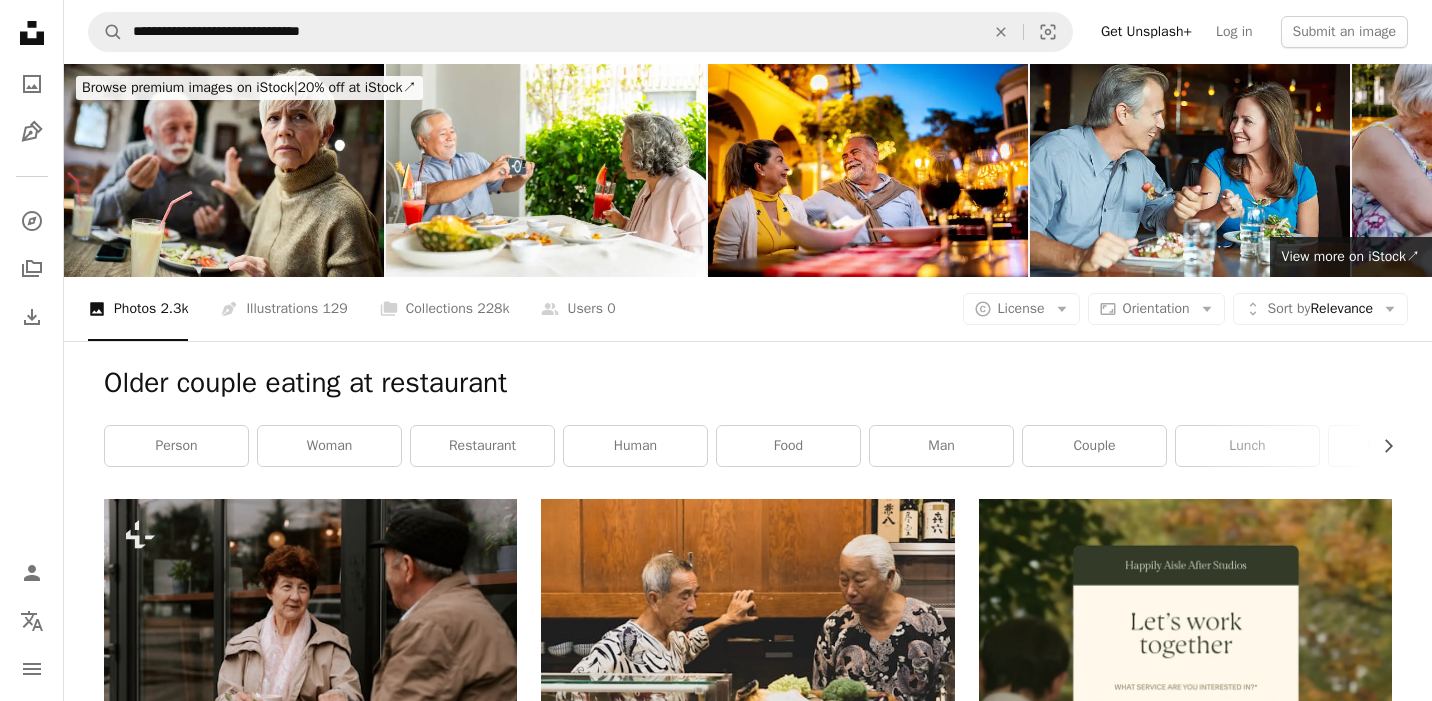 scroll, scrollTop: 0, scrollLeft: 0, axis: both 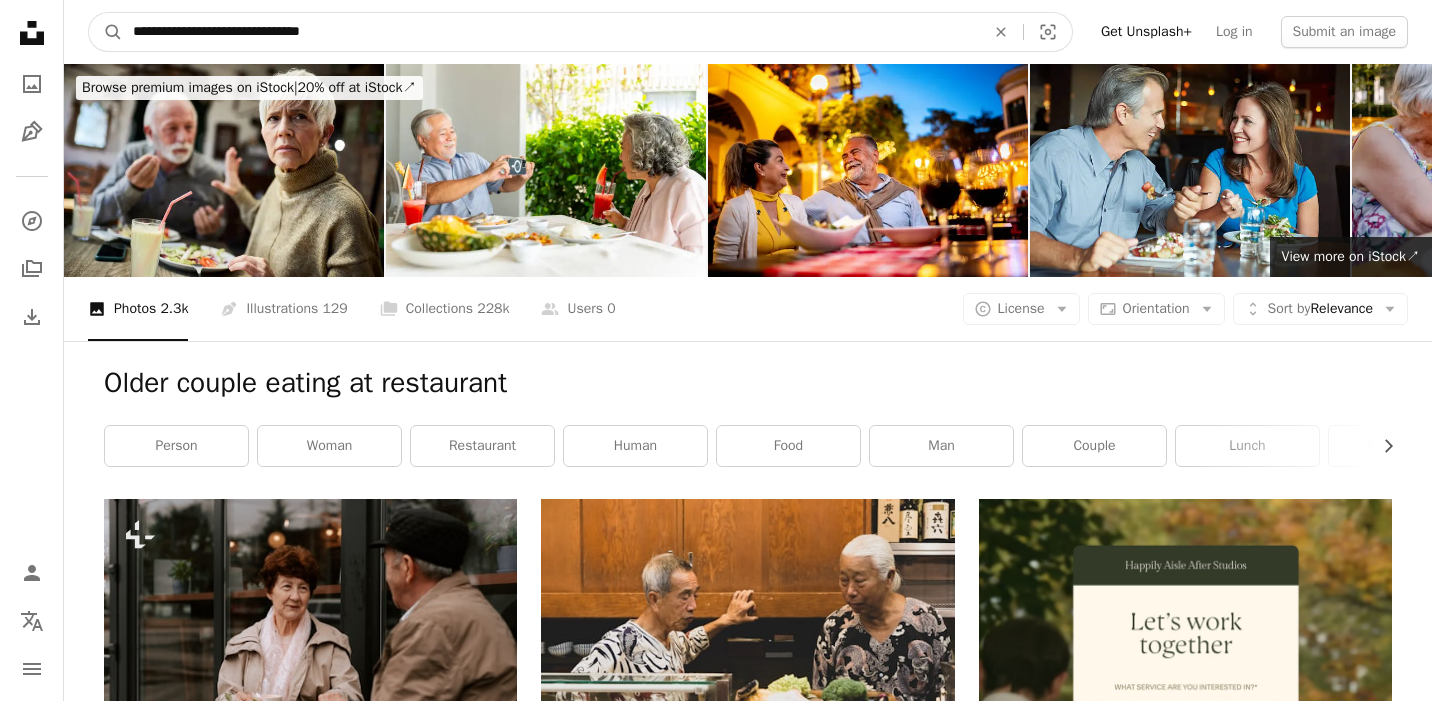drag, startPoint x: 412, startPoint y: 40, endPoint x: 76, endPoint y: 20, distance: 336.59473 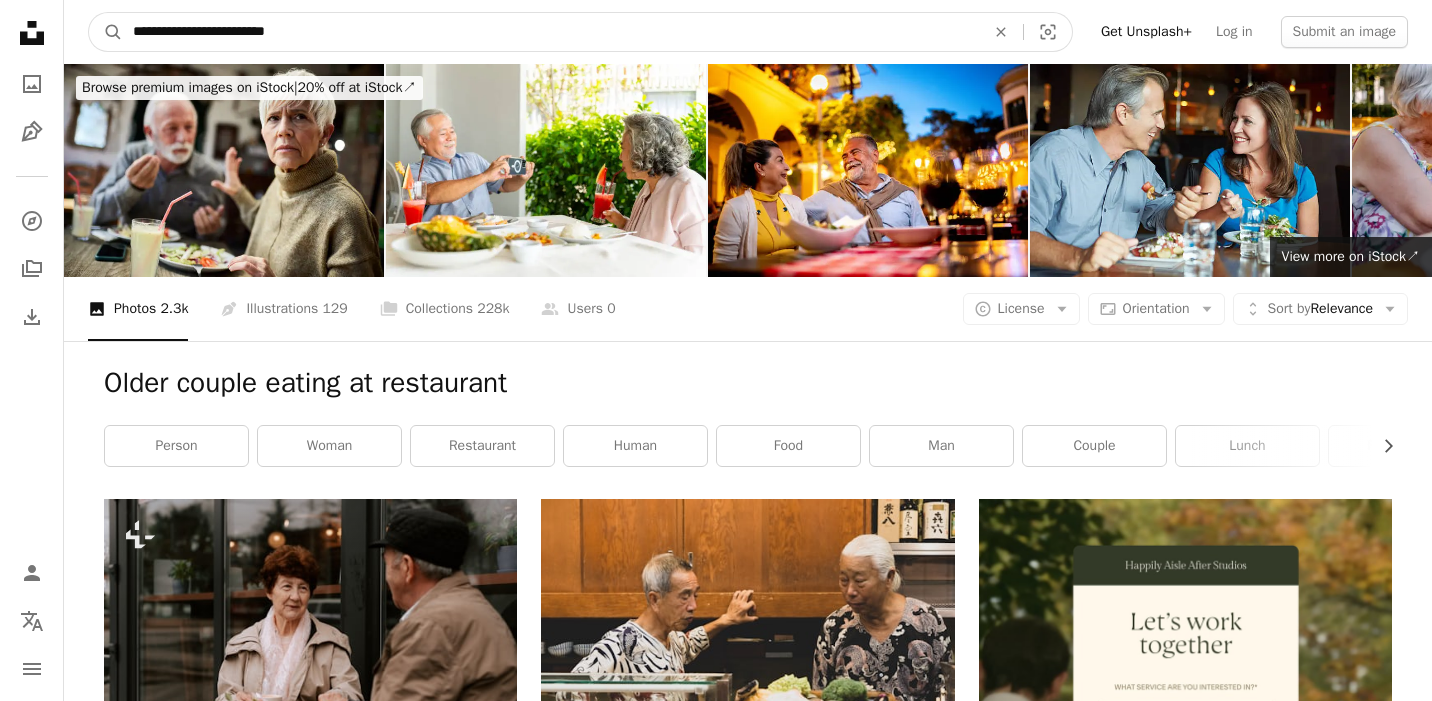 type on "**********" 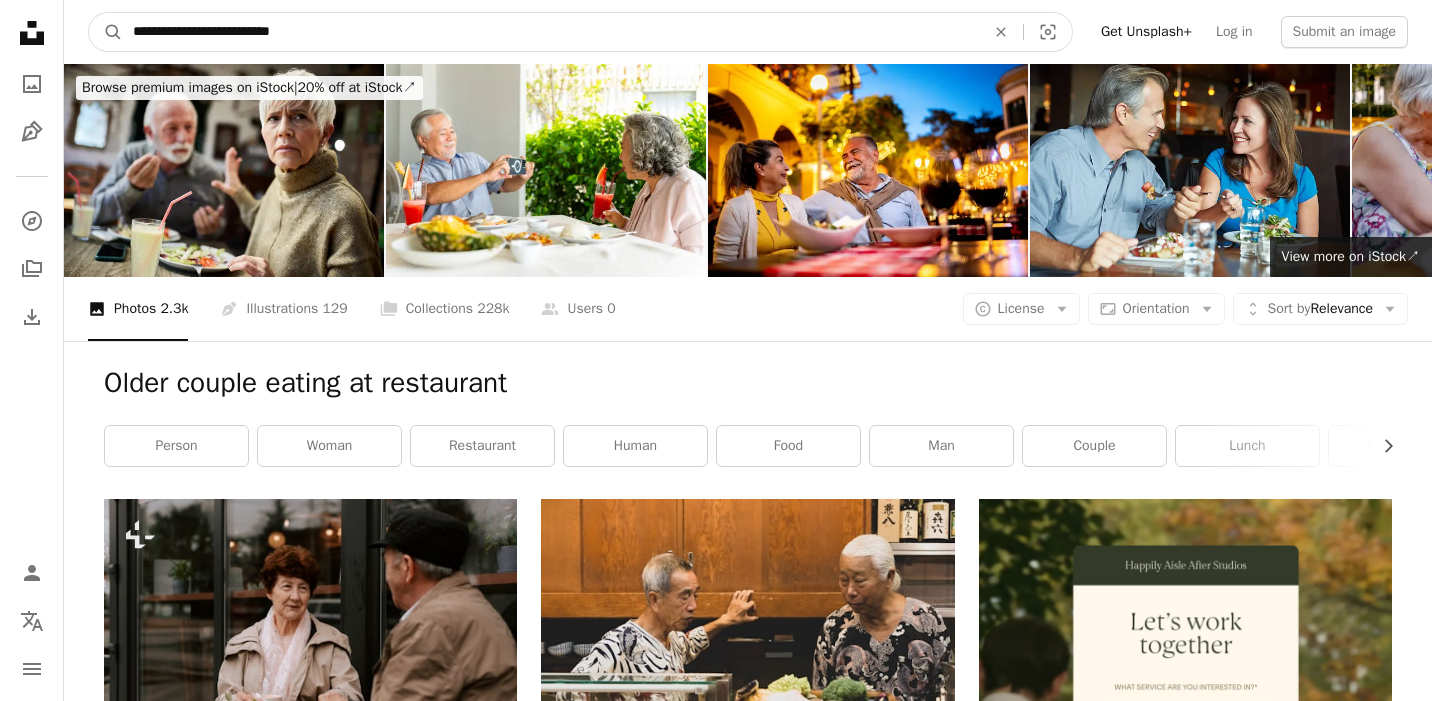 click on "A magnifying glass" at bounding box center (106, 32) 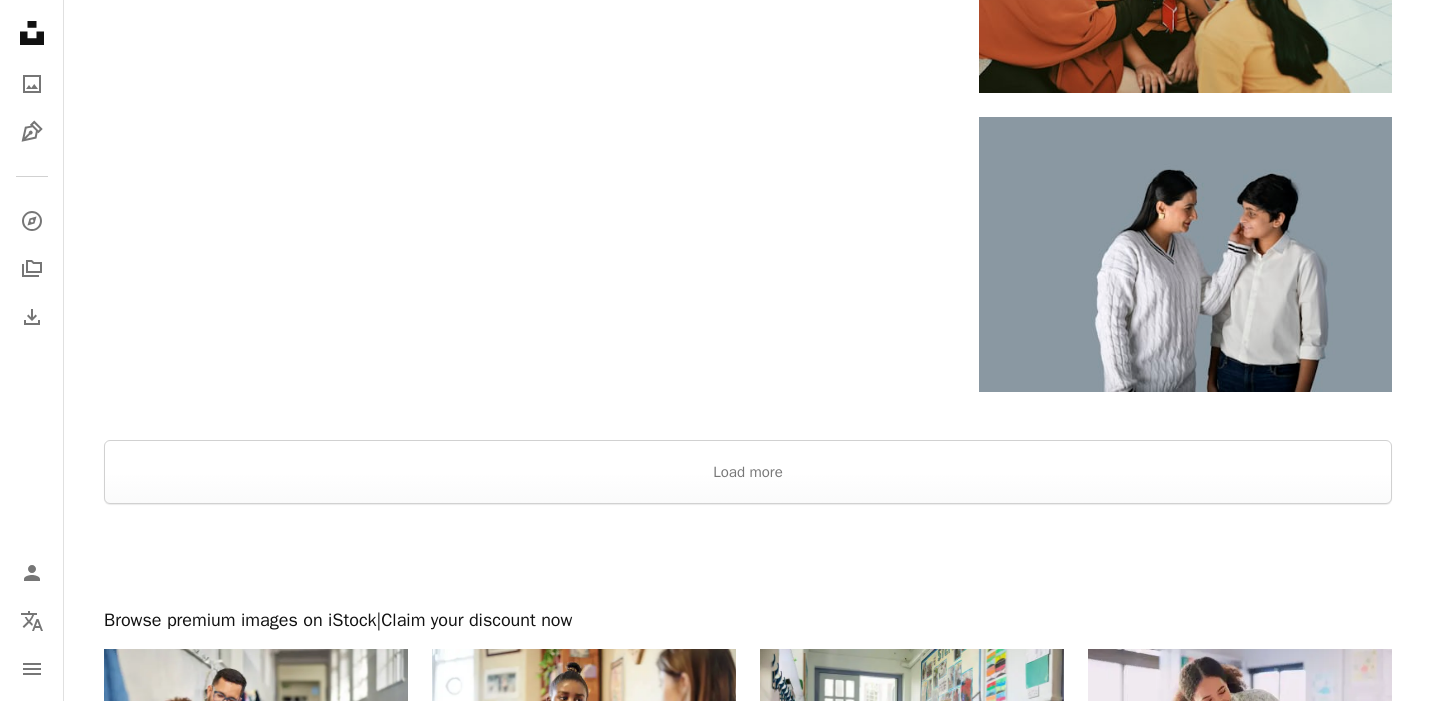 scroll, scrollTop: 3150, scrollLeft: 0, axis: vertical 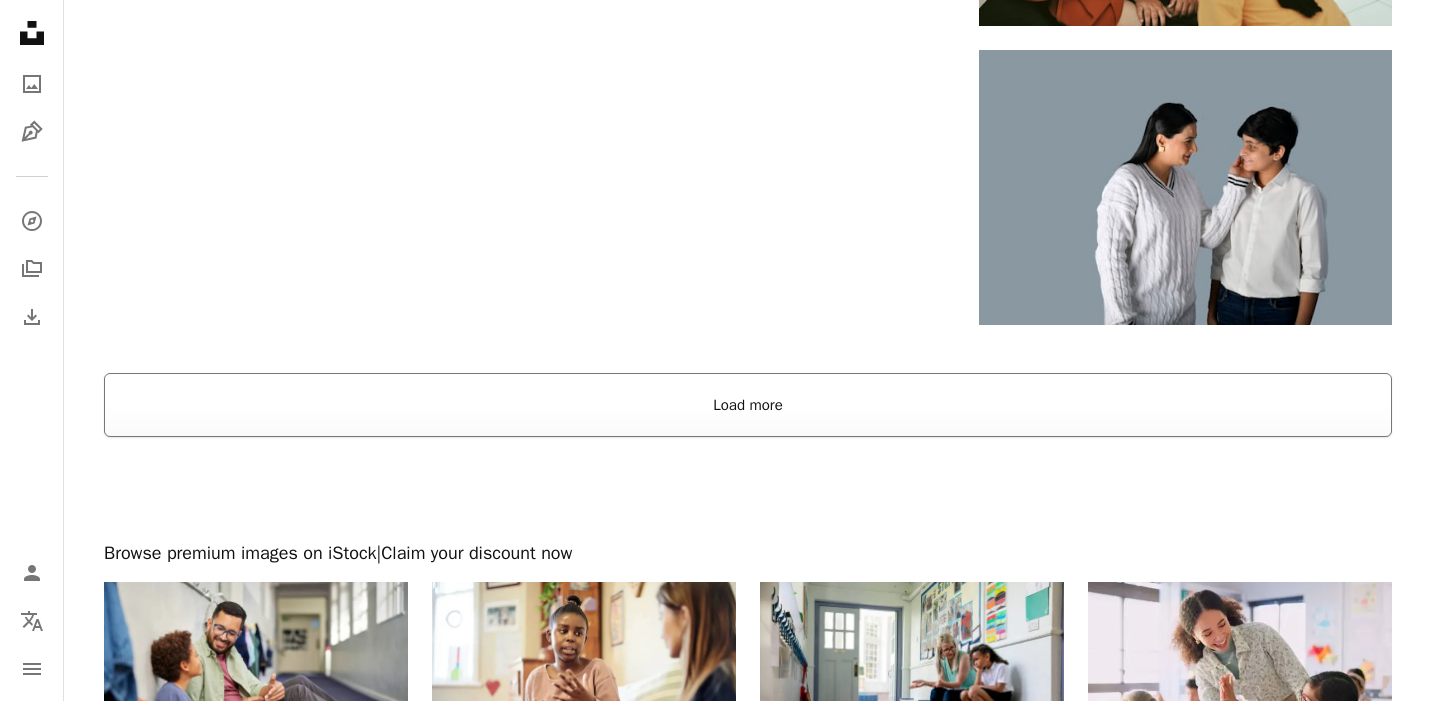 click on "Load more" at bounding box center (748, 405) 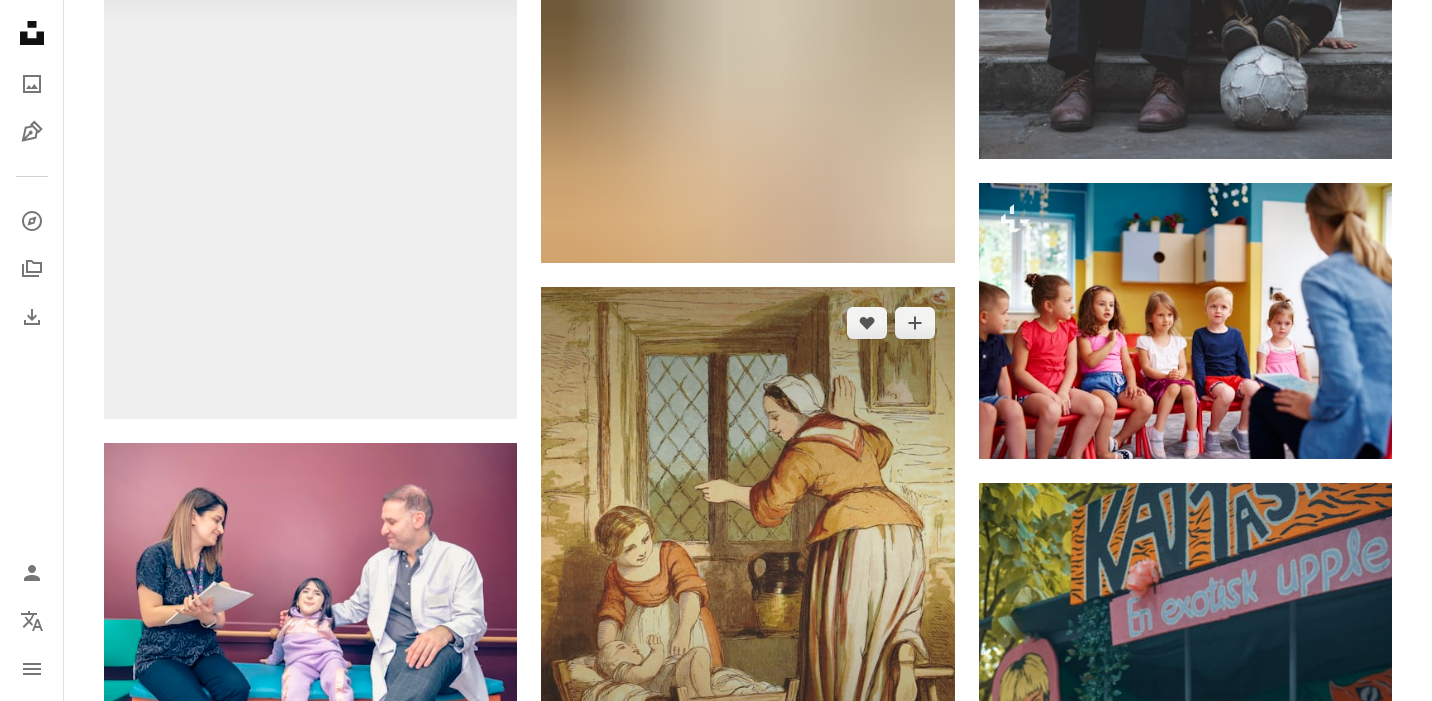 scroll, scrollTop: 11438, scrollLeft: 0, axis: vertical 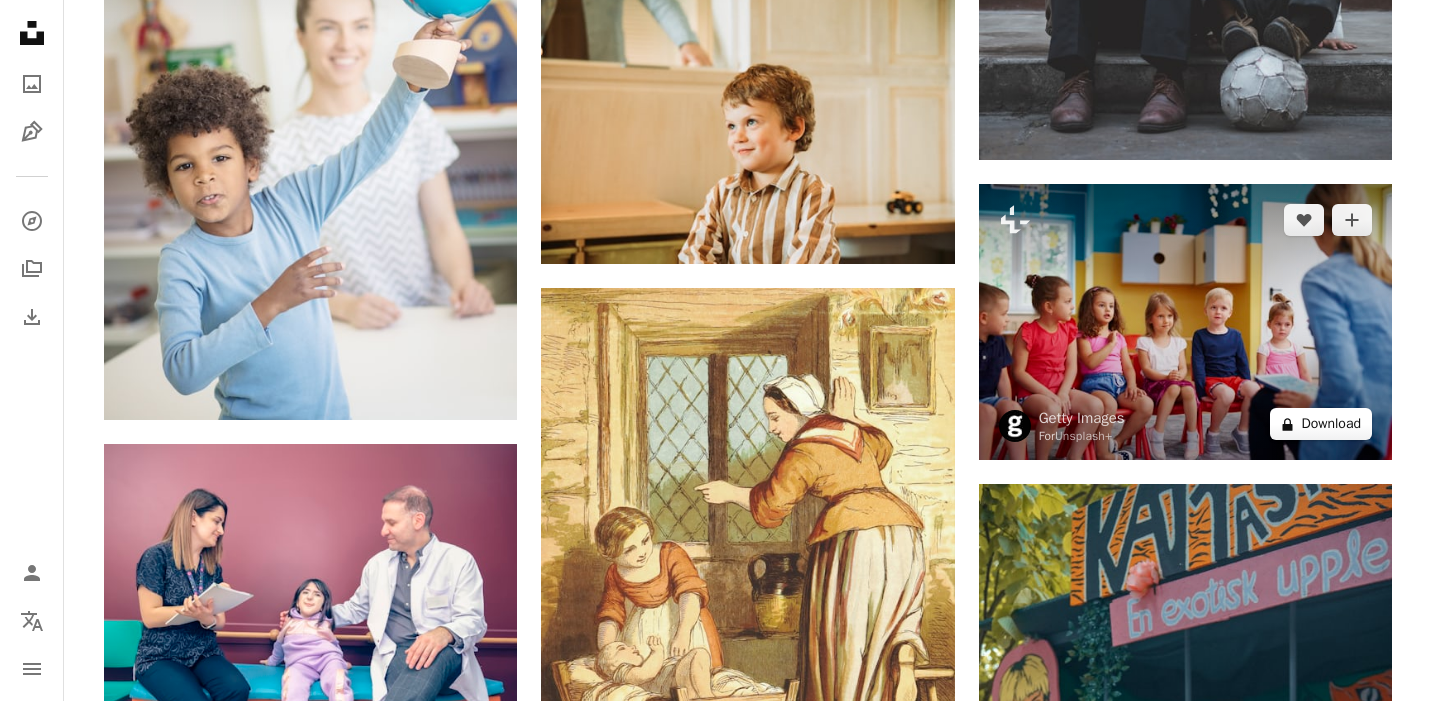 click on "A lock Download" at bounding box center [1321, 424] 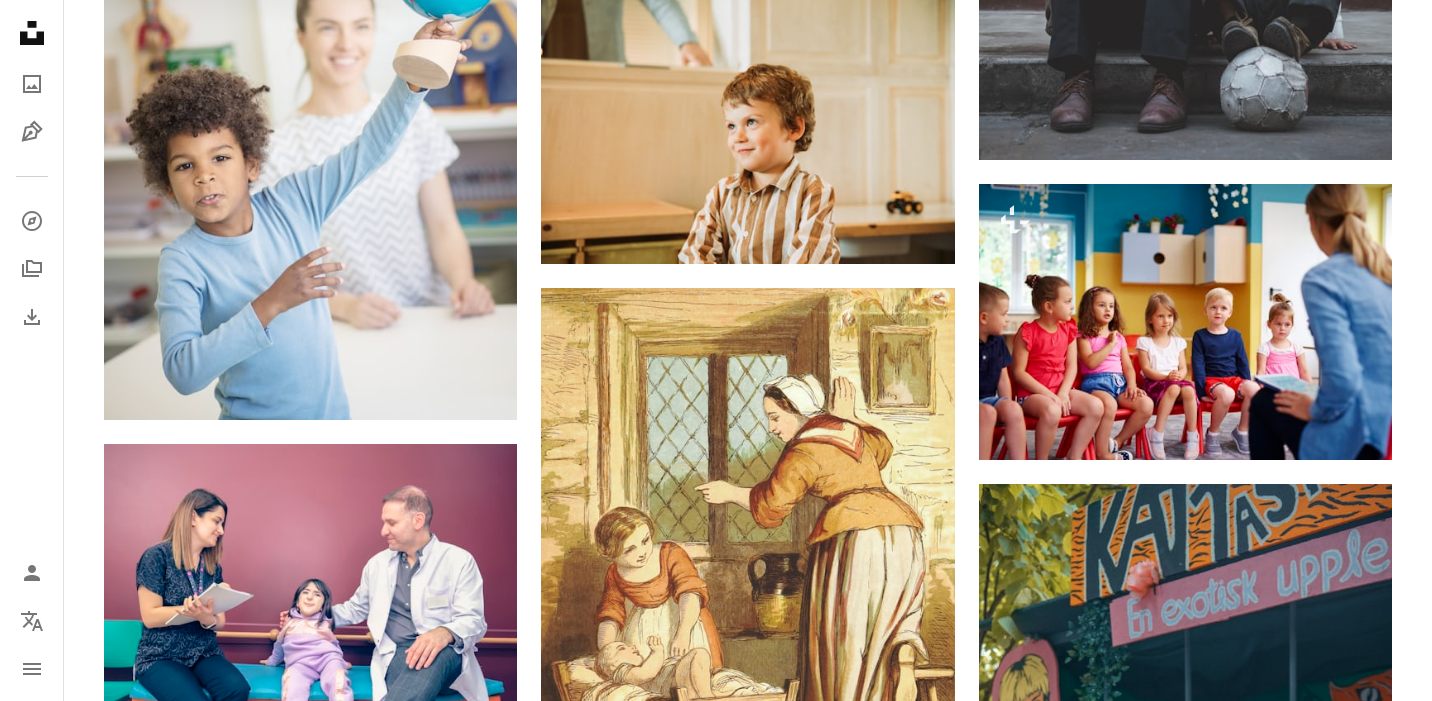 click on "An X shape Premium, ready to use images. Get unlimited access. A plus sign Members-only content added monthly A plus sign Unlimited royalty-free downloads A plus sign Illustrations  New A plus sign Enhanced legal protections yearly 65%  off monthly $20   $7 CAD per month * Get  Unsplash+ * When paid annually, billed upfront  $84 Taxes where applicable. Renews automatically. Cancel anytime." at bounding box center (716, 3669) 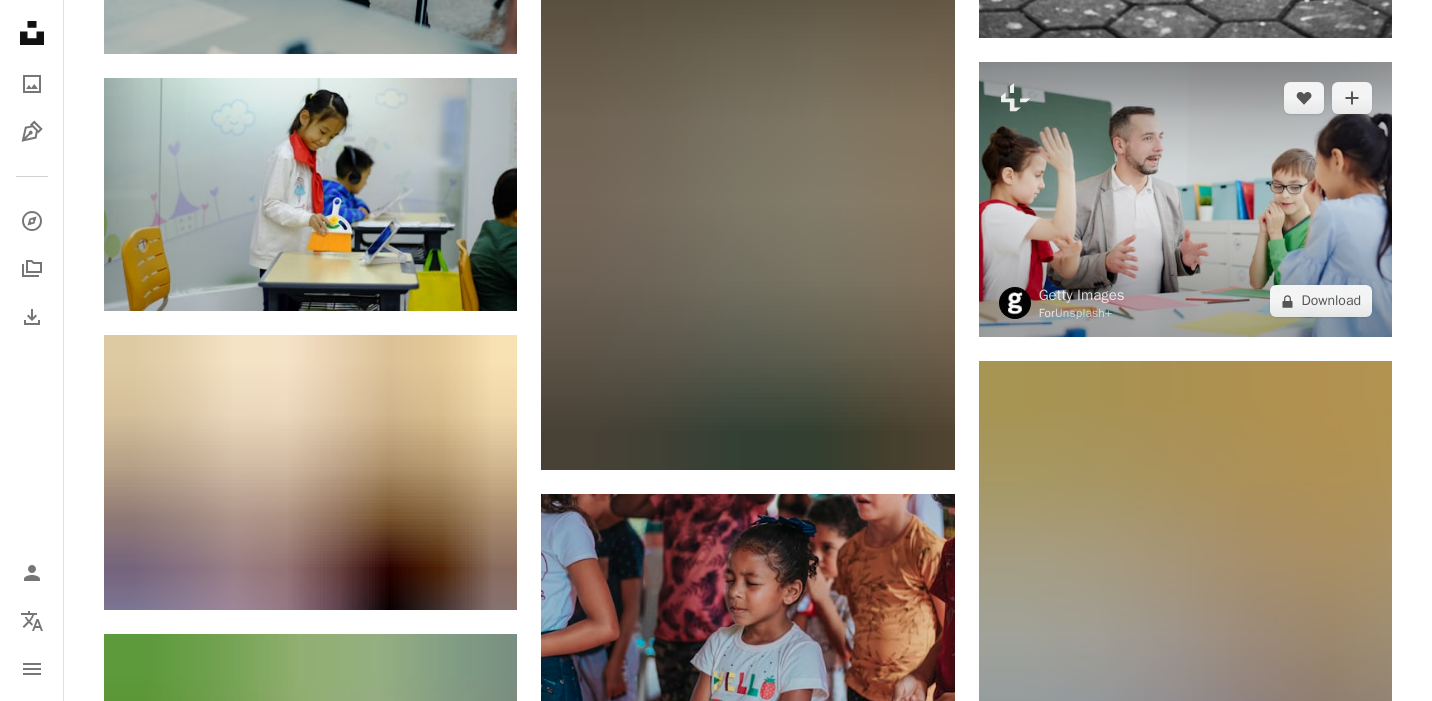 scroll, scrollTop: 26247, scrollLeft: 0, axis: vertical 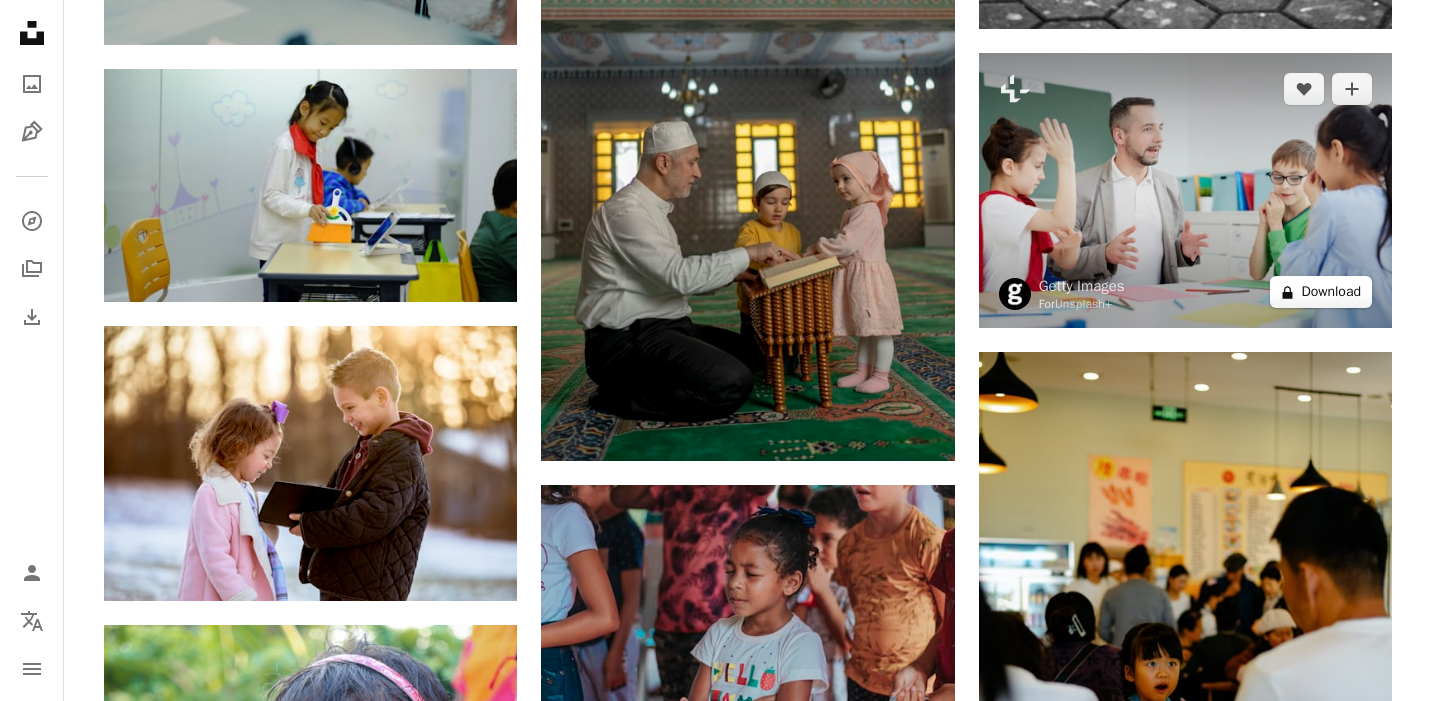 click on "A lock Download" at bounding box center (1321, 292) 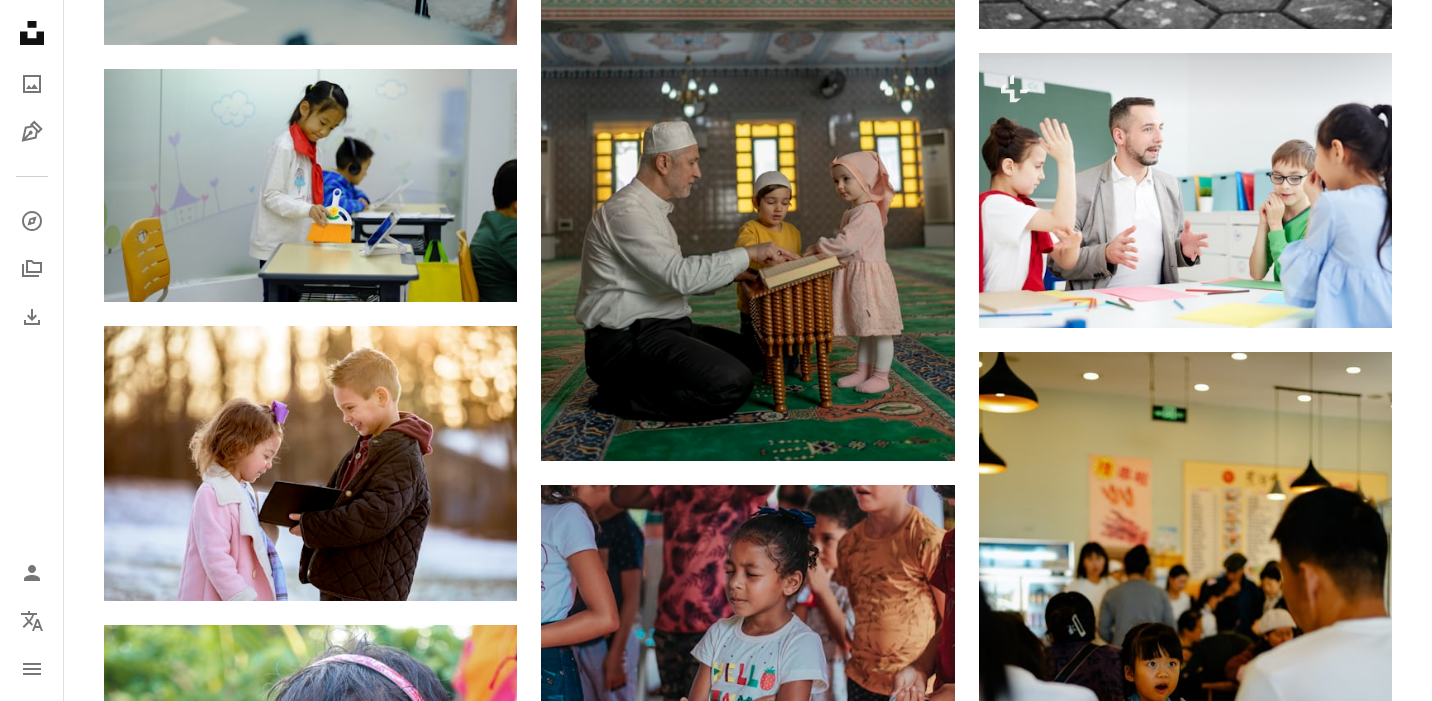 click on "yearly 65%  off monthly" at bounding box center [894, 4637] 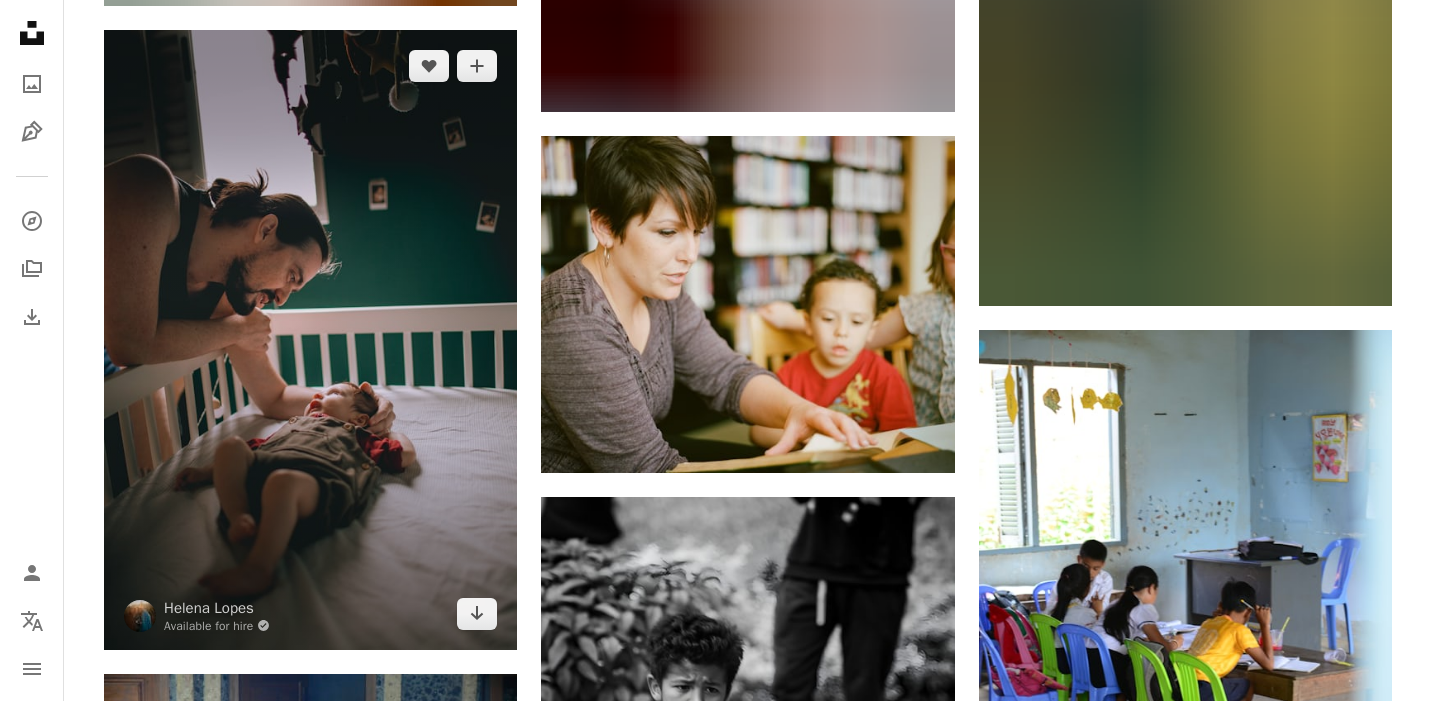 scroll, scrollTop: 28097, scrollLeft: 0, axis: vertical 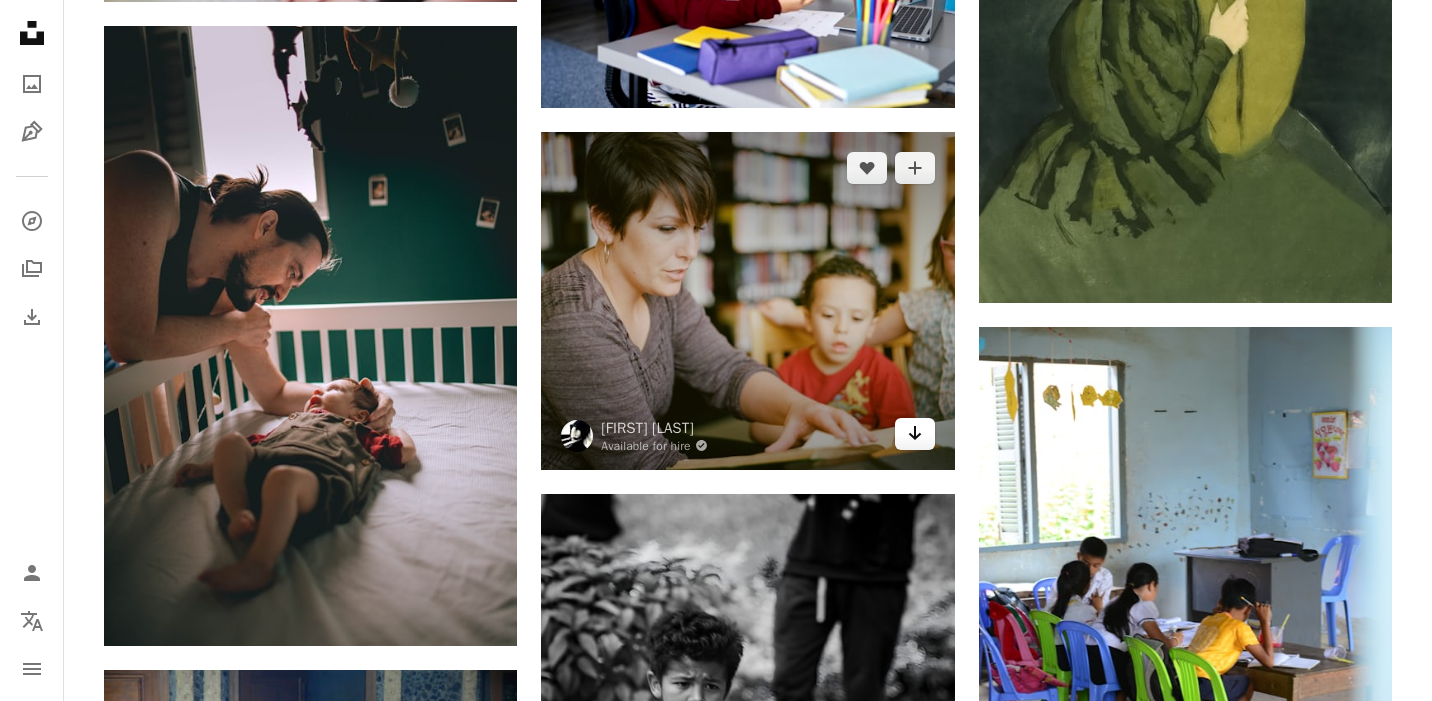click on "Arrow pointing down" 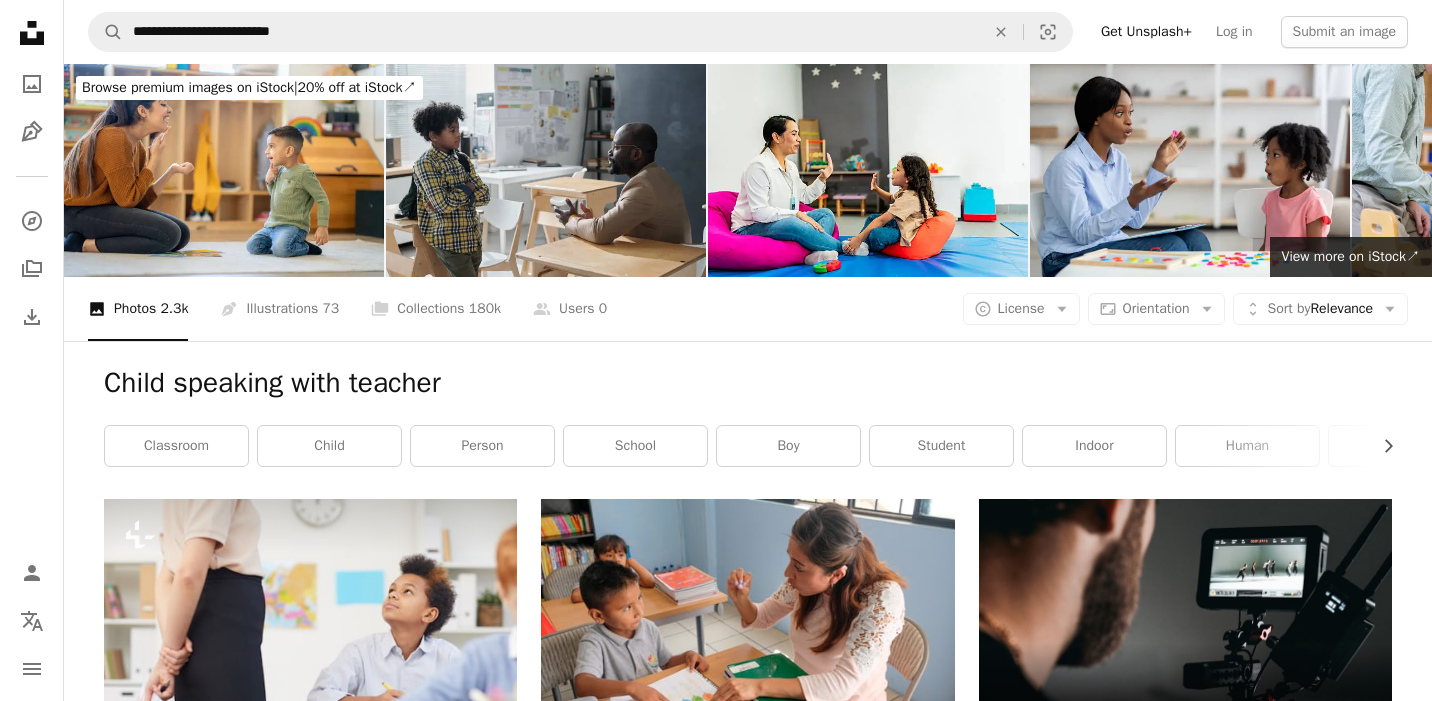 scroll, scrollTop: 0, scrollLeft: 0, axis: both 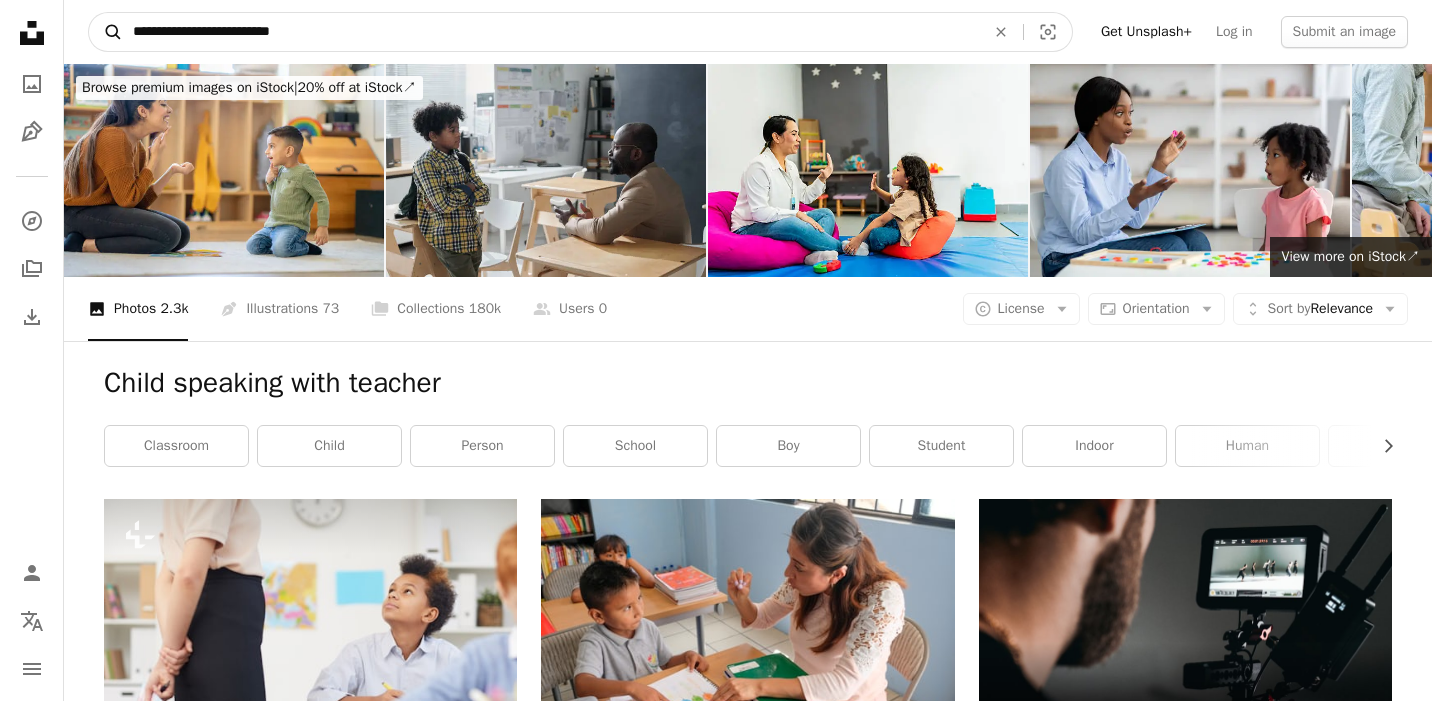 drag, startPoint x: 318, startPoint y: 30, endPoint x: 120, endPoint y: 31, distance: 198.00252 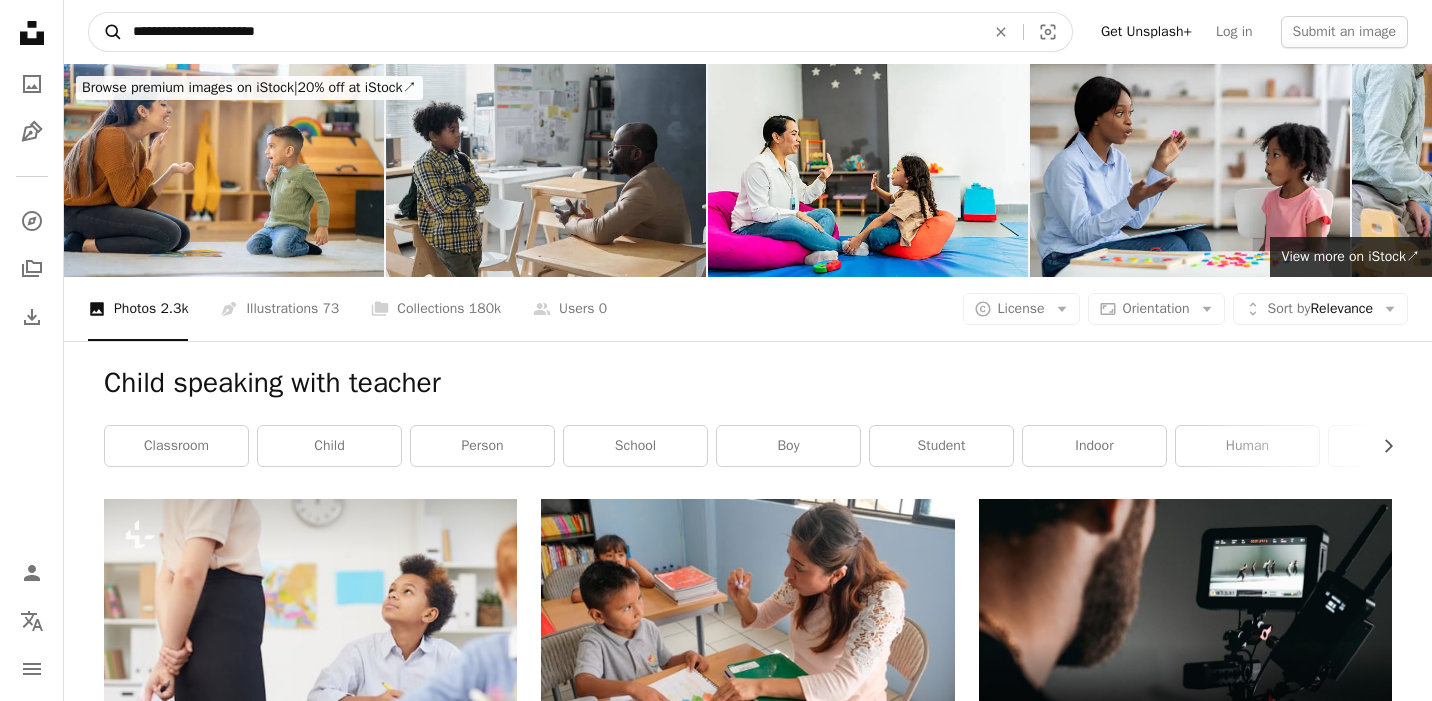 type on "**********" 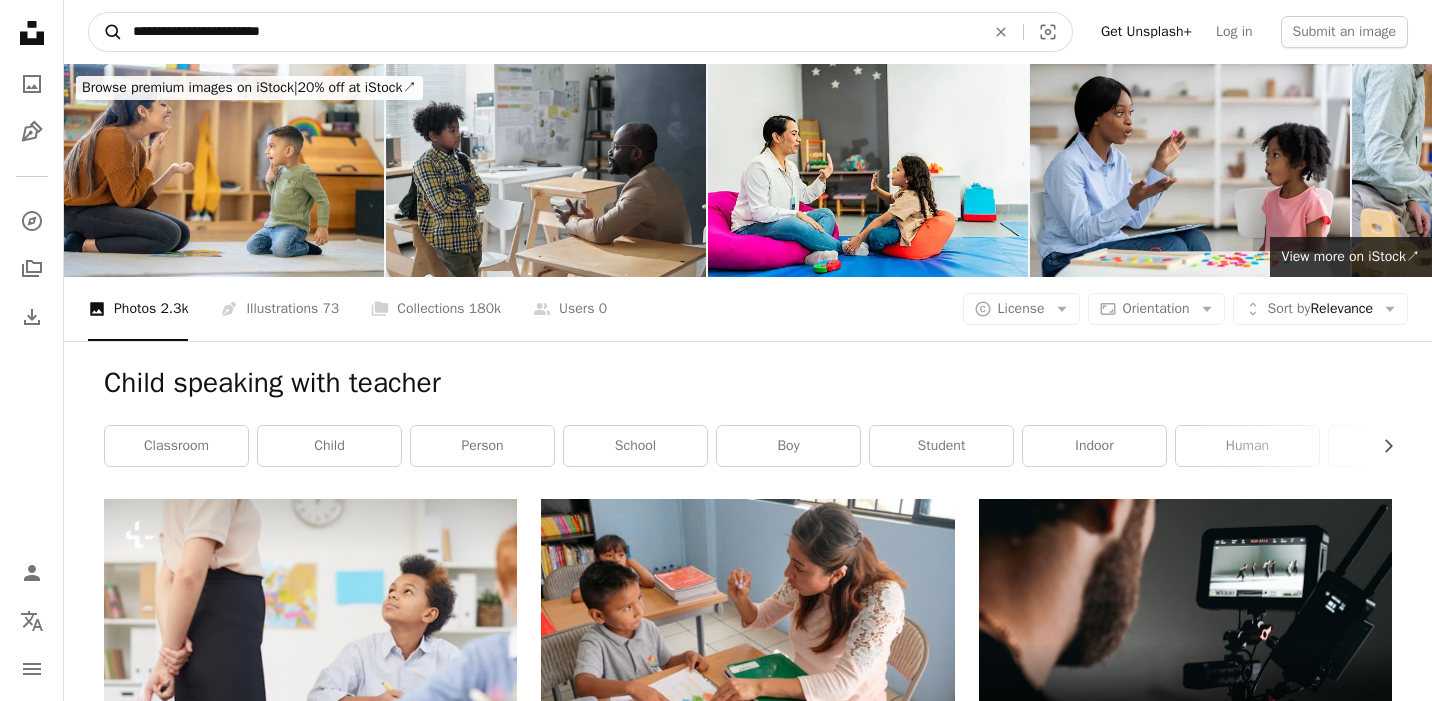 click on "A magnifying glass" at bounding box center (106, 32) 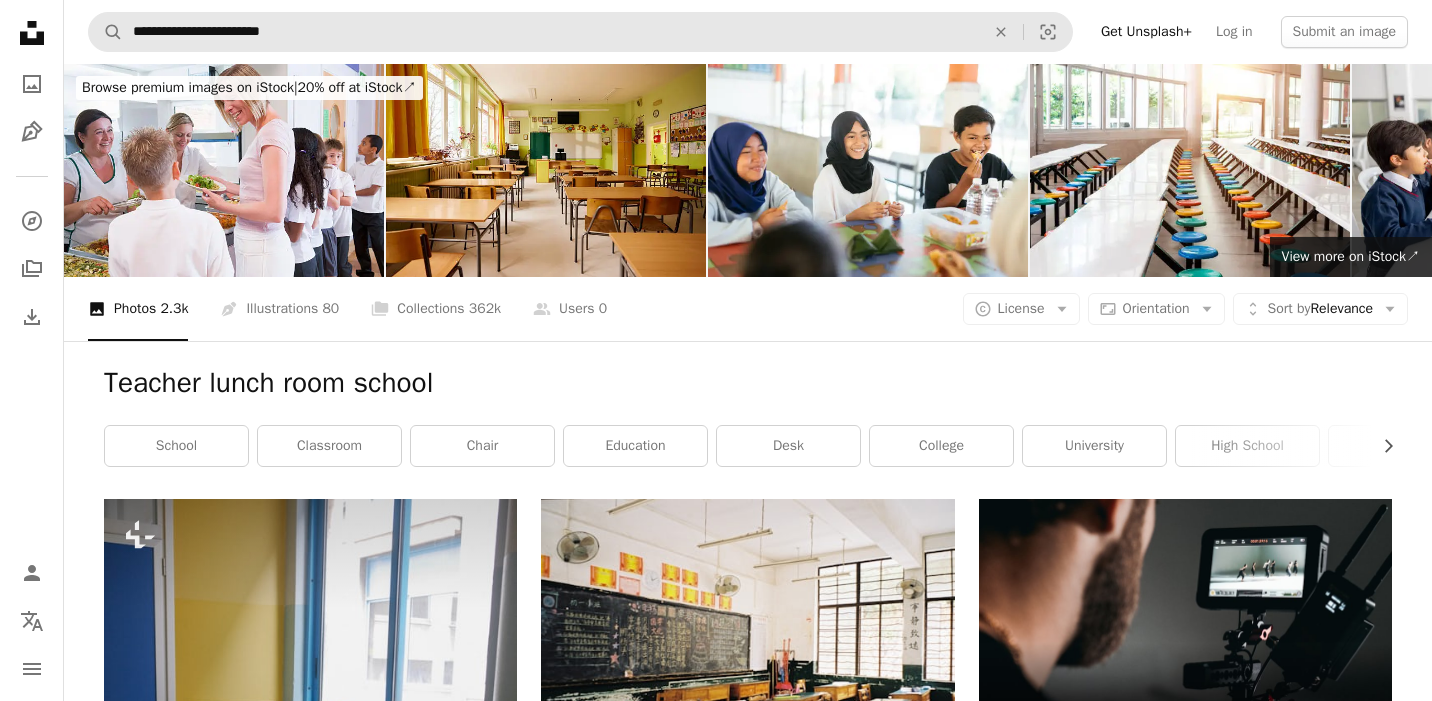 scroll, scrollTop: 0, scrollLeft: 0, axis: both 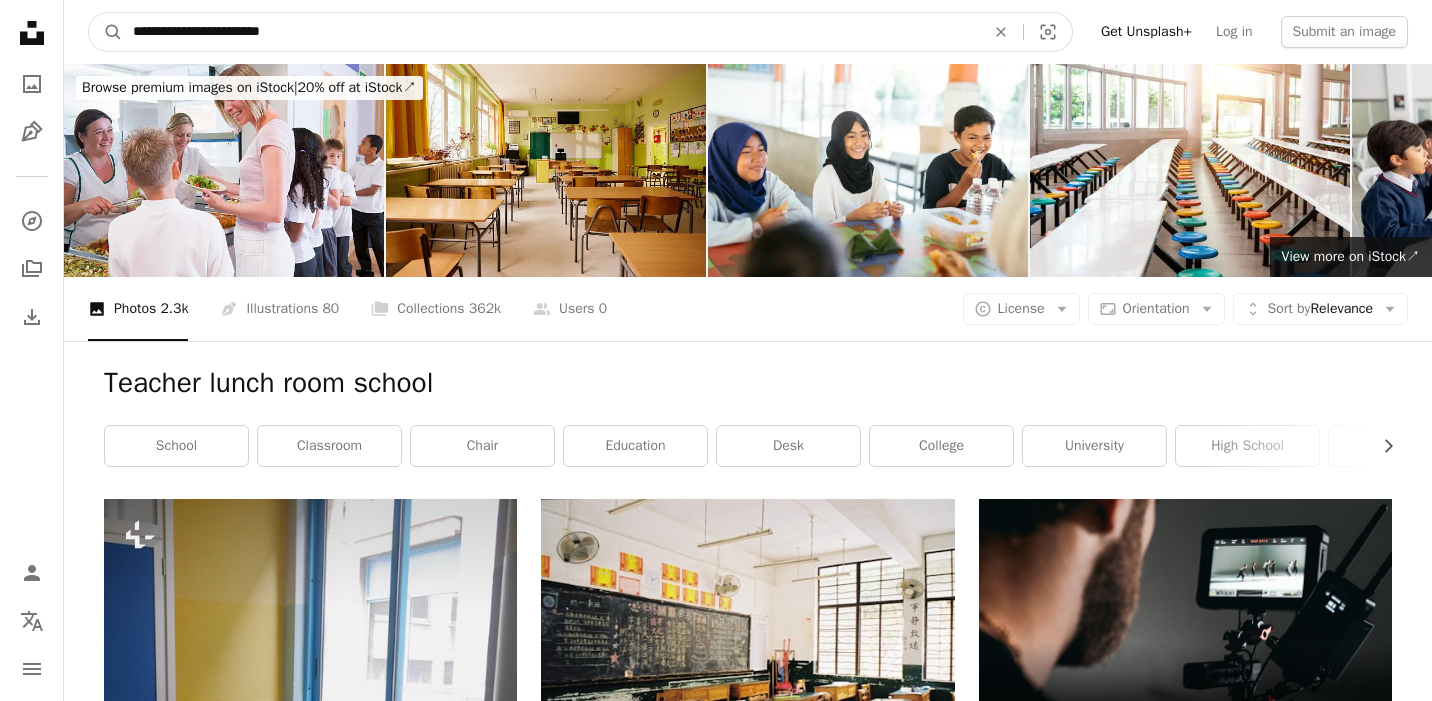 drag, startPoint x: 316, startPoint y: 21, endPoint x: 49, endPoint y: 21, distance: 267 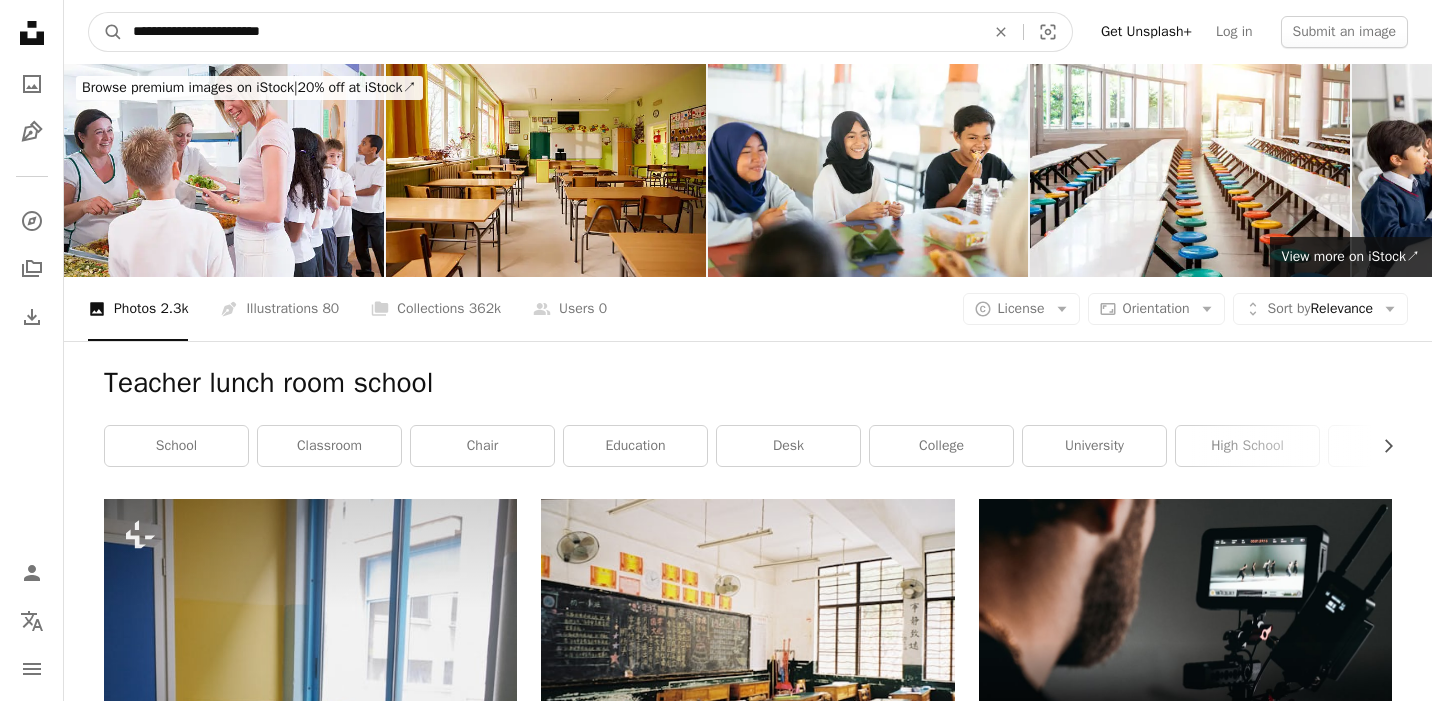 drag, startPoint x: 325, startPoint y: 27, endPoint x: 83, endPoint y: 26, distance: 242.00206 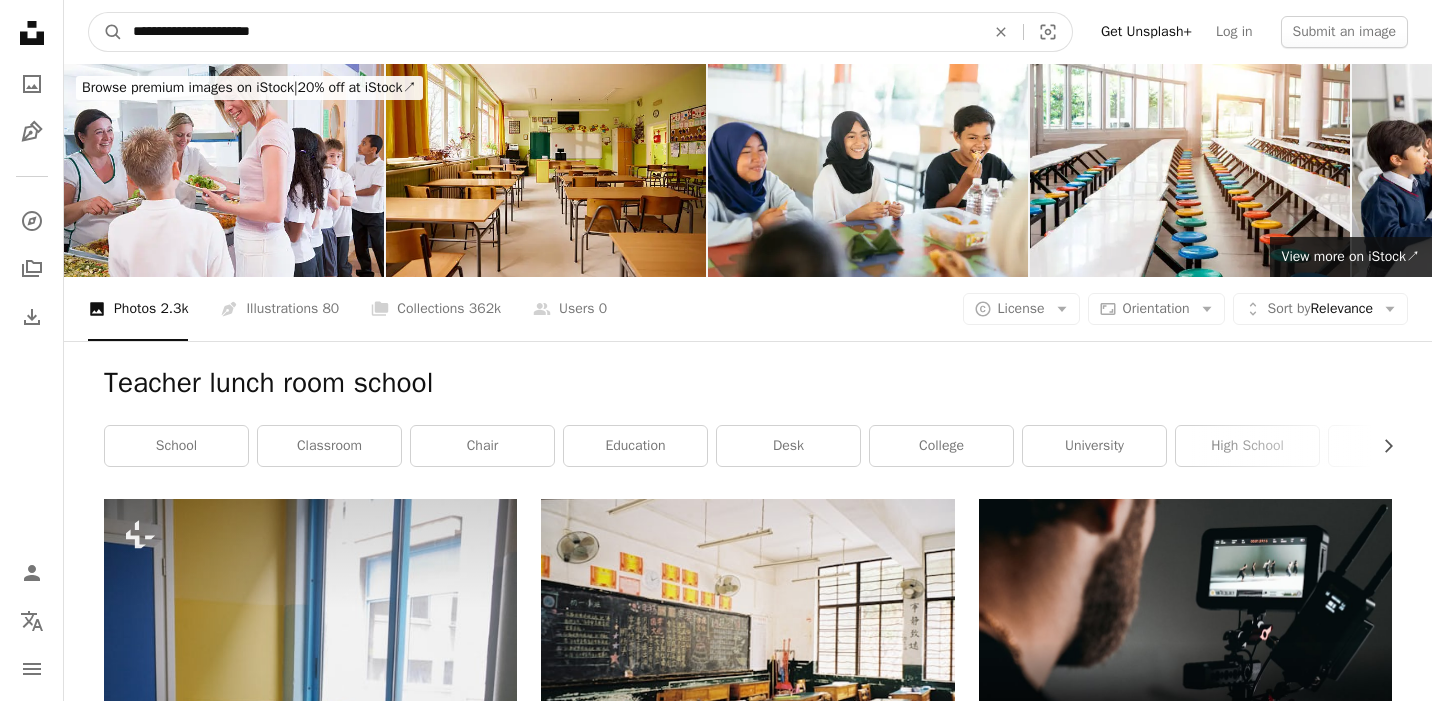 type on "**********" 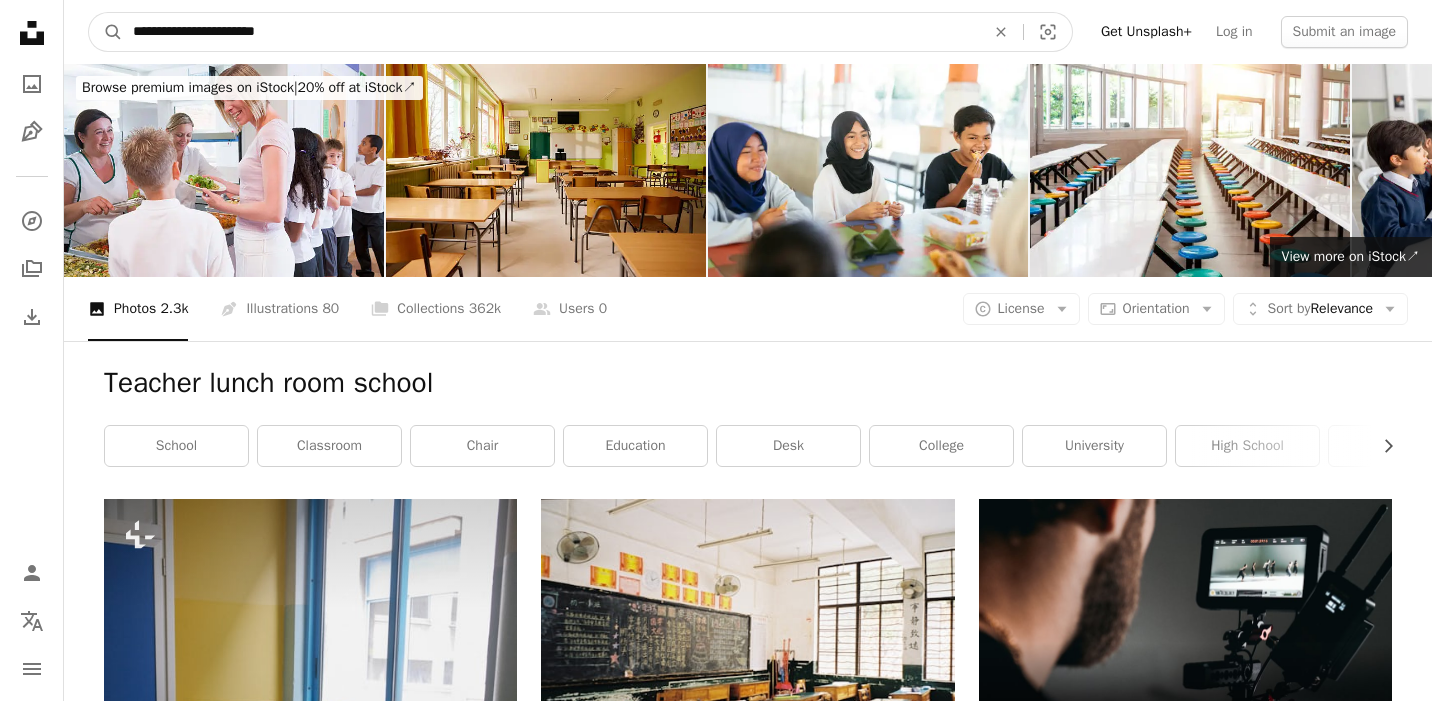 click on "A magnifying glass" at bounding box center [106, 32] 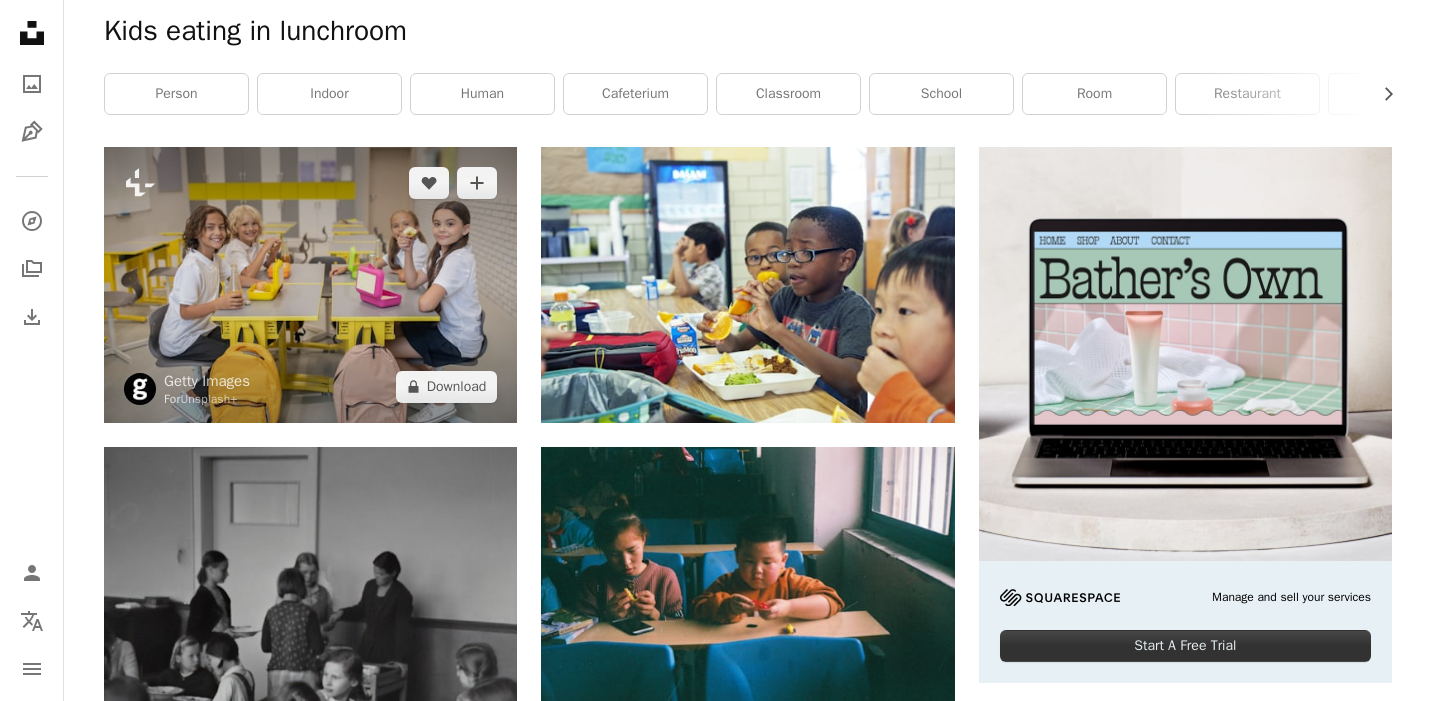 scroll, scrollTop: 354, scrollLeft: 0, axis: vertical 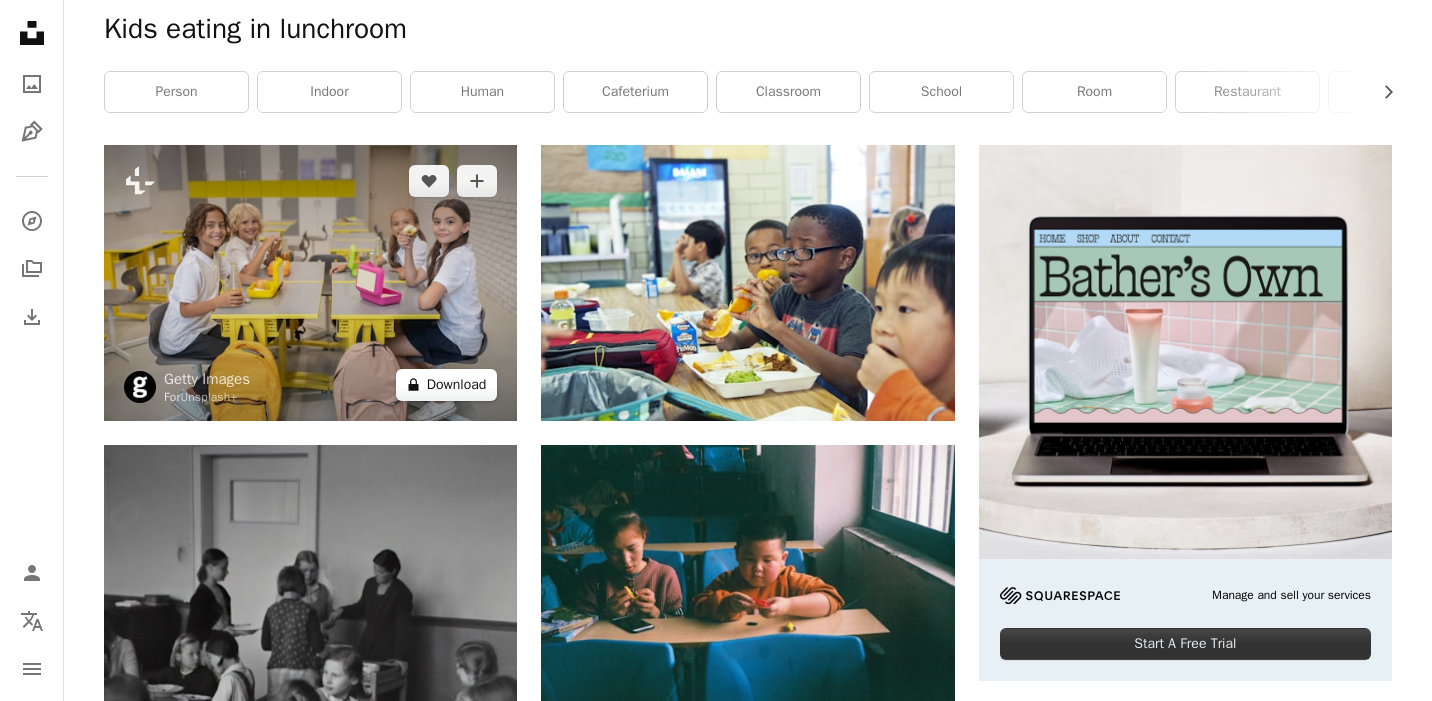 click on "A lock Download" at bounding box center [447, 385] 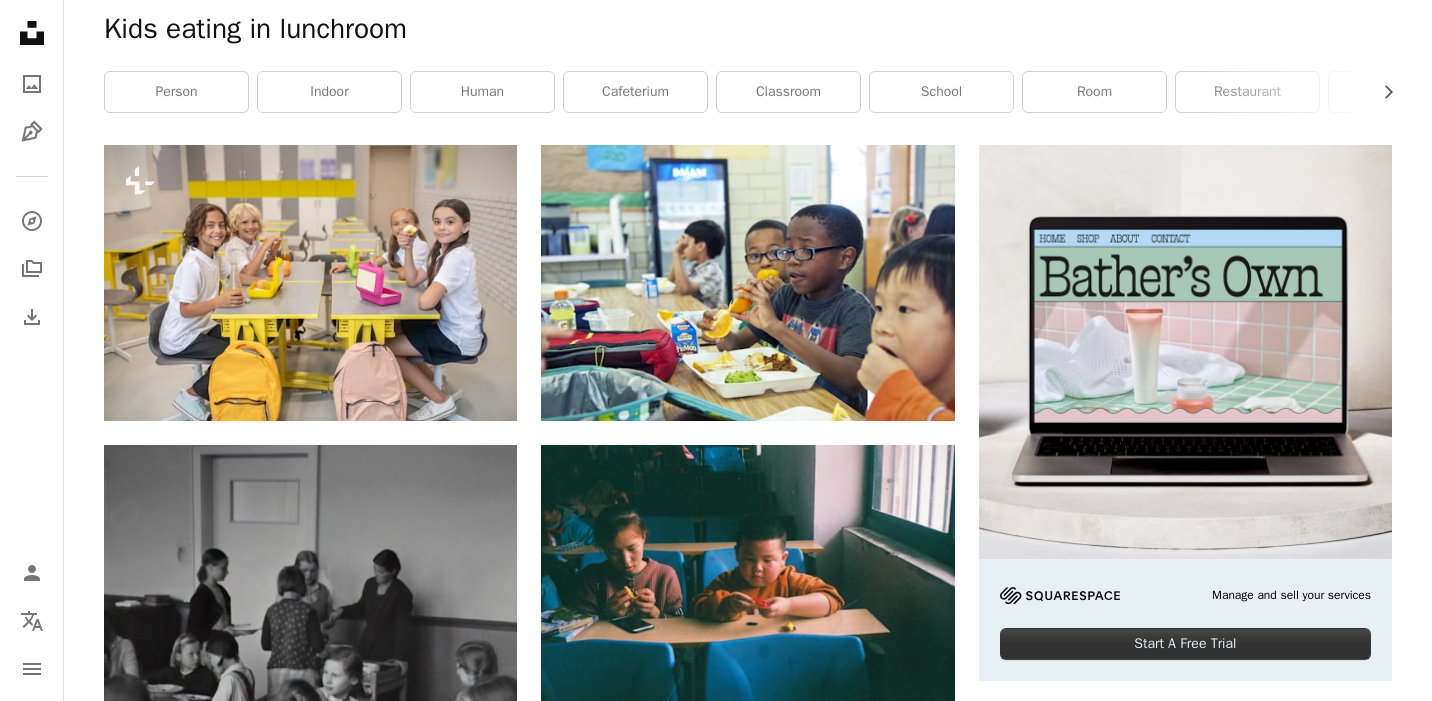 click on "An X shape Premium, ready to use images. Get unlimited access. A plus sign Members-only content added monthly A plus sign Unlimited royalty-free downloads A plus sign Illustrations  New A plus sign Enhanced legal protections yearly 65%  off monthly $20   $7 CAD per month * Get  Unsplash+ * When paid annually, billed upfront  $84 Taxes where applicable. Renews automatically. Cancel anytime." at bounding box center [716, 4337] 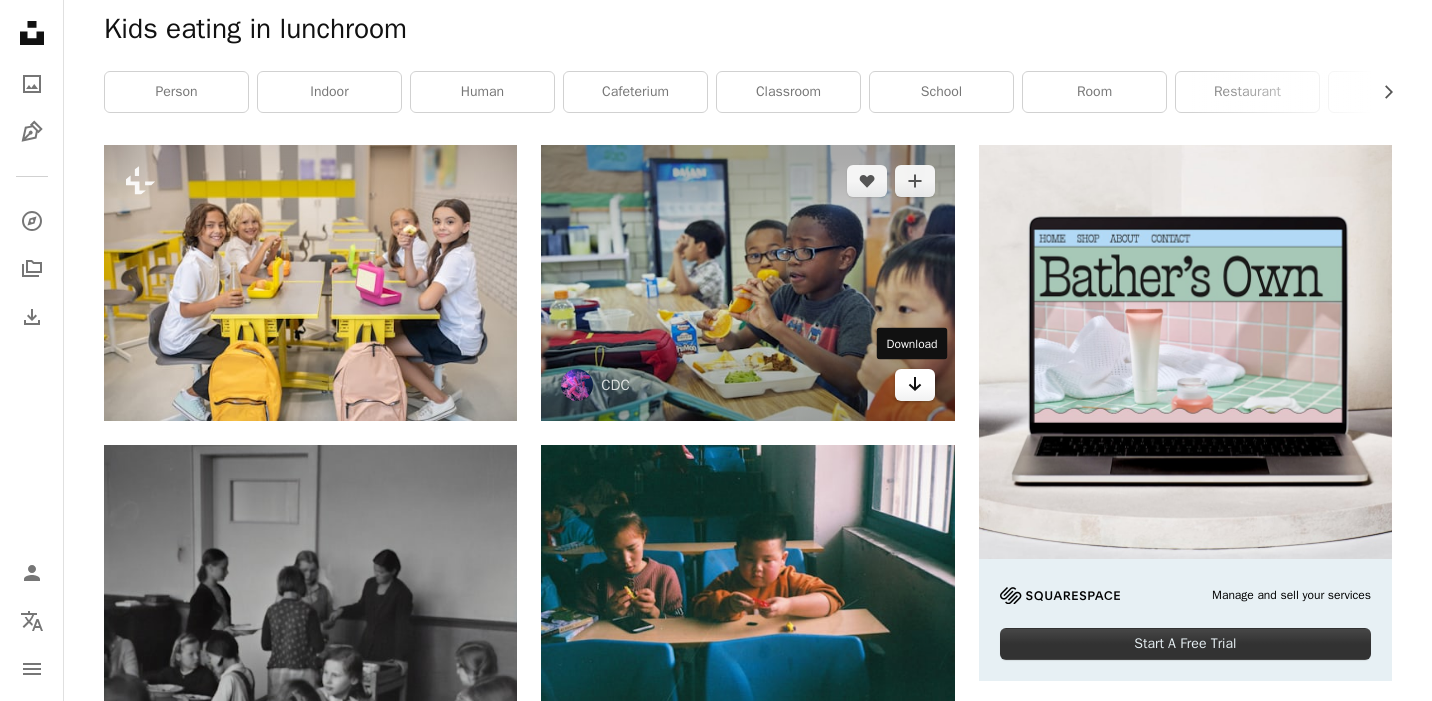 click 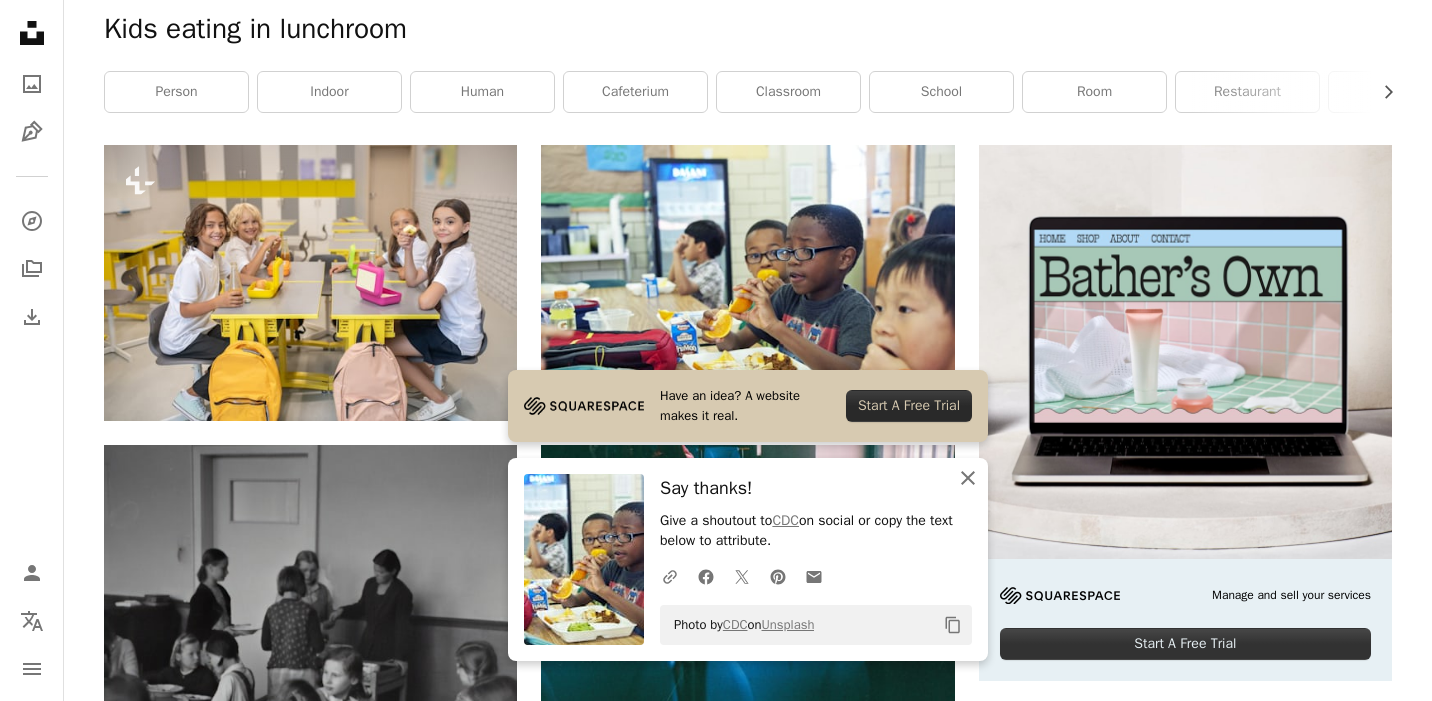 click 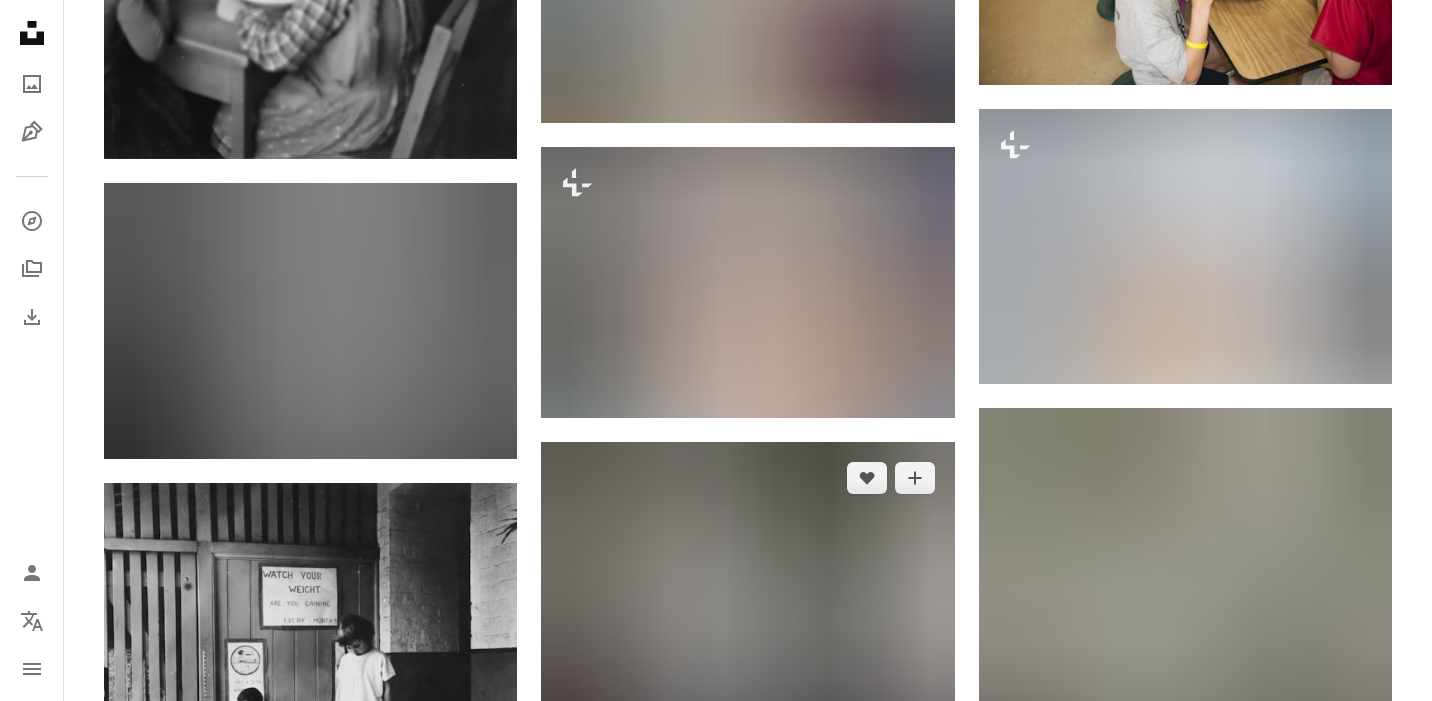 scroll, scrollTop: 1246, scrollLeft: 0, axis: vertical 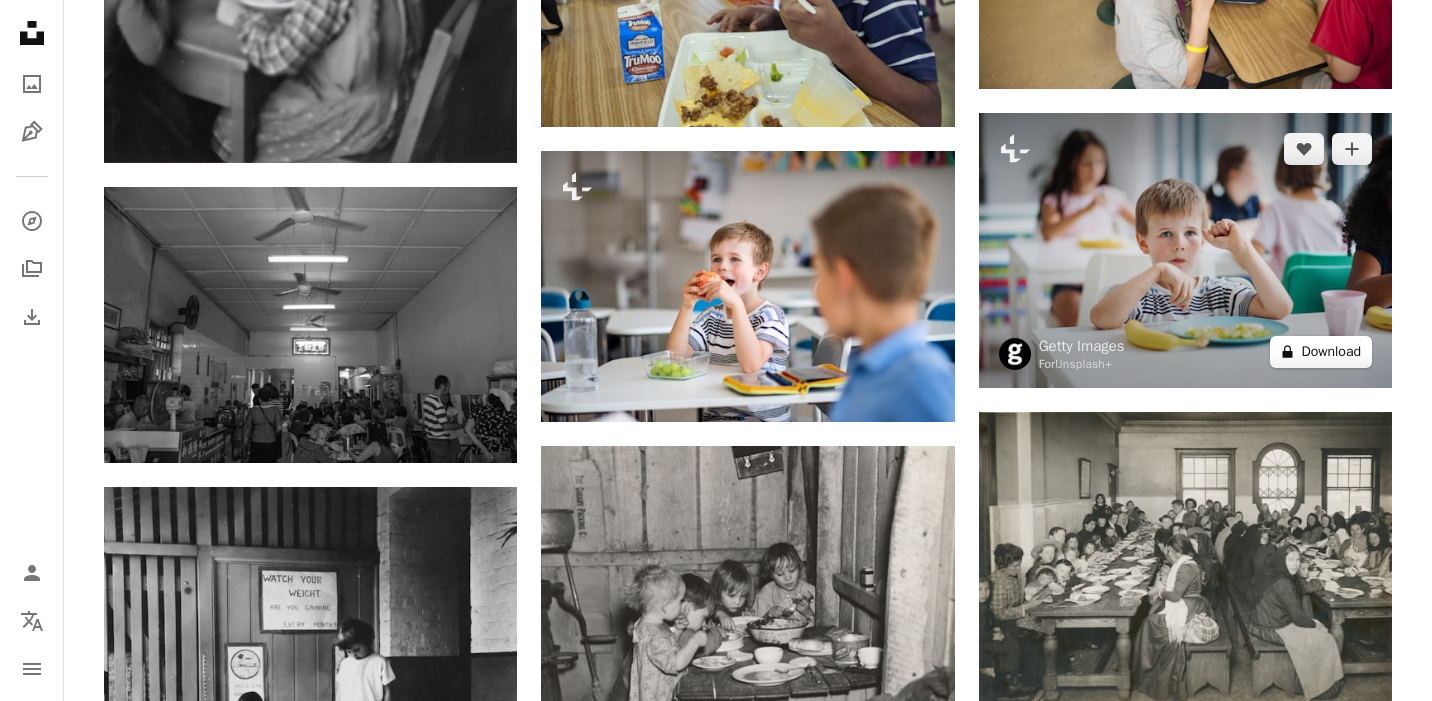 click on "A lock Download" at bounding box center [1321, 352] 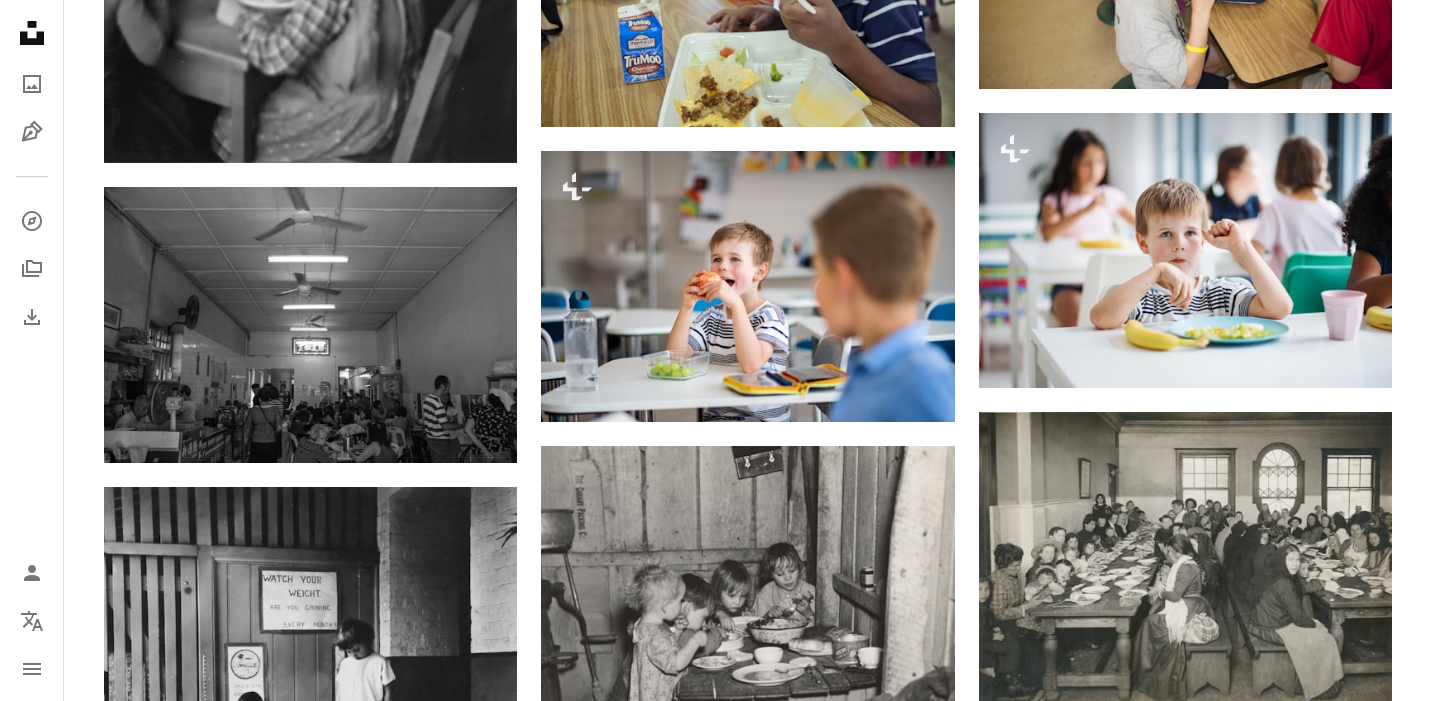 click on "An X shape Premium, ready to use images. Get unlimited access. A plus sign Members-only content added monthly A plus sign Unlimited royalty-free downloads A plus sign Illustrations  New A plus sign Enhanced legal protections yearly 65%  off monthly $20   $7 CAD per month * Get  Unsplash+ * When paid annually, billed upfront  $84 Taxes where applicable. Renews automatically. Cancel anytime." at bounding box center [716, 3445] 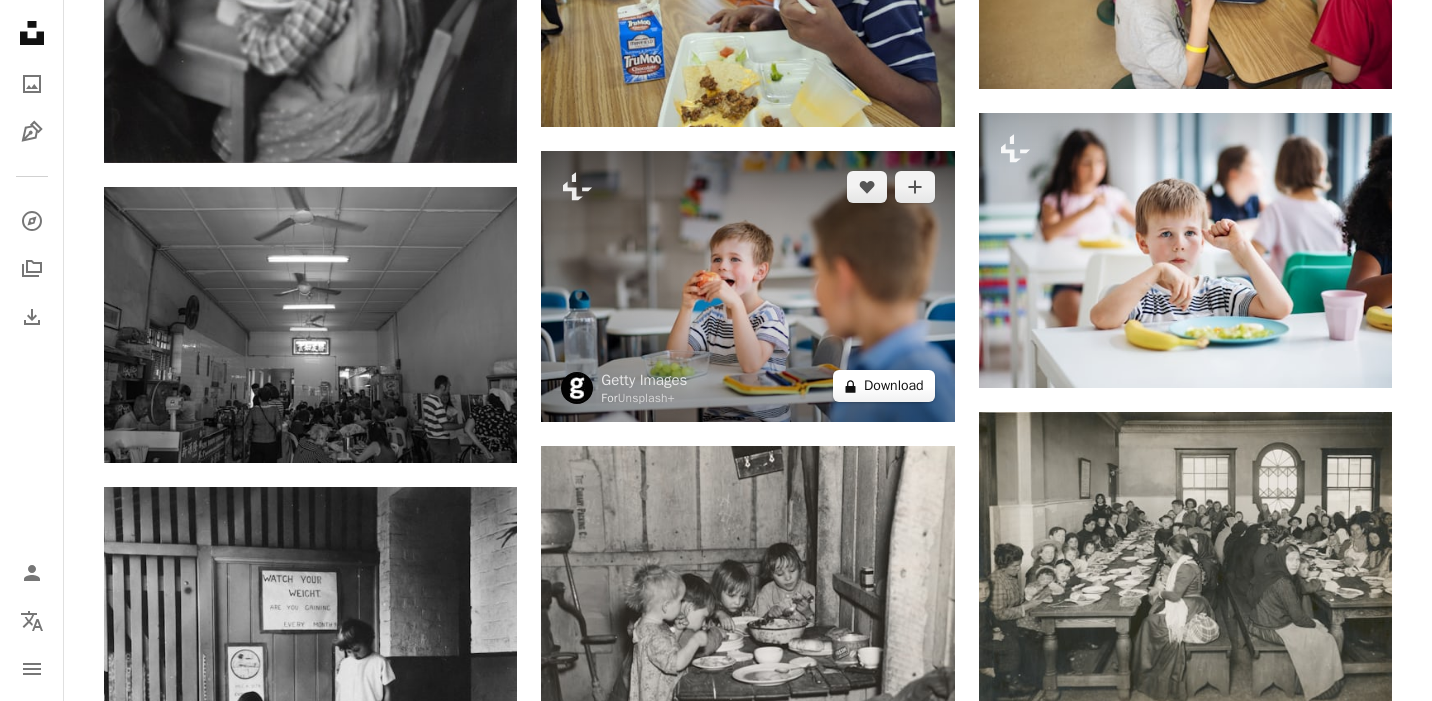 click on "A lock Download" at bounding box center [884, 386] 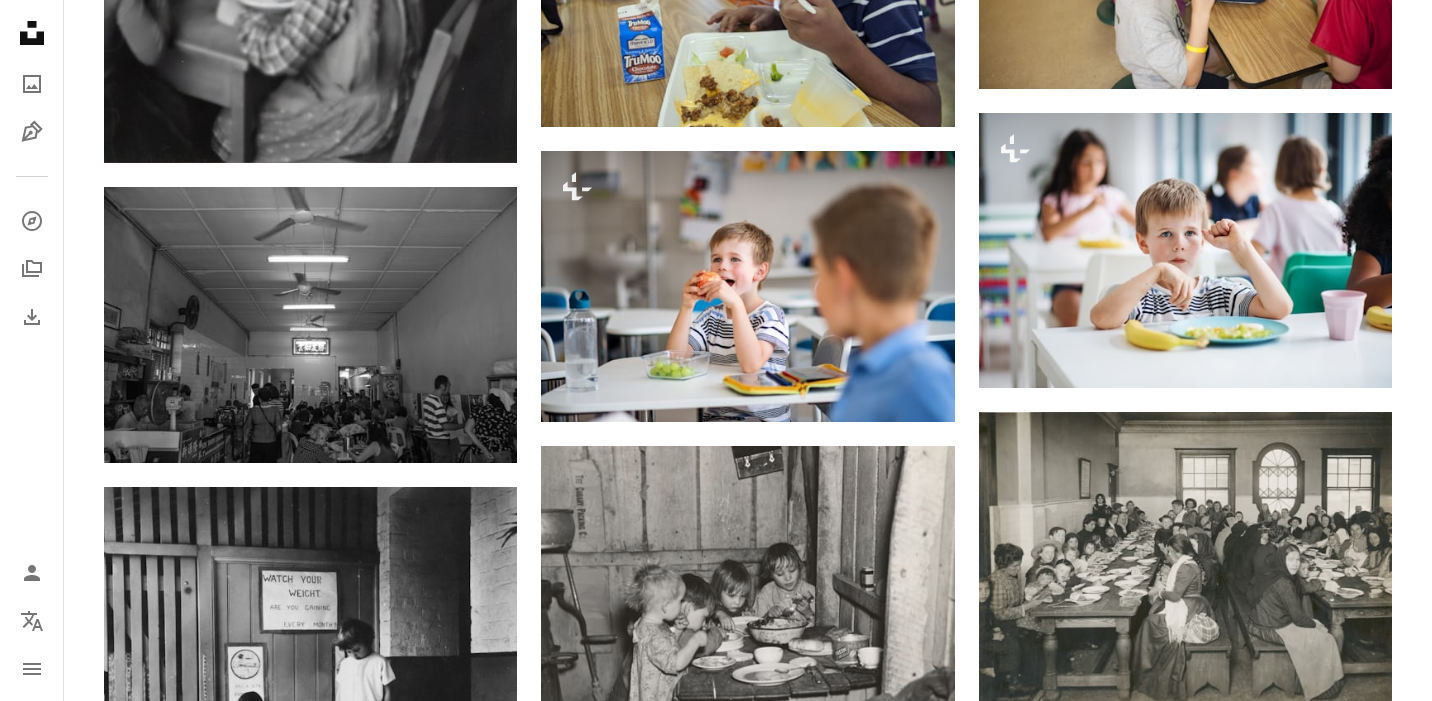 click on "An X shape Premium, ready to use images. Get unlimited access. A plus sign Members-only content added monthly A plus sign Unlimited royalty-free downloads A plus sign Illustrations  New A plus sign Enhanced legal protections yearly 65%  off monthly $20   $7 CAD per month * Get  Unsplash+ * When paid annually, billed upfront  $84 Taxes where applicable. Renews automatically. Cancel anytime." at bounding box center [716, 3445] 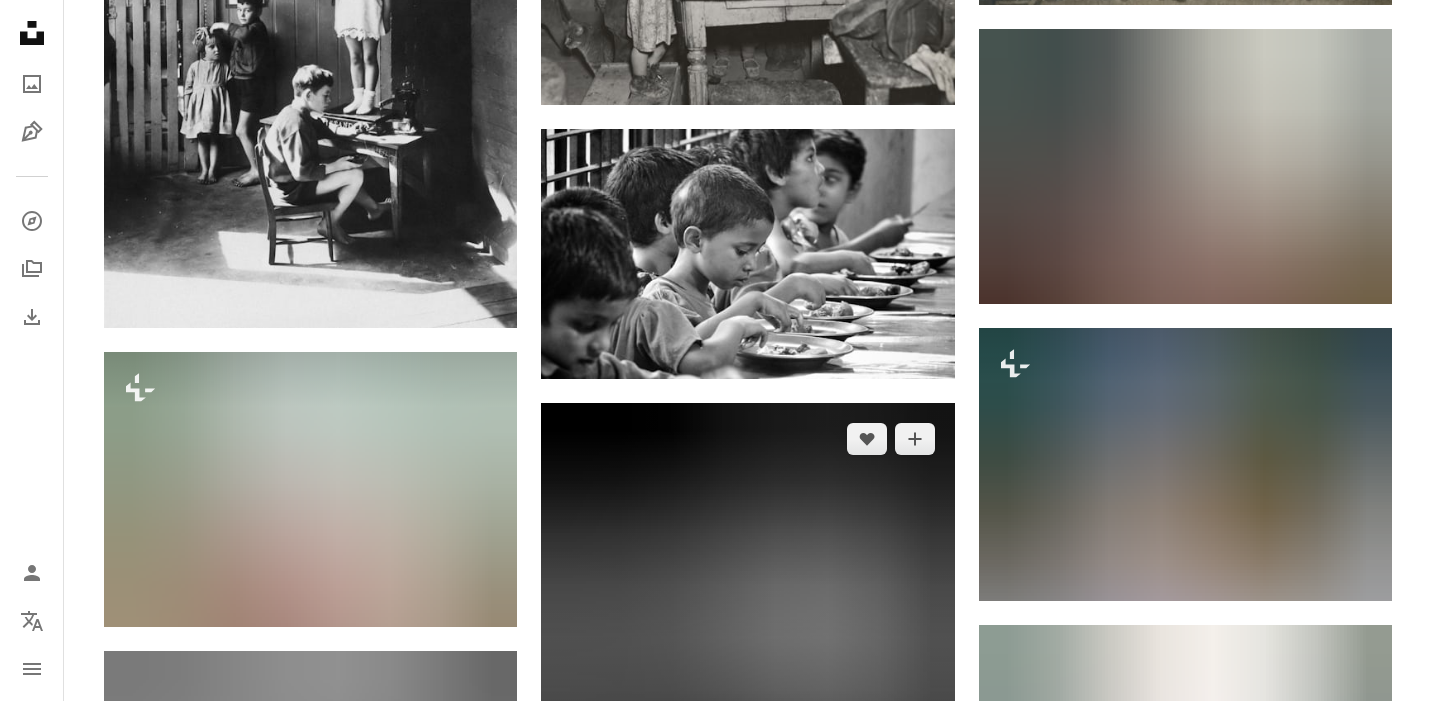 scroll, scrollTop: 2017, scrollLeft: 0, axis: vertical 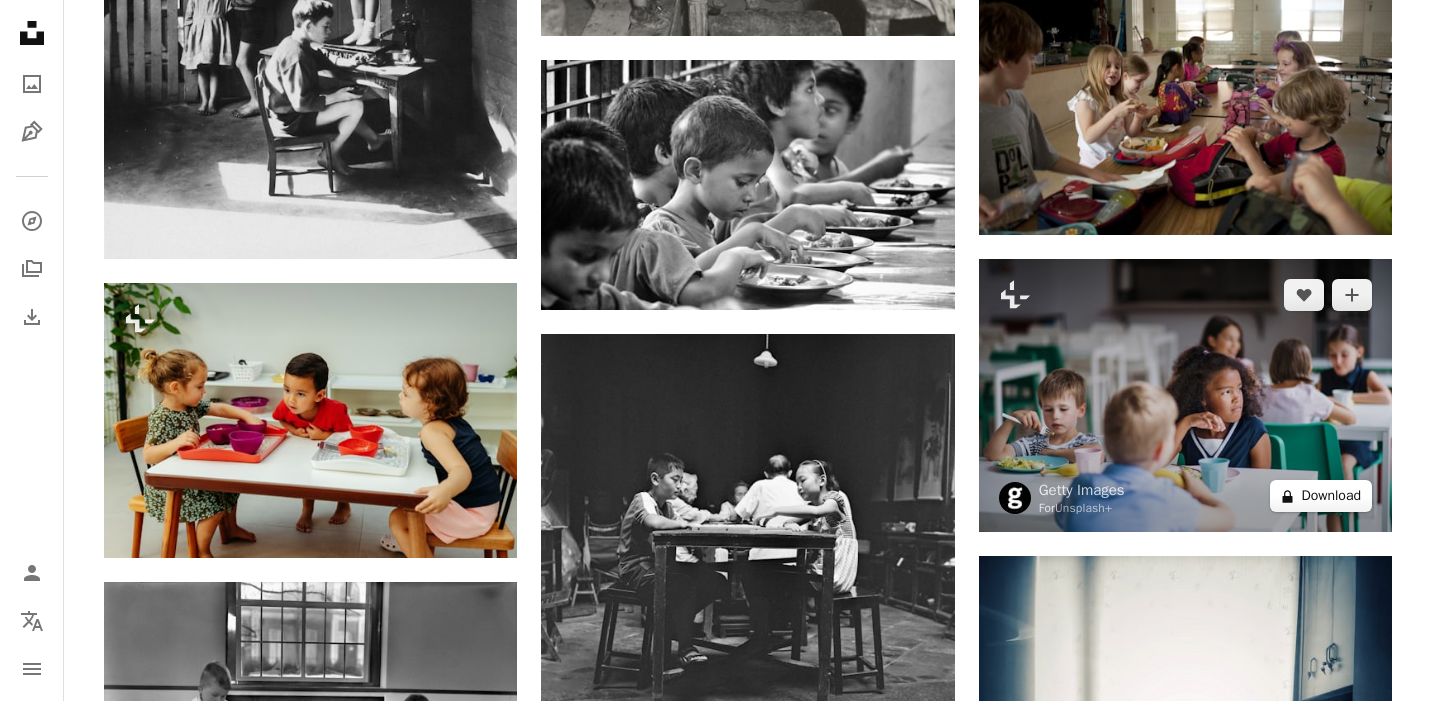 click on "A lock Download" at bounding box center (1321, 496) 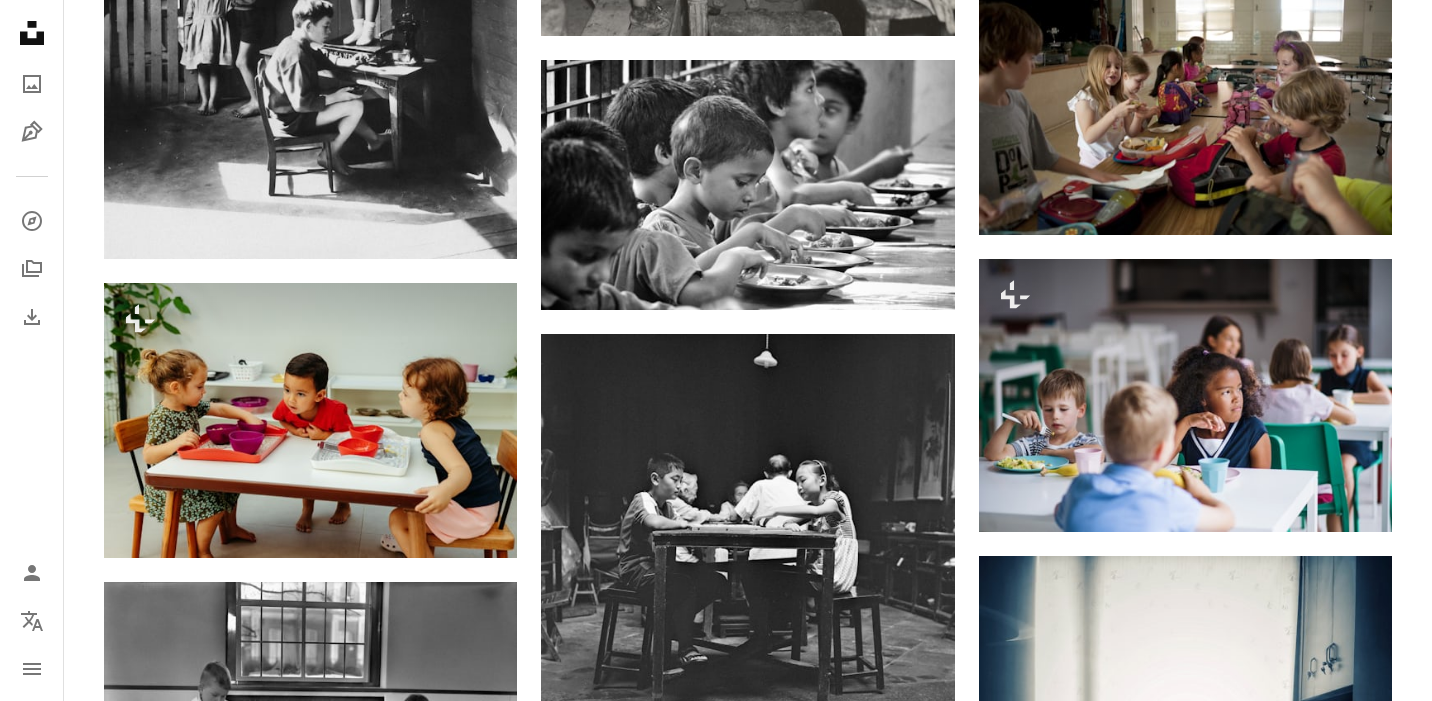 click on "An X shape Premium, ready to use images. Get unlimited access. A plus sign Members-only content added monthly A plus sign Unlimited royalty-free downloads A plus sign Illustrations  New A plus sign Enhanced legal protections yearly 65%  off monthly $20   $7 CAD per month * Get  Unsplash+ * When paid annually, billed upfront  $84 Taxes where applicable. Renews automatically. Cancel anytime." at bounding box center (716, 2674) 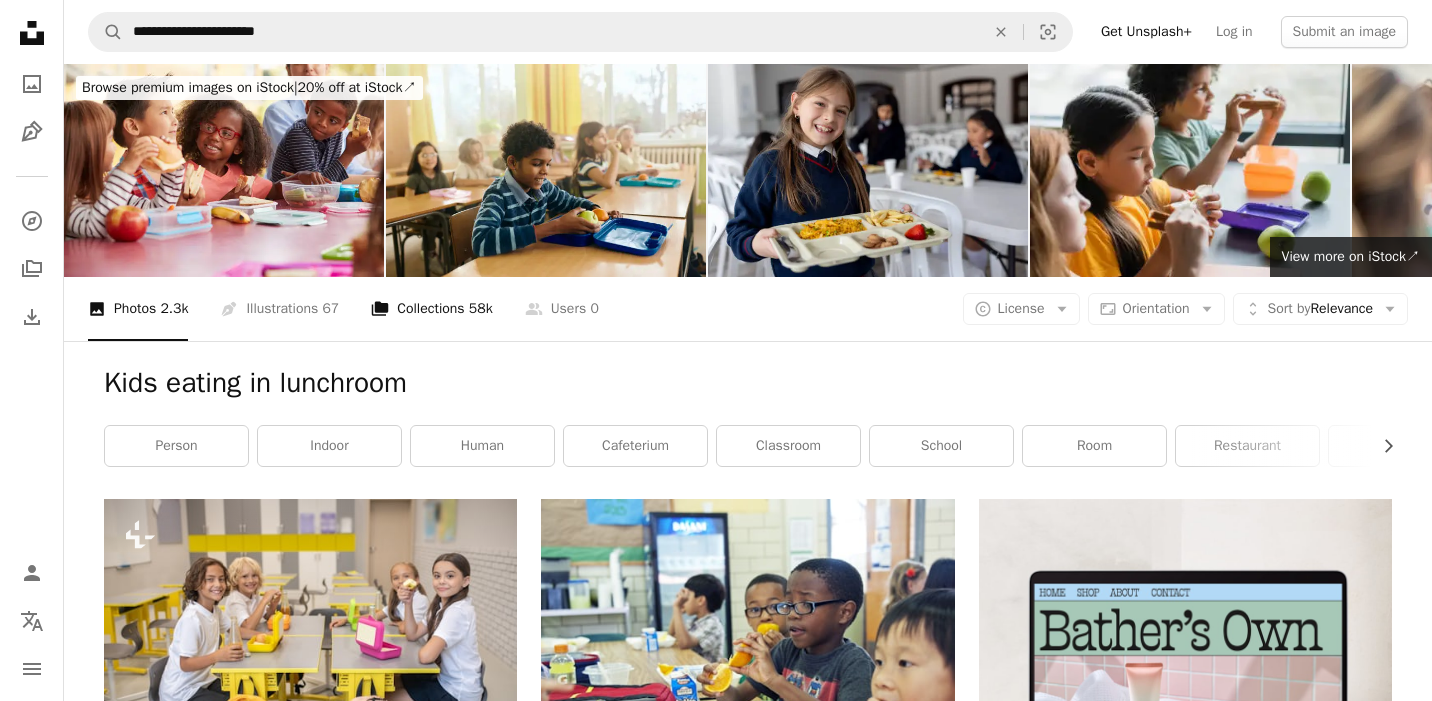 scroll, scrollTop: 0, scrollLeft: 0, axis: both 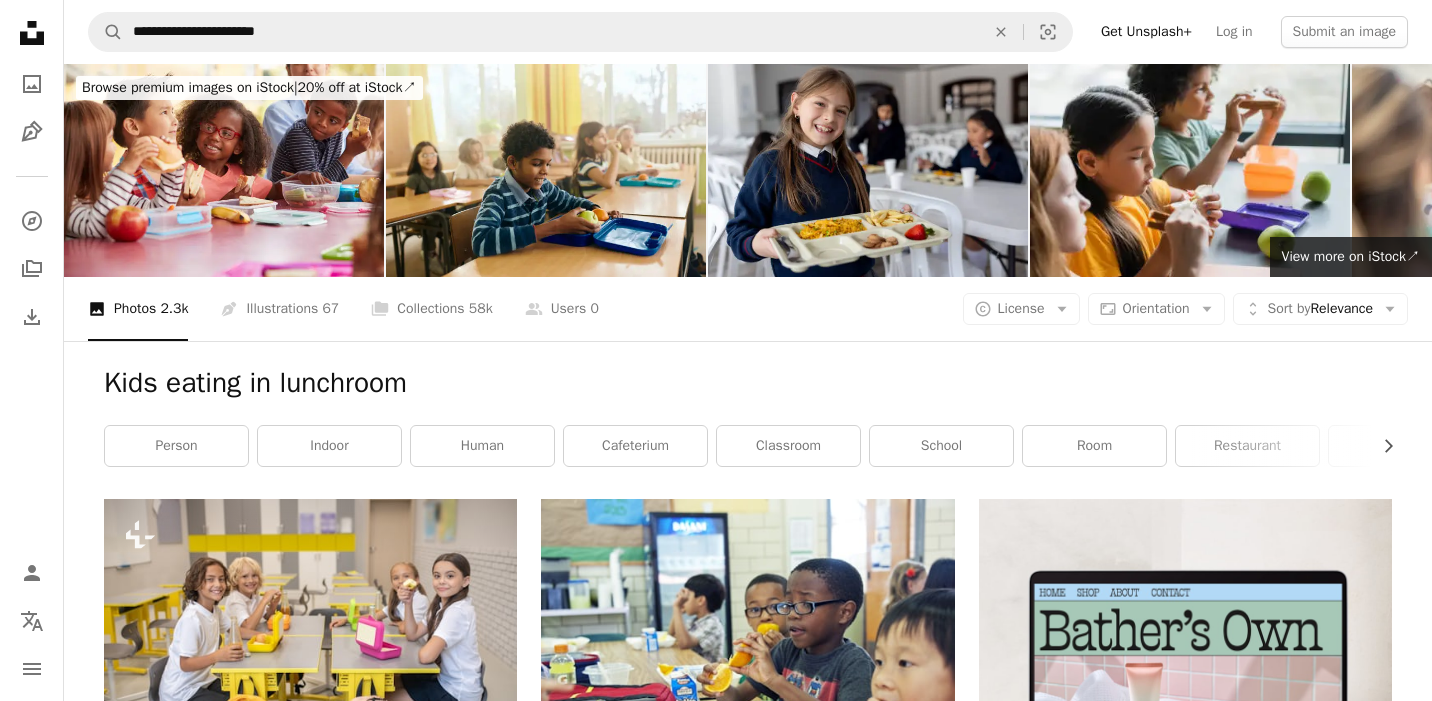 click on "Get Unsplash+" at bounding box center (1146, 32) 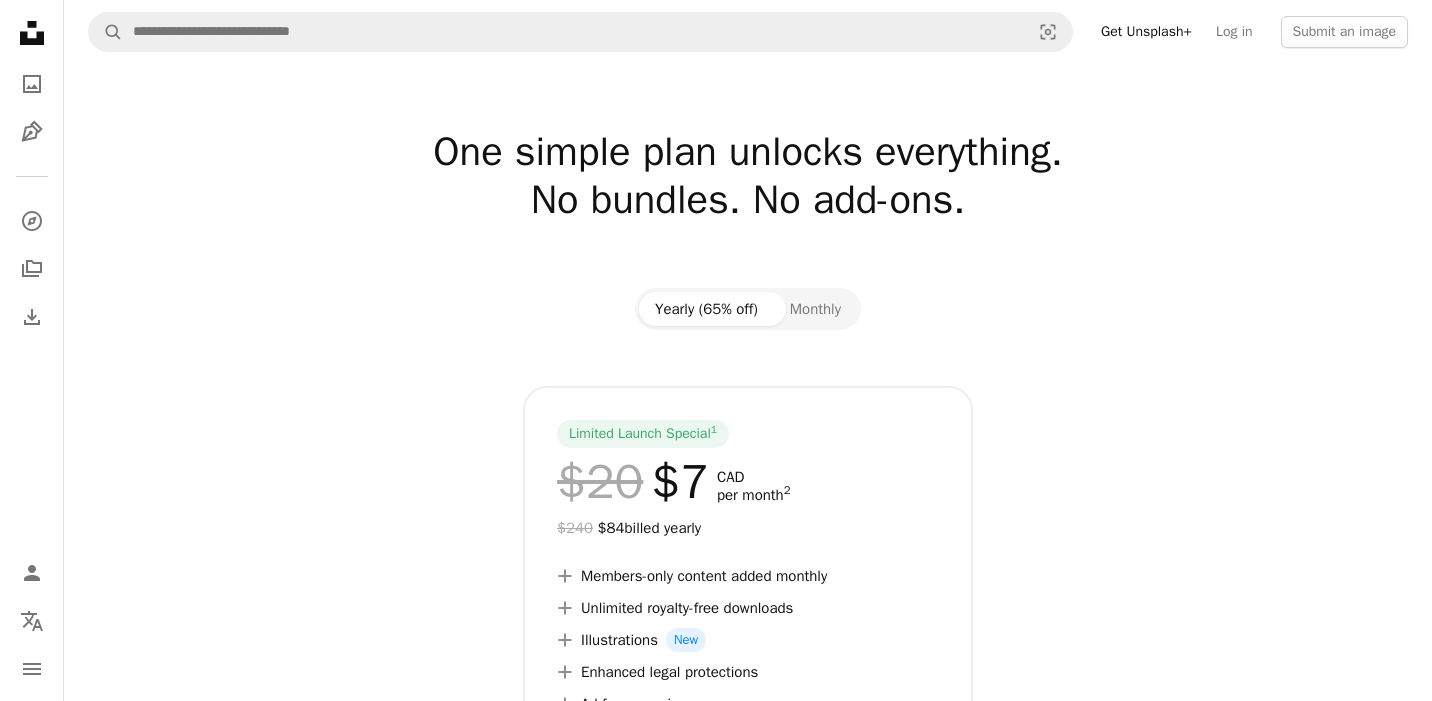 scroll, scrollTop: 0, scrollLeft: 0, axis: both 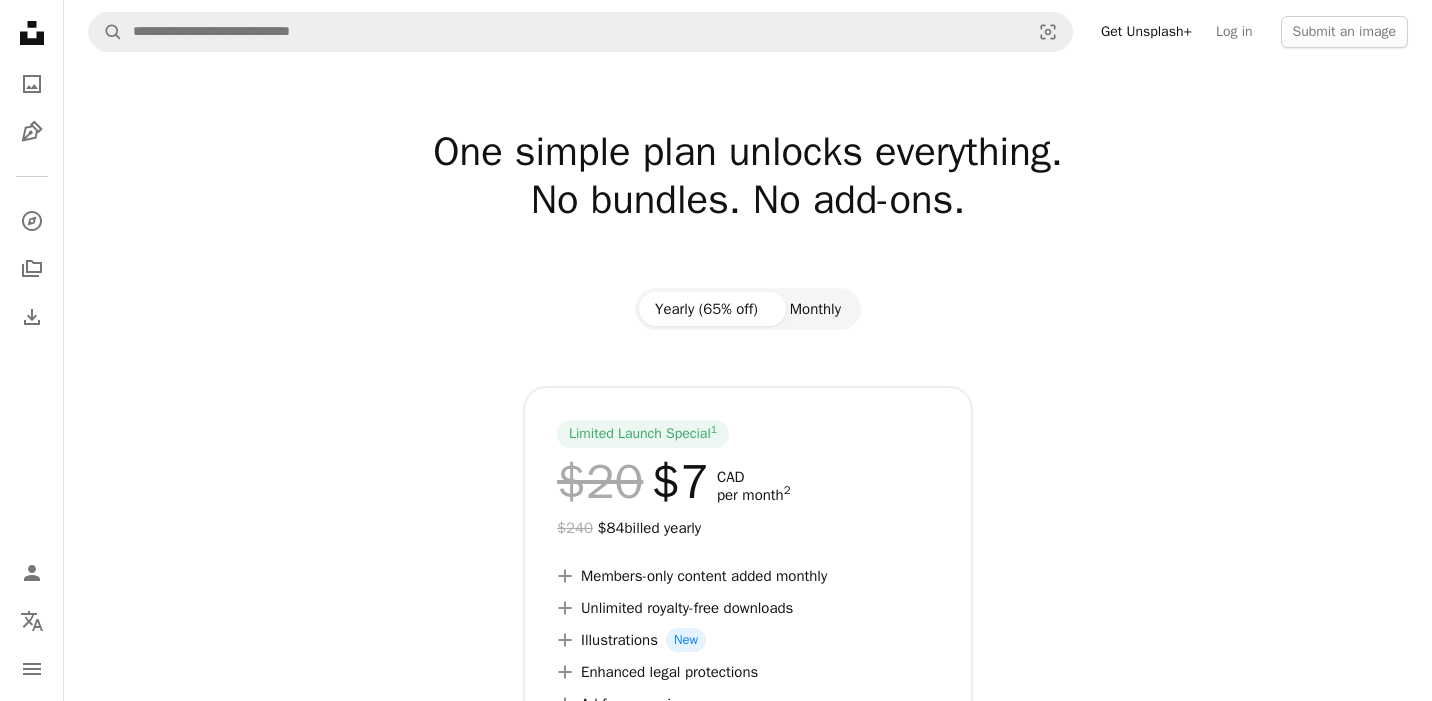 click on "Monthly" at bounding box center [815, 309] 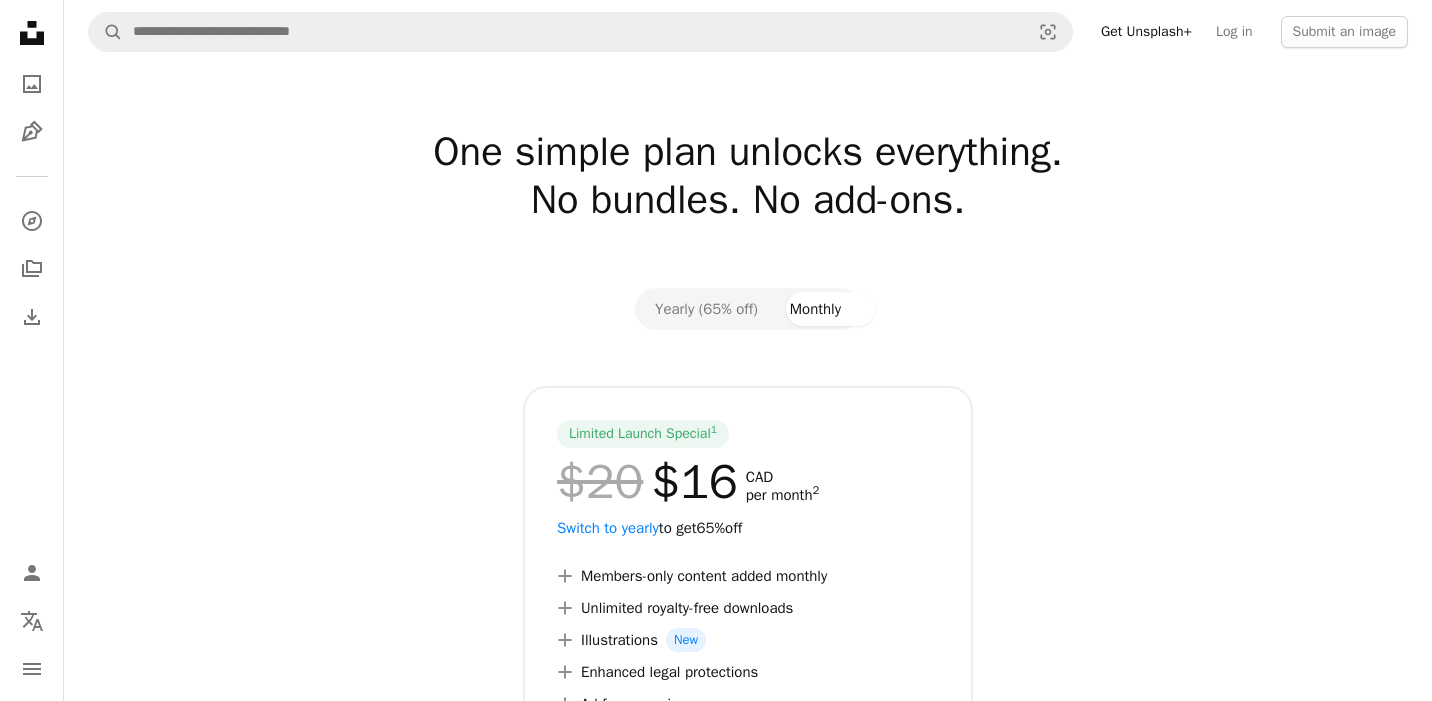 scroll, scrollTop: 0, scrollLeft: 0, axis: both 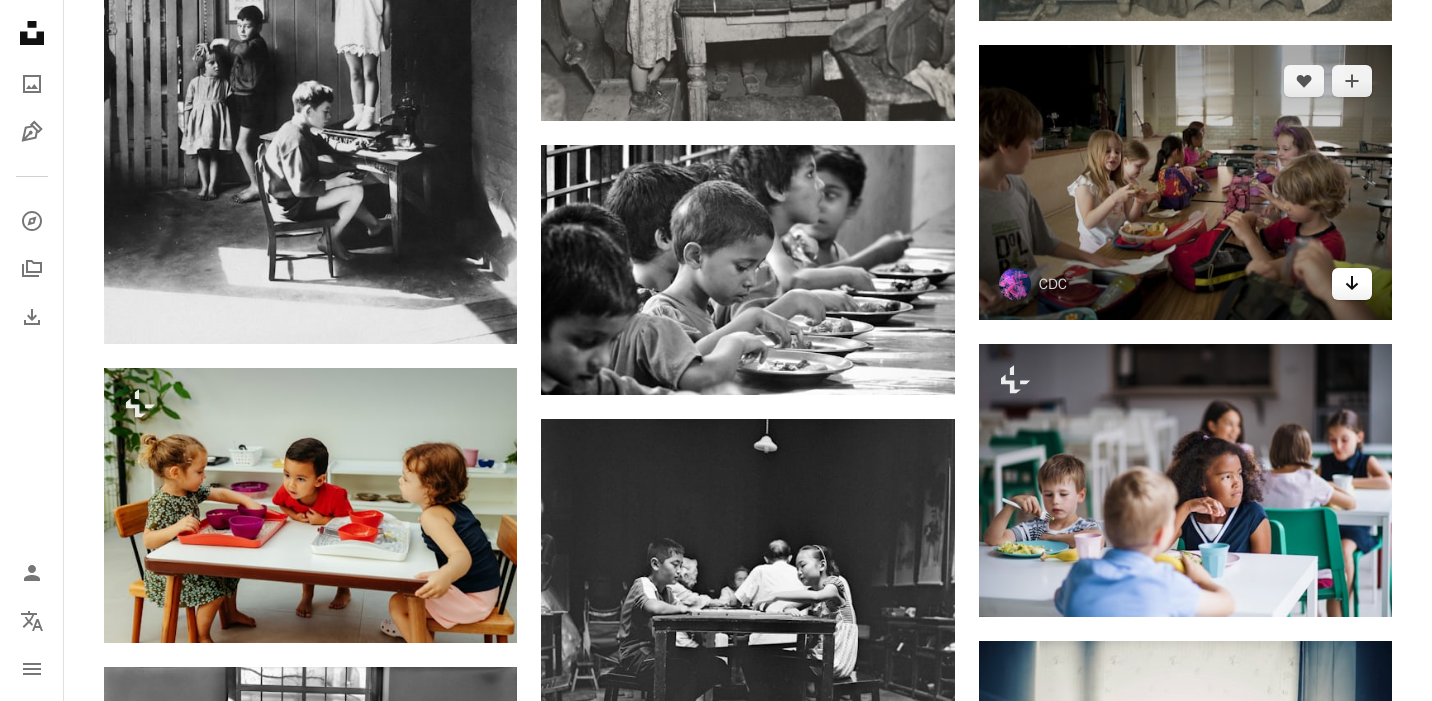 click on "Arrow pointing down" at bounding box center (1352, 284) 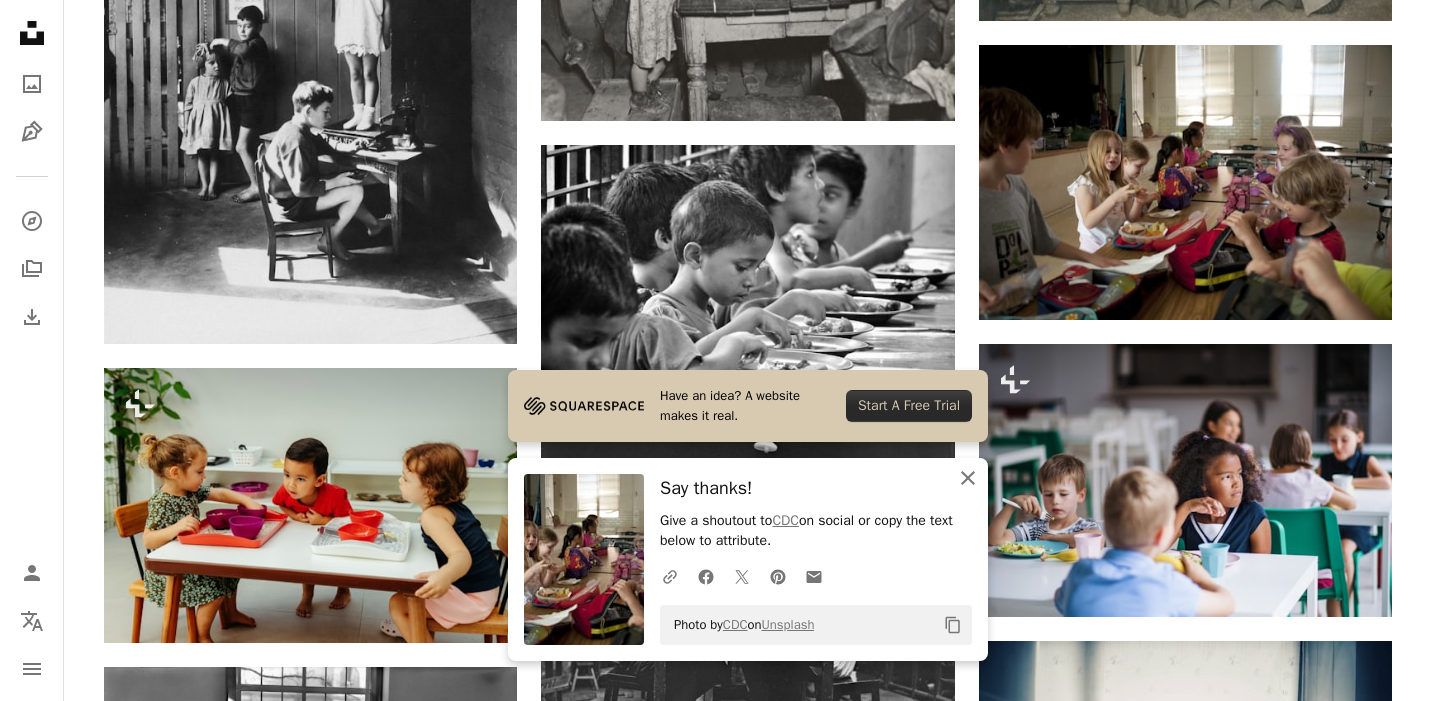 click on "An X shape" 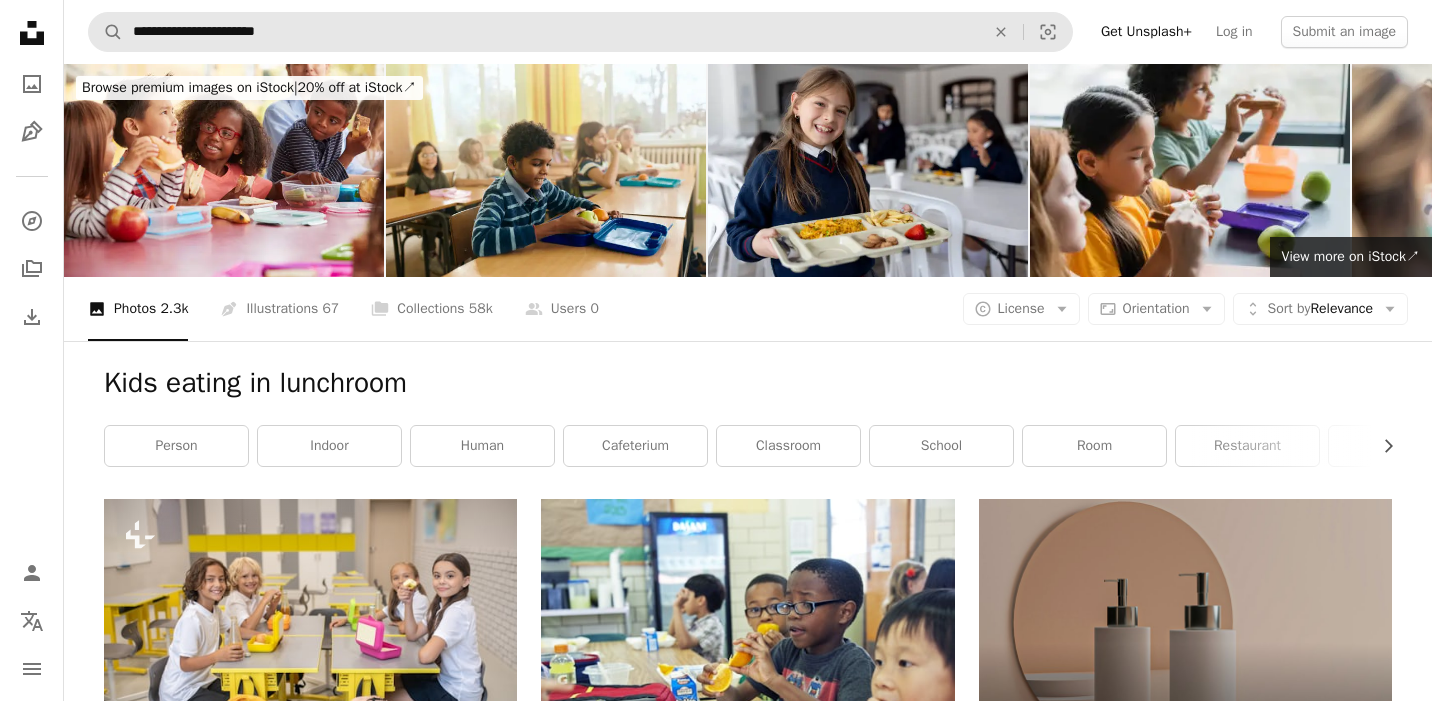 scroll, scrollTop: 0, scrollLeft: 0, axis: both 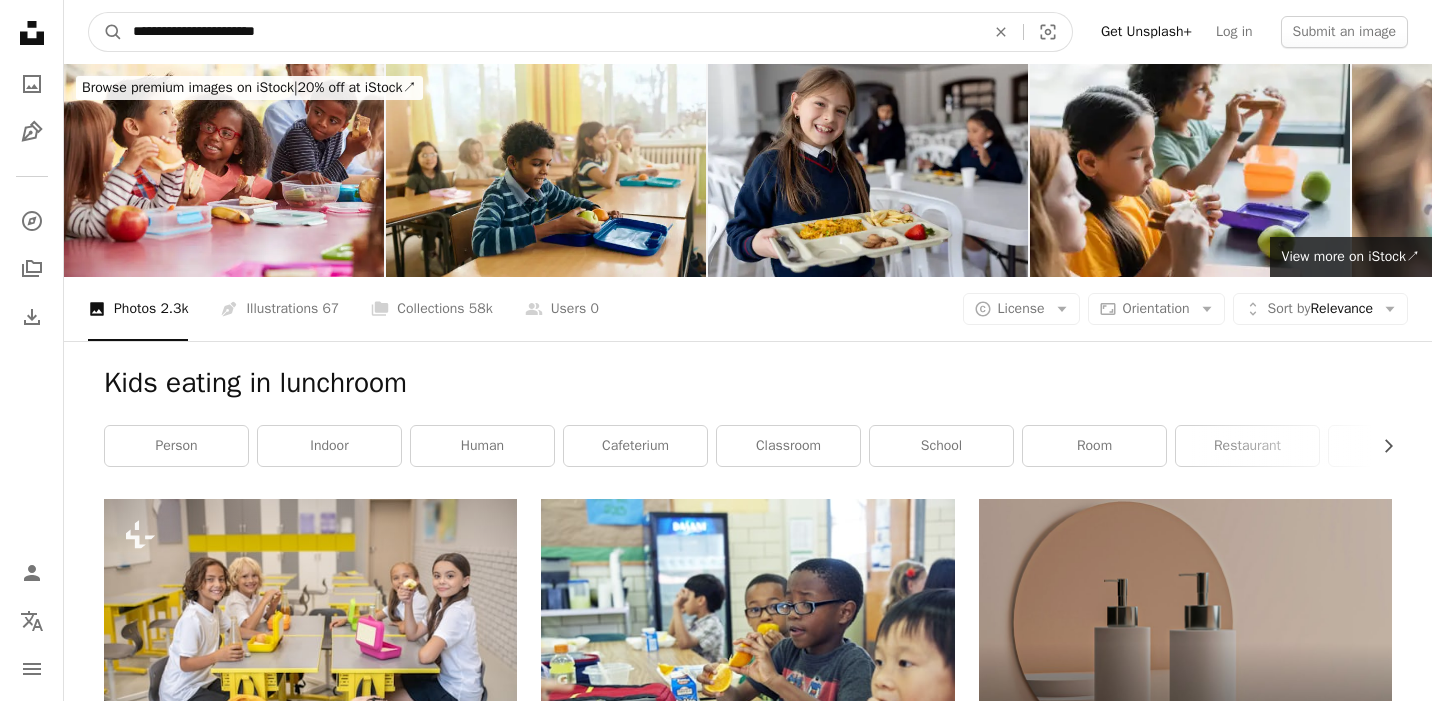 drag, startPoint x: 308, startPoint y: 26, endPoint x: 88, endPoint y: 23, distance: 220.02045 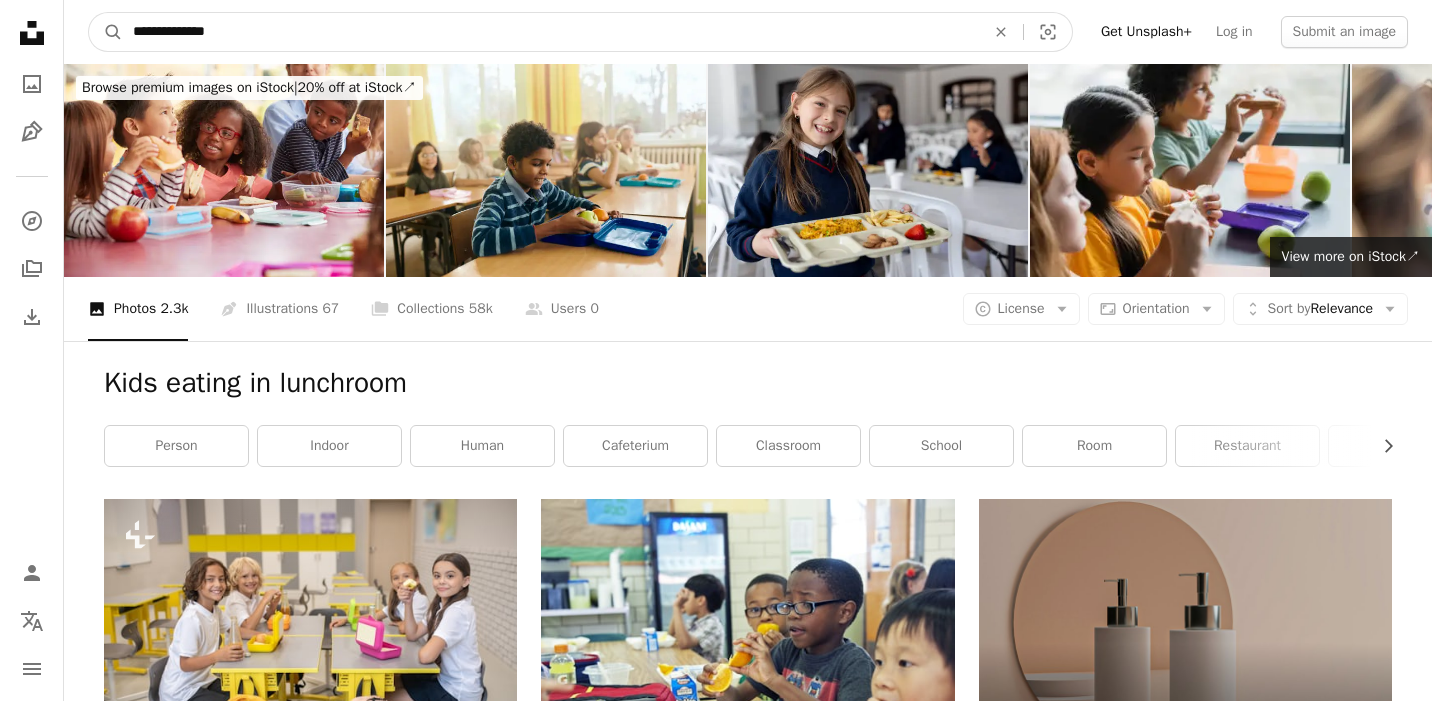type on "**********" 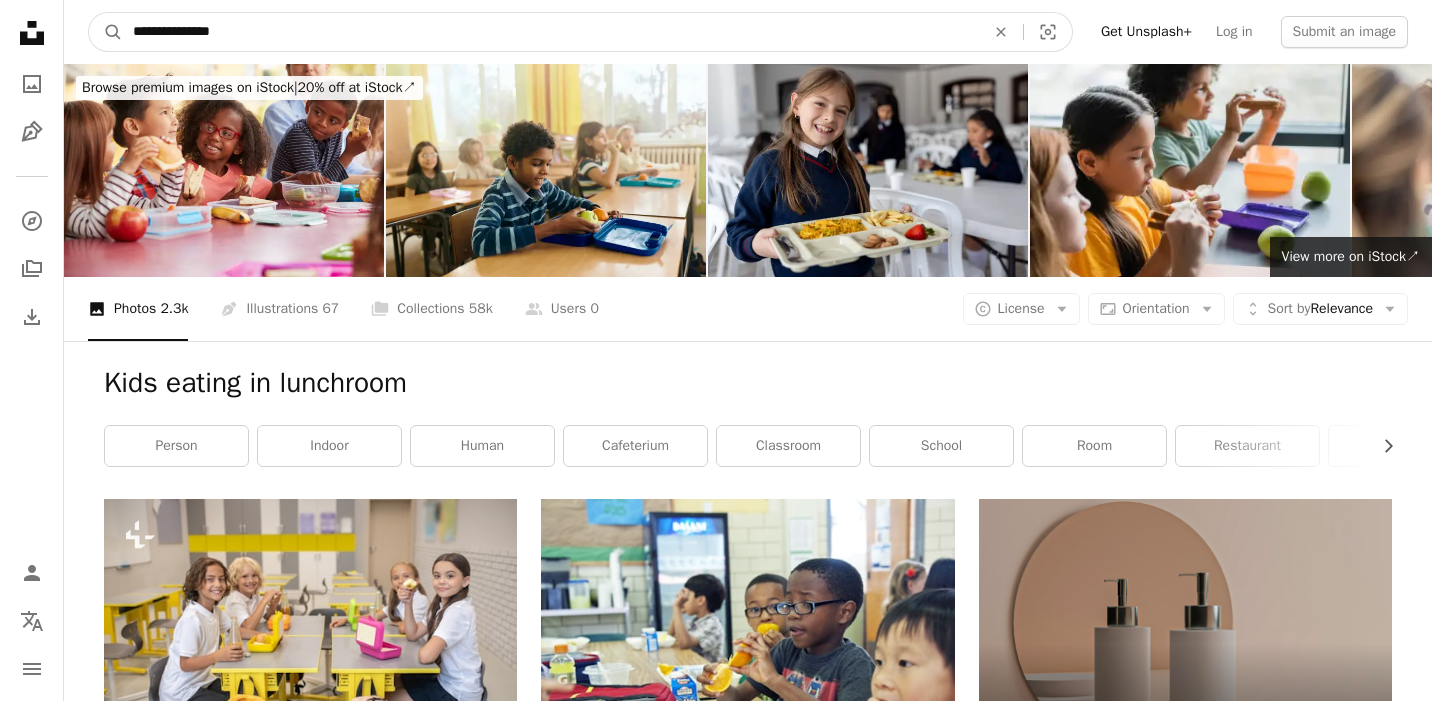 click on "A magnifying glass" at bounding box center [106, 32] 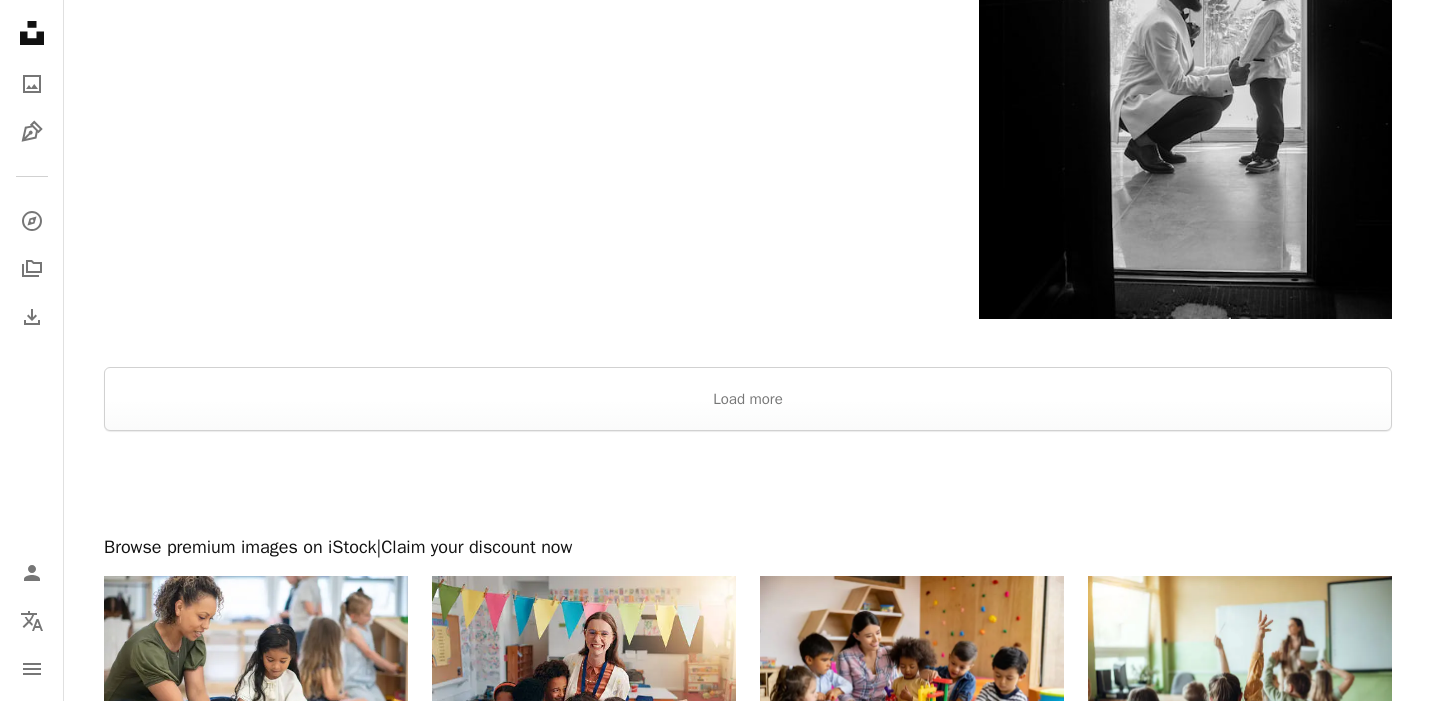 scroll, scrollTop: 3511, scrollLeft: 0, axis: vertical 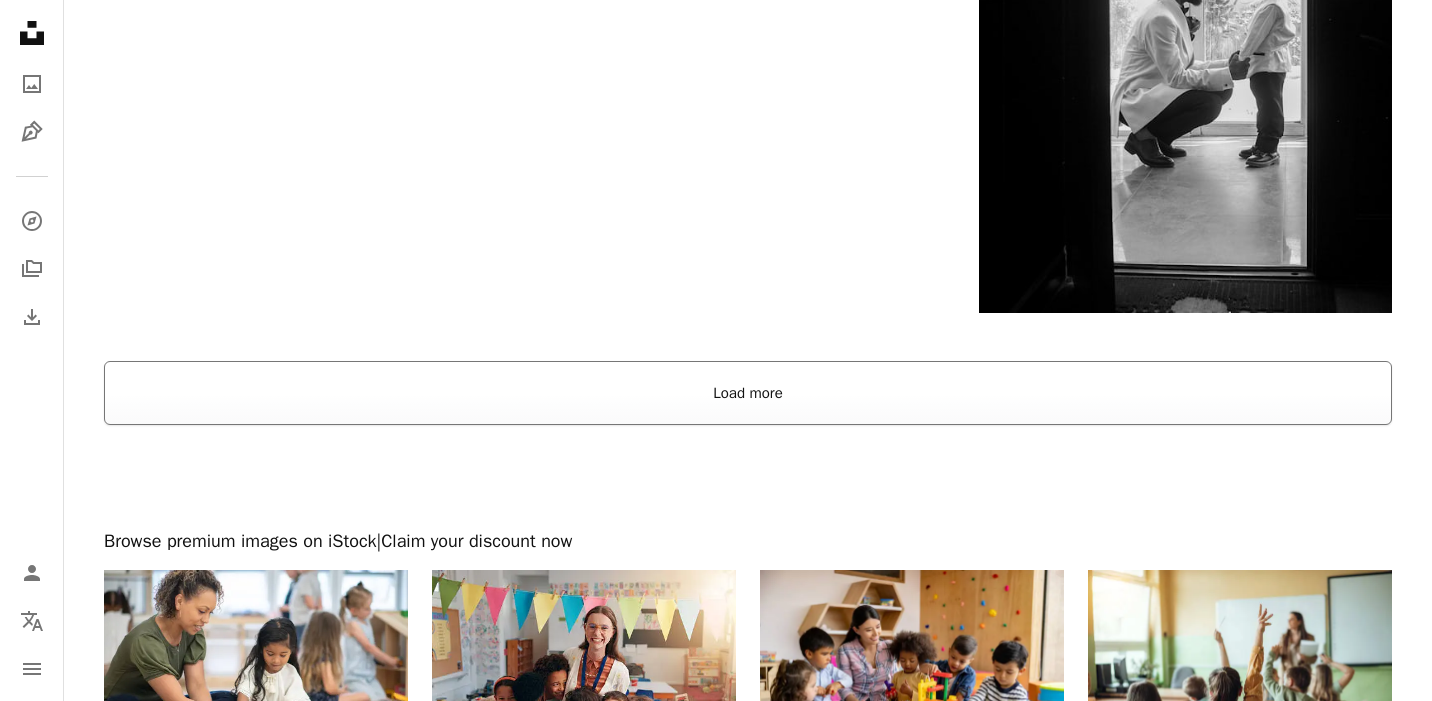 click on "Load more" at bounding box center [748, 393] 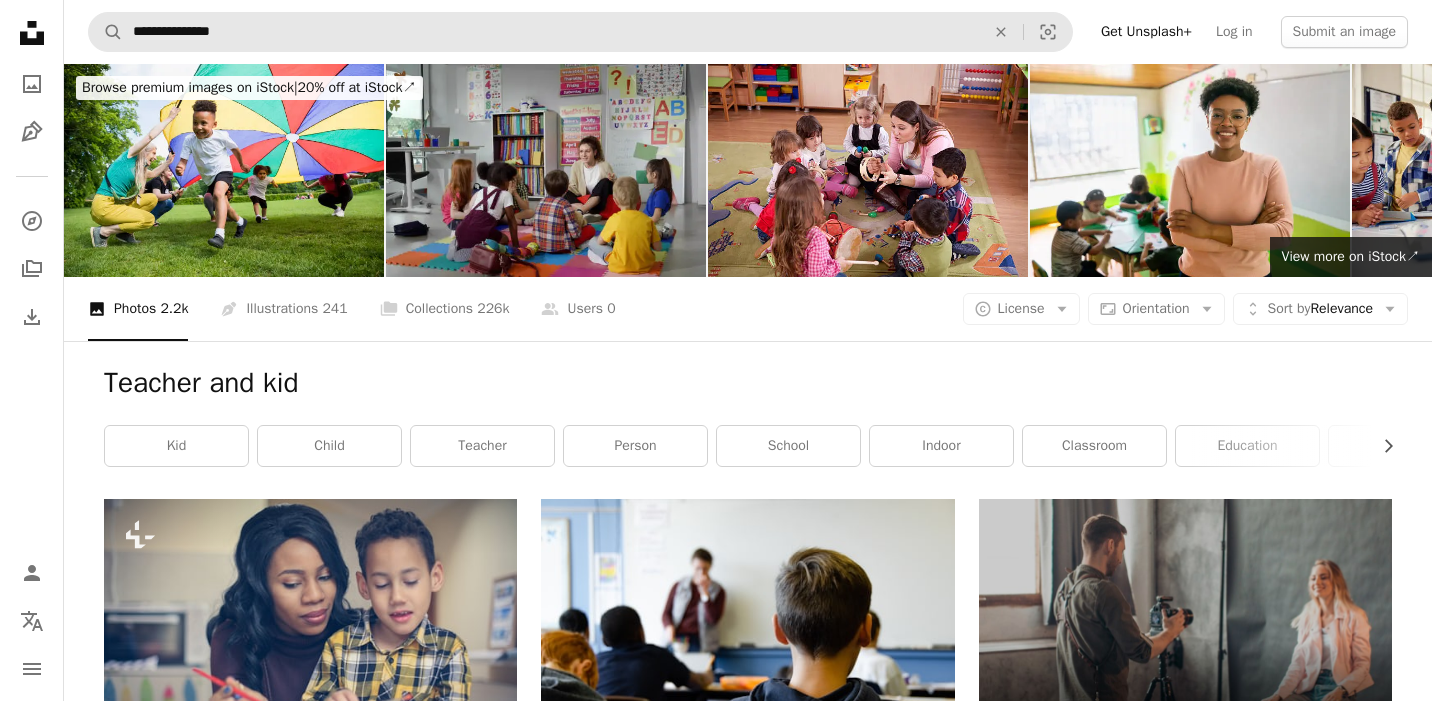 scroll, scrollTop: 0, scrollLeft: 0, axis: both 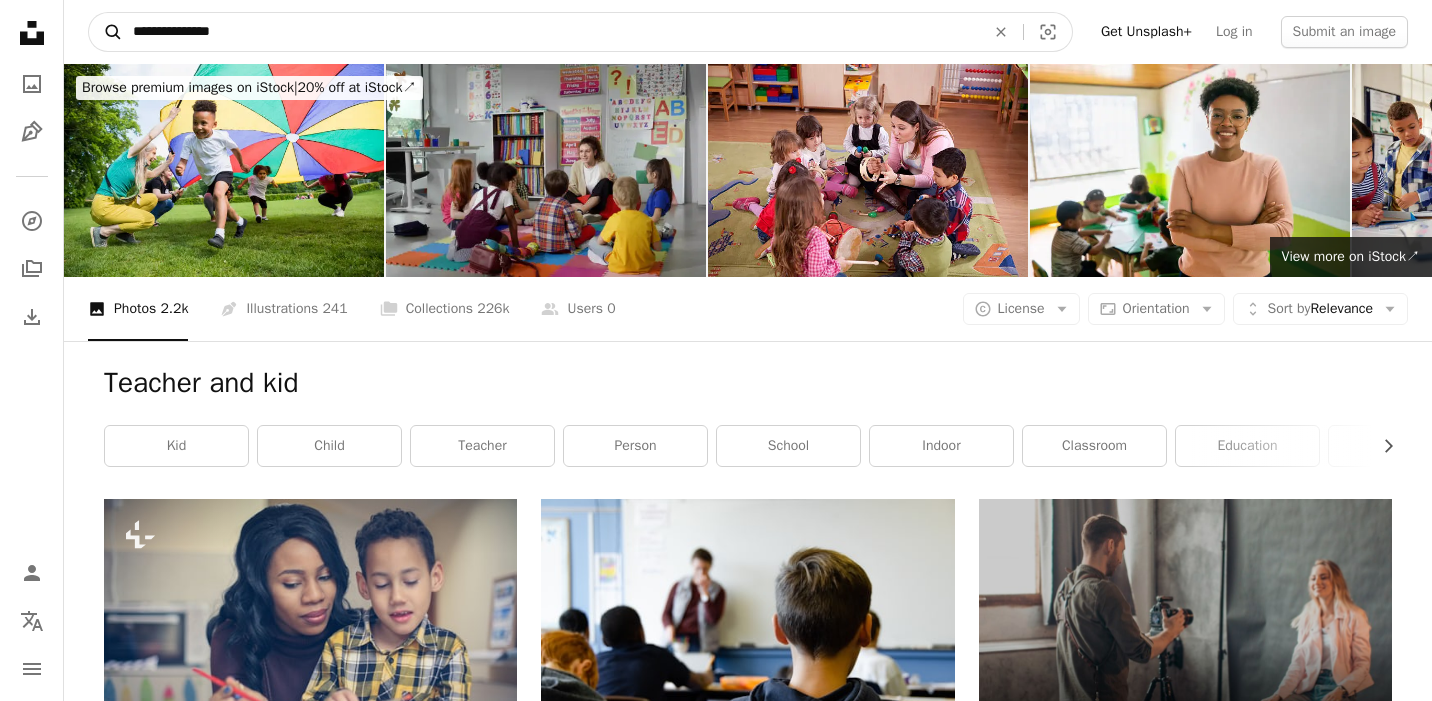 drag, startPoint x: 280, startPoint y: 39, endPoint x: 95, endPoint y: 40, distance: 185.0027 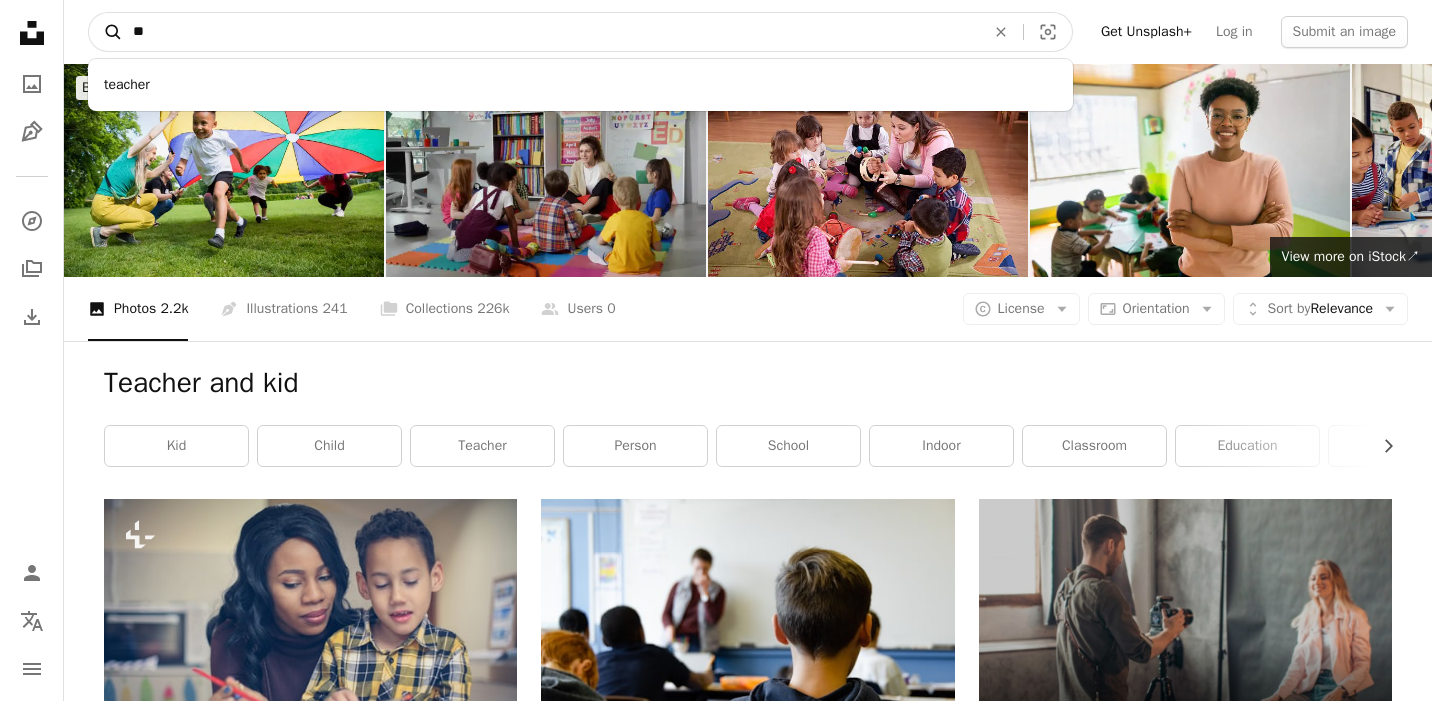 type on "*" 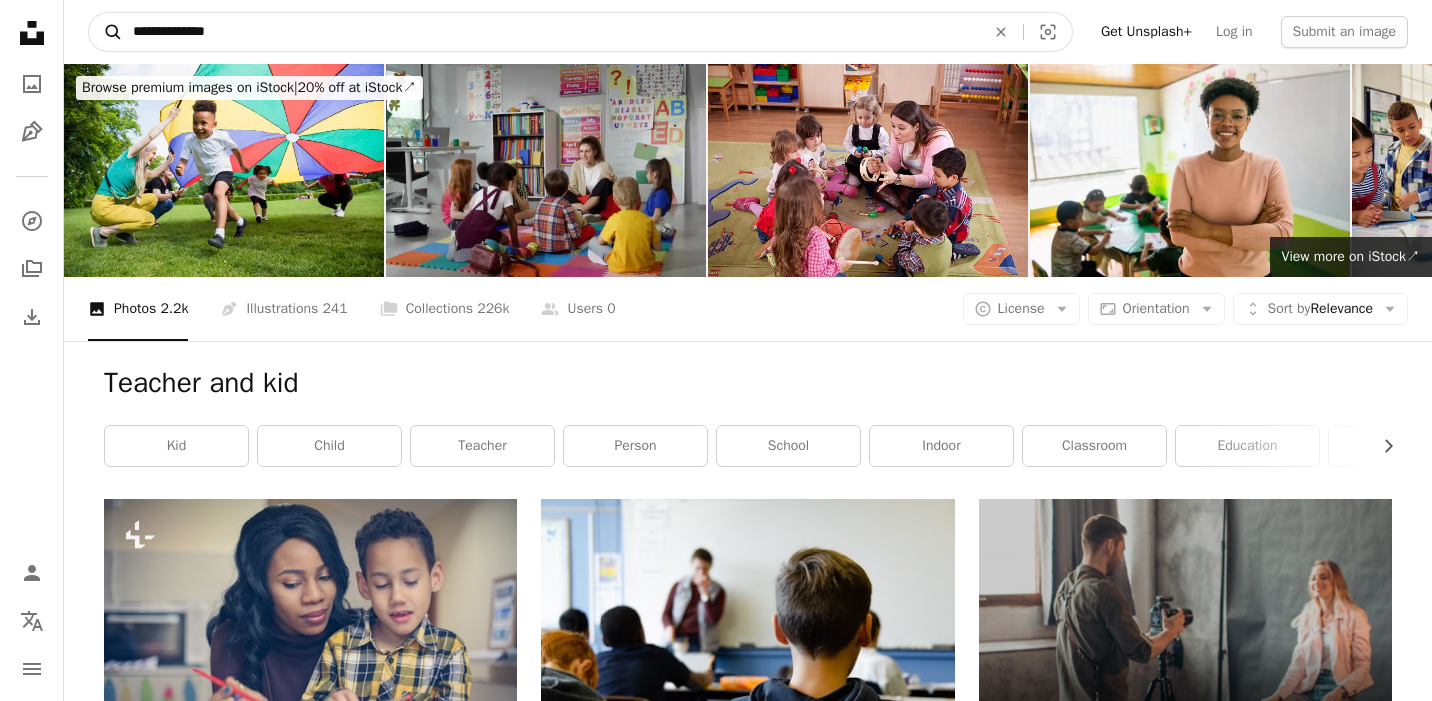 type on "**********" 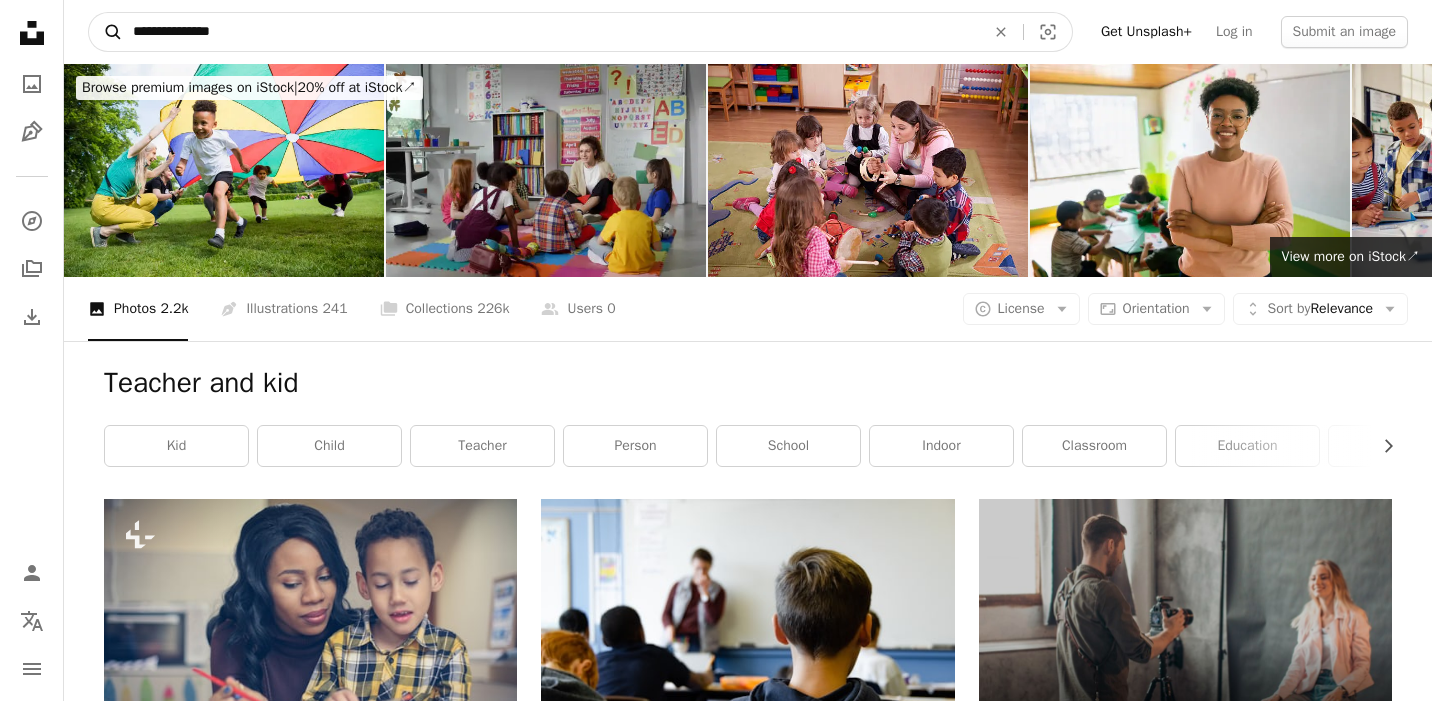 click on "A magnifying glass" at bounding box center (106, 32) 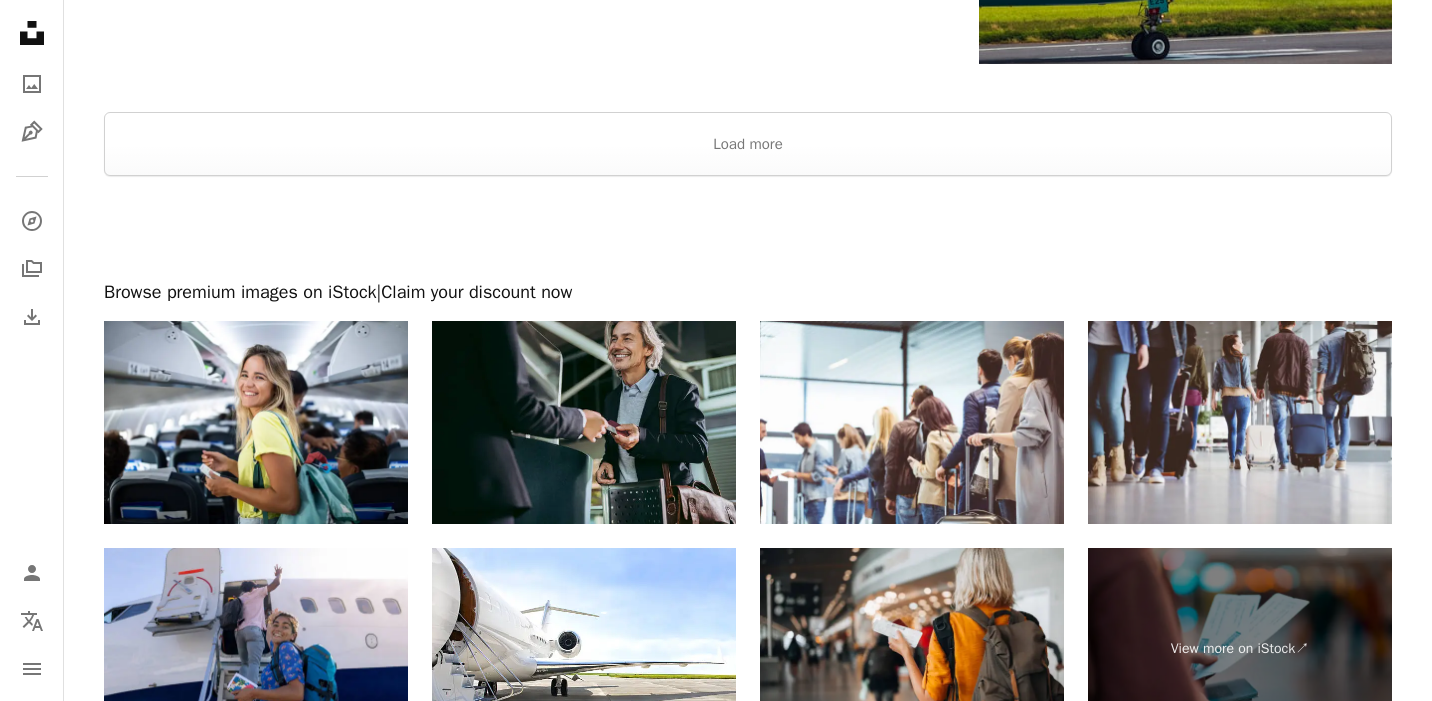scroll, scrollTop: 3390, scrollLeft: 0, axis: vertical 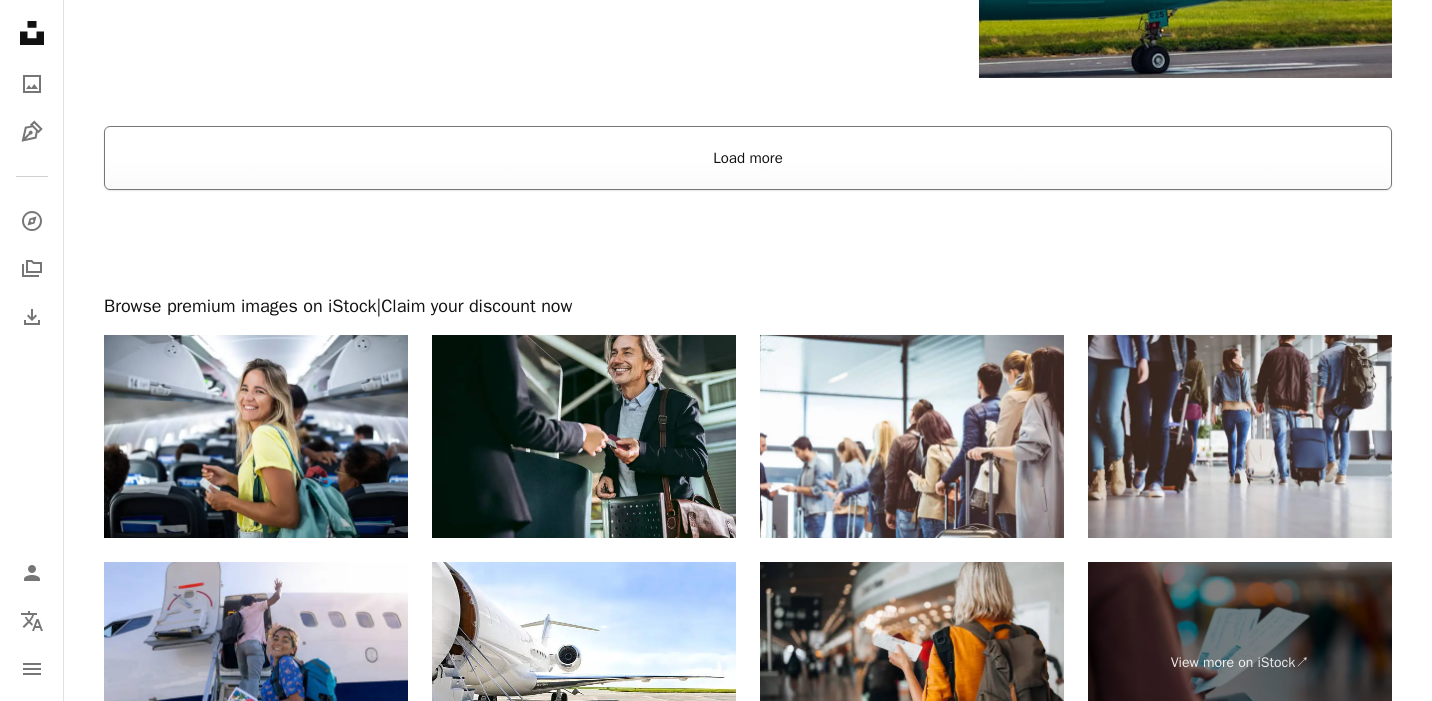 click on "Load more" at bounding box center (748, 158) 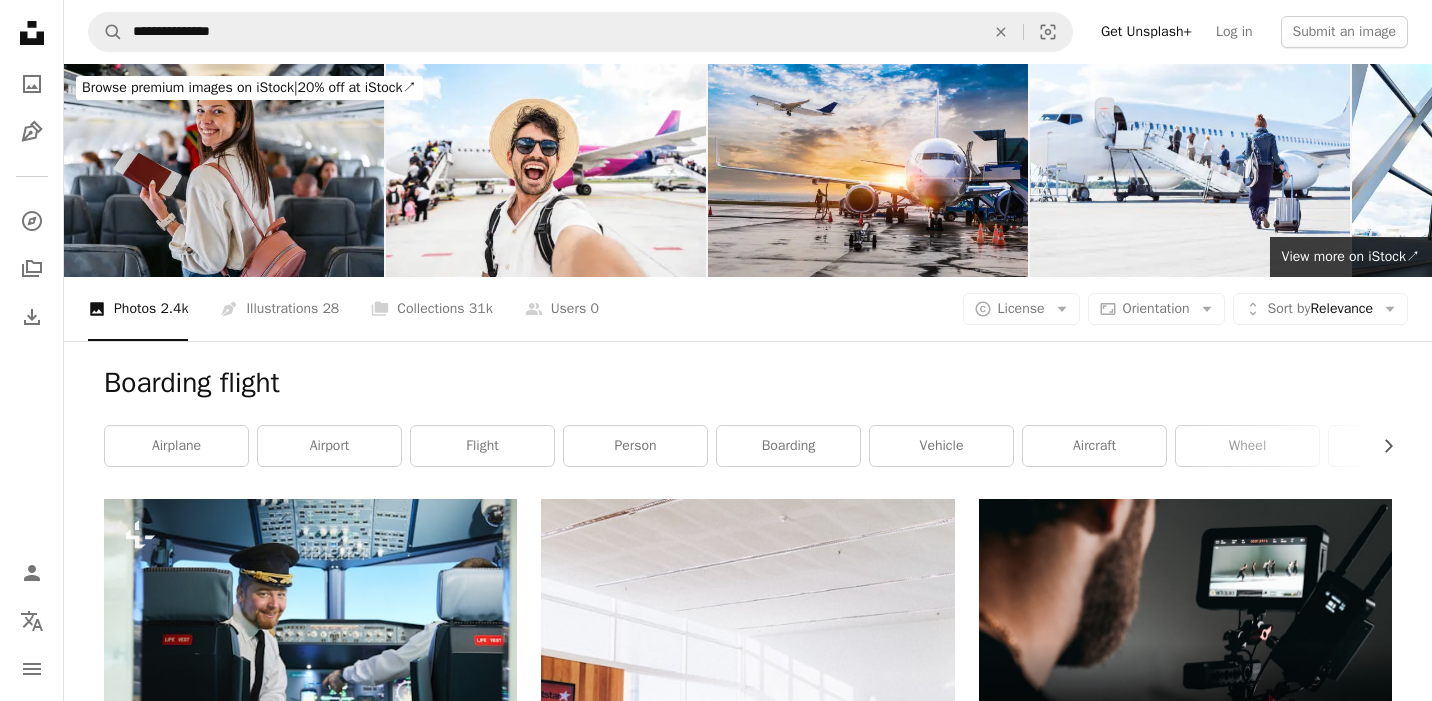 scroll, scrollTop: 0, scrollLeft: 0, axis: both 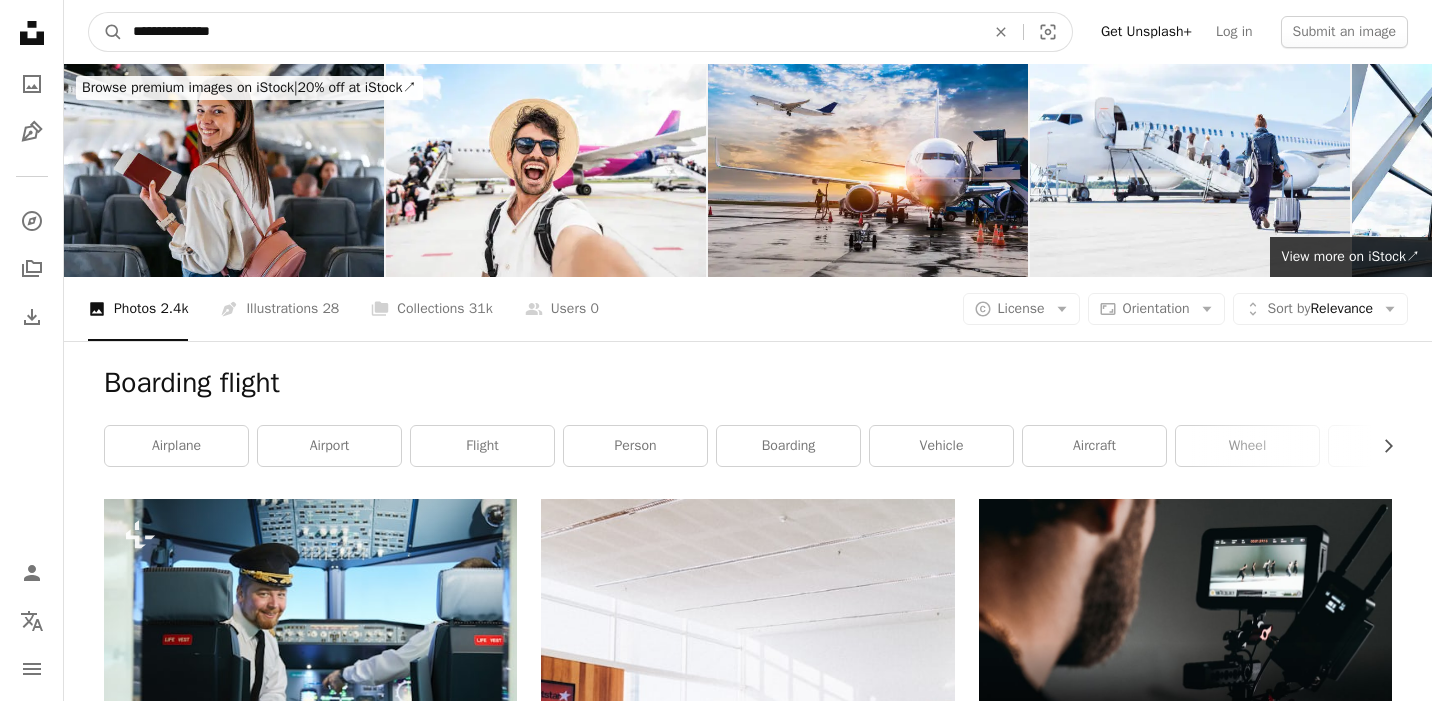 drag, startPoint x: 255, startPoint y: 24, endPoint x: 59, endPoint y: 28, distance: 196.04082 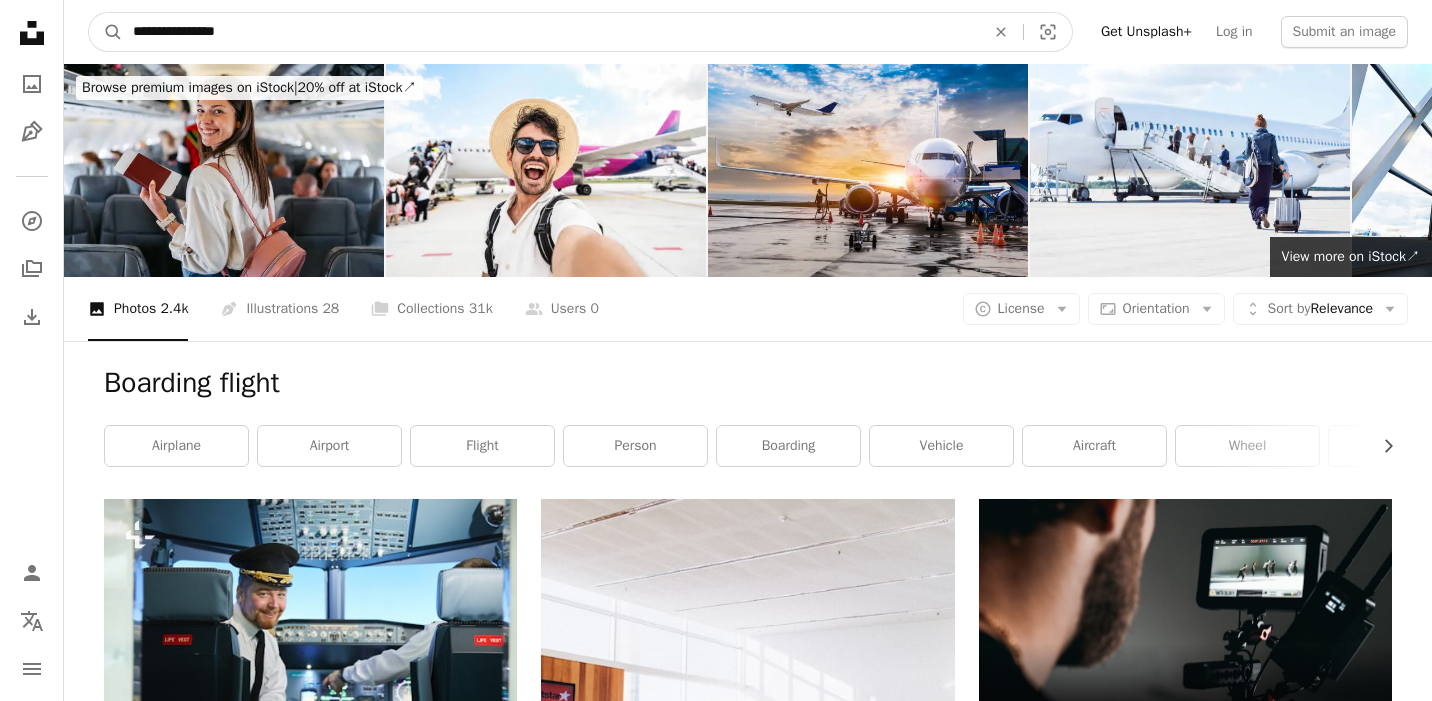 type on "**********" 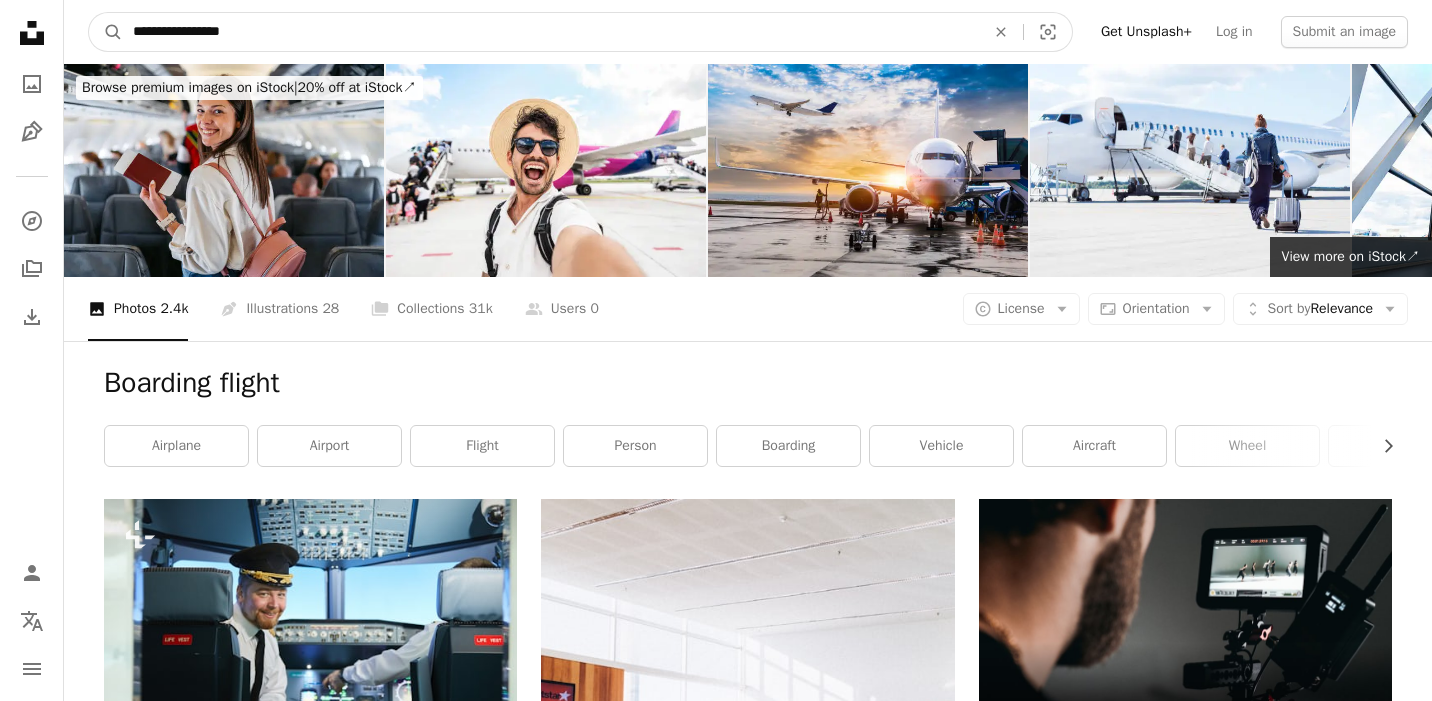 click on "A magnifying glass" at bounding box center [106, 32] 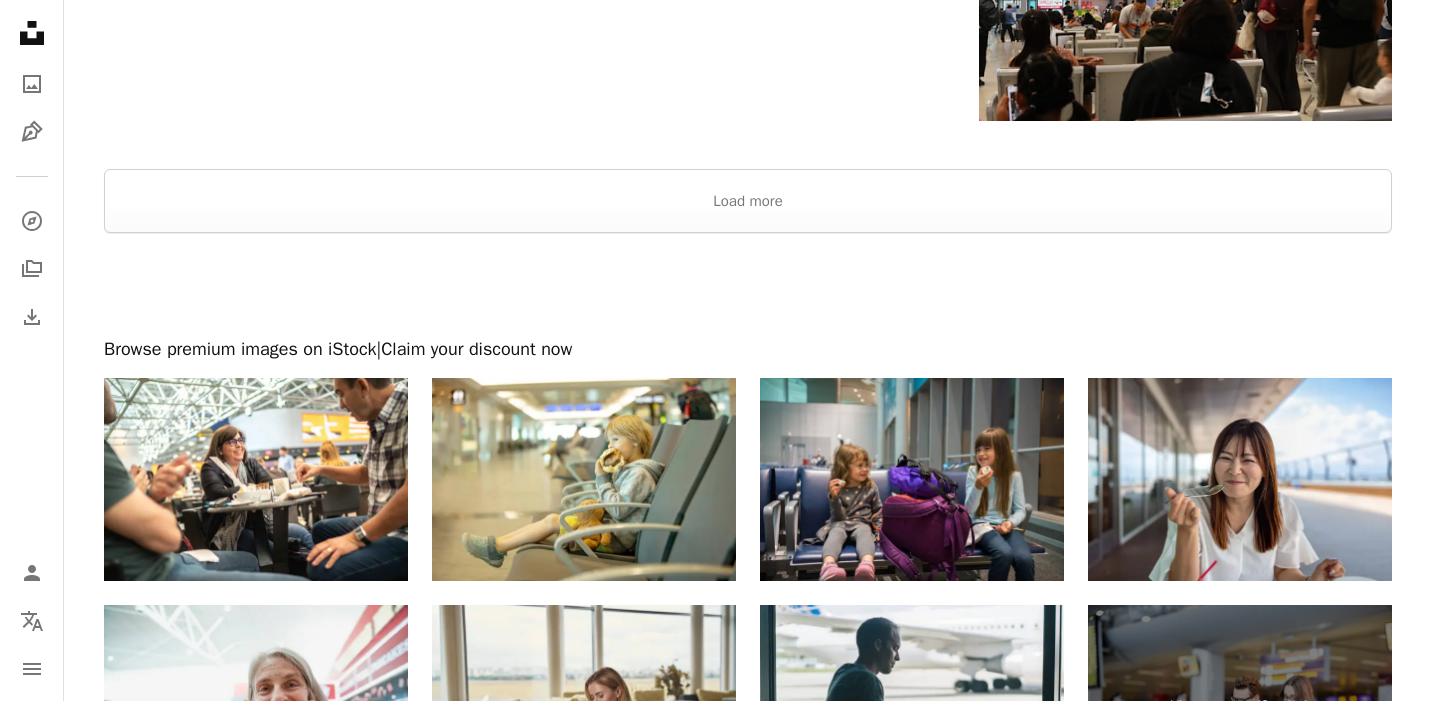scroll, scrollTop: 3635, scrollLeft: 0, axis: vertical 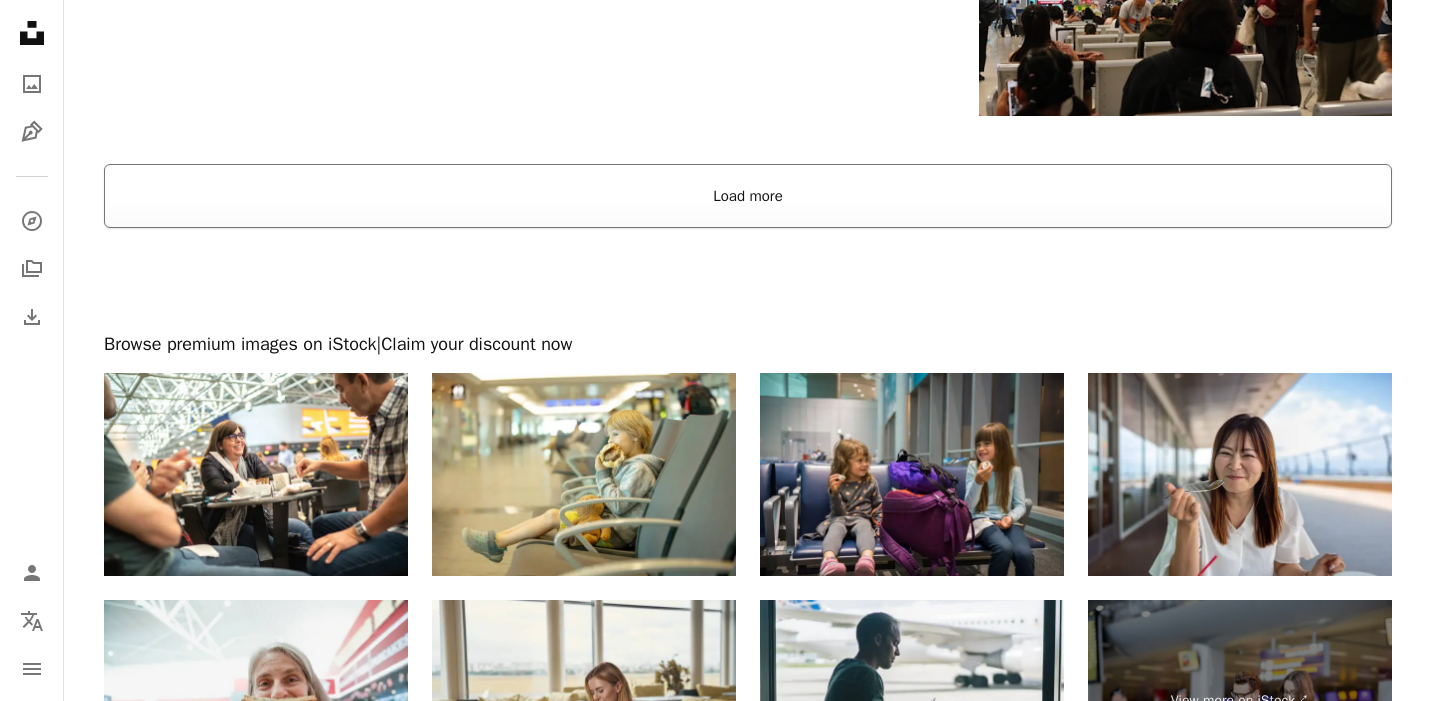 click on "Load more" at bounding box center [748, 196] 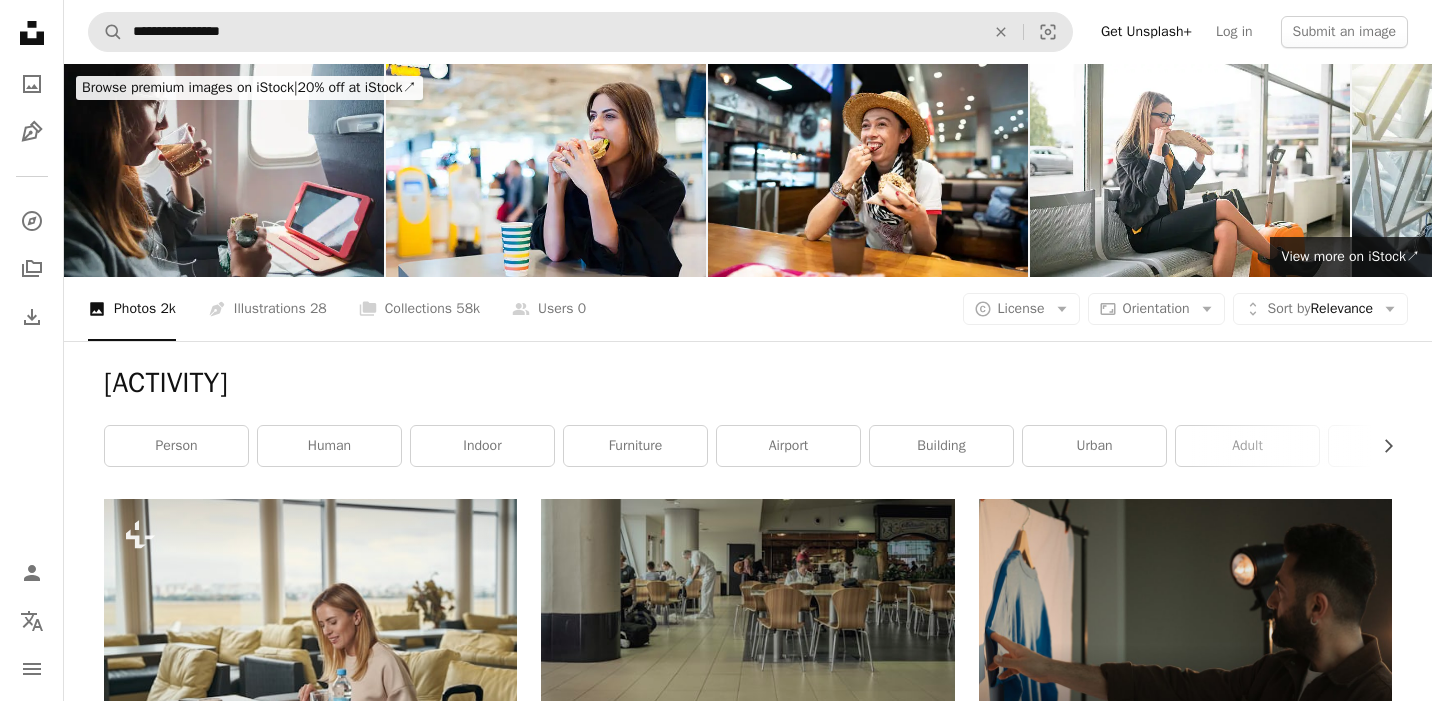 scroll, scrollTop: 0, scrollLeft: 0, axis: both 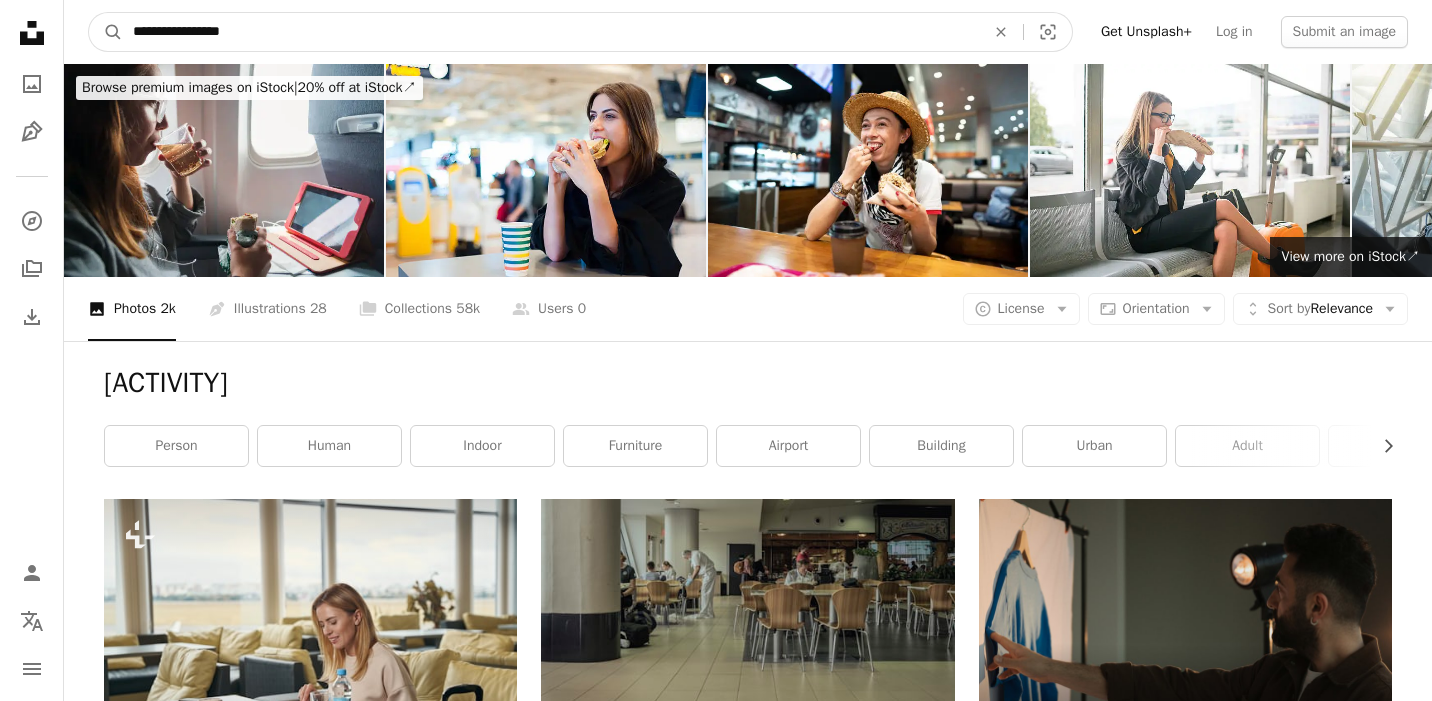 drag, startPoint x: 303, startPoint y: 29, endPoint x: 86, endPoint y: 30, distance: 217.0023 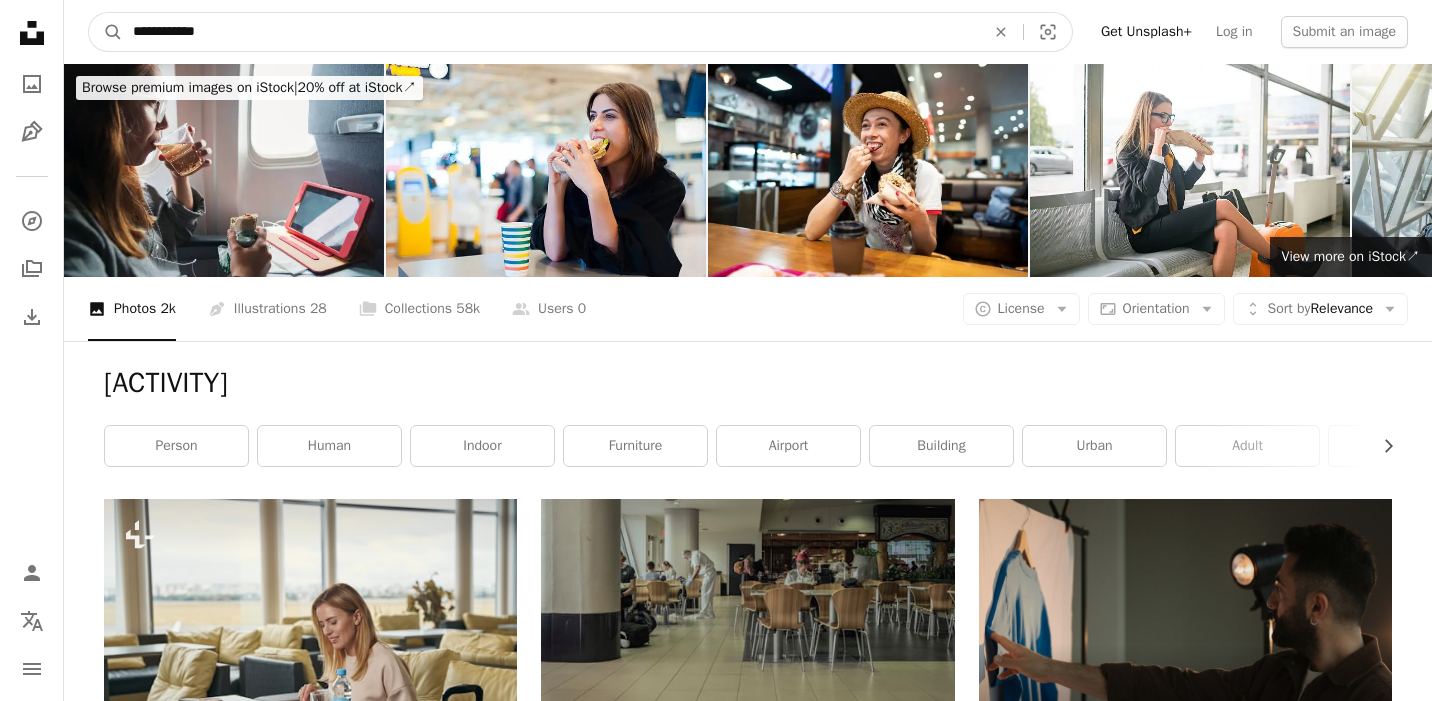 type on "**********" 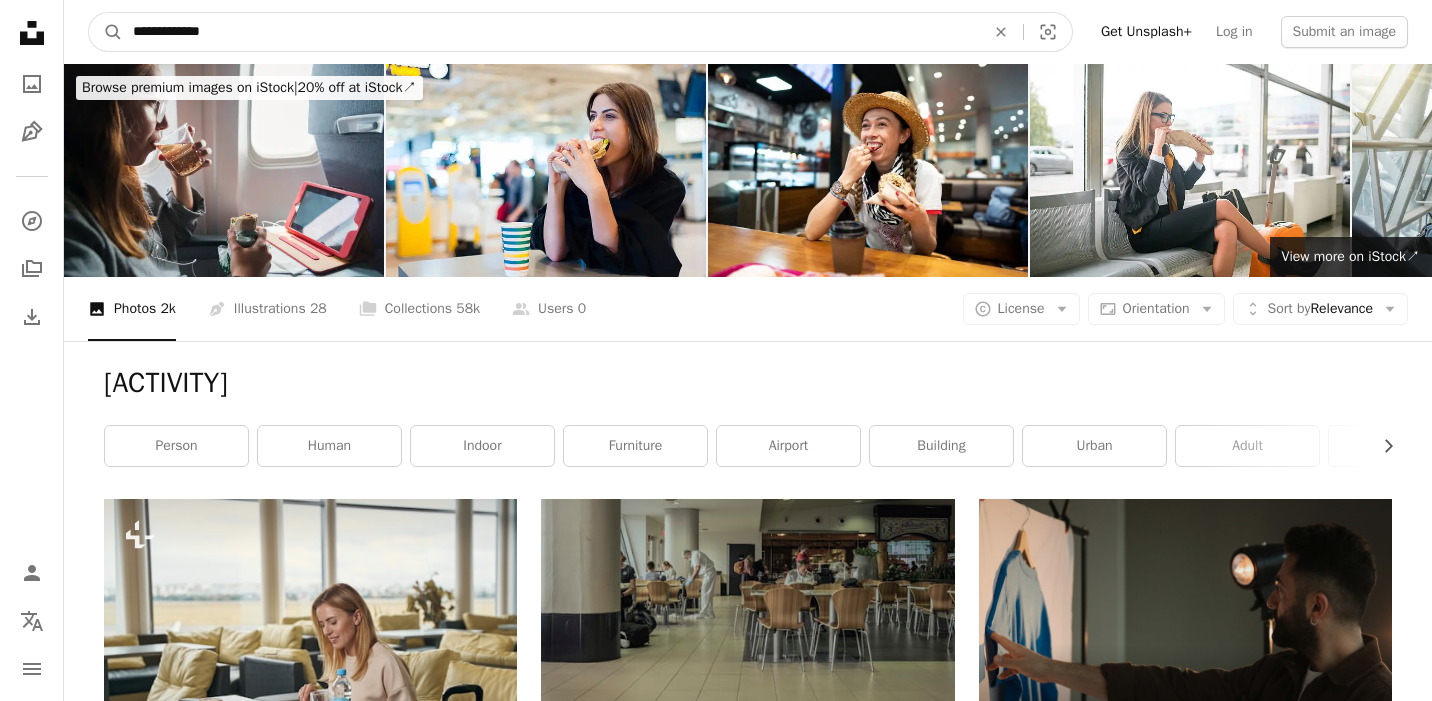 click on "A magnifying glass" at bounding box center (106, 32) 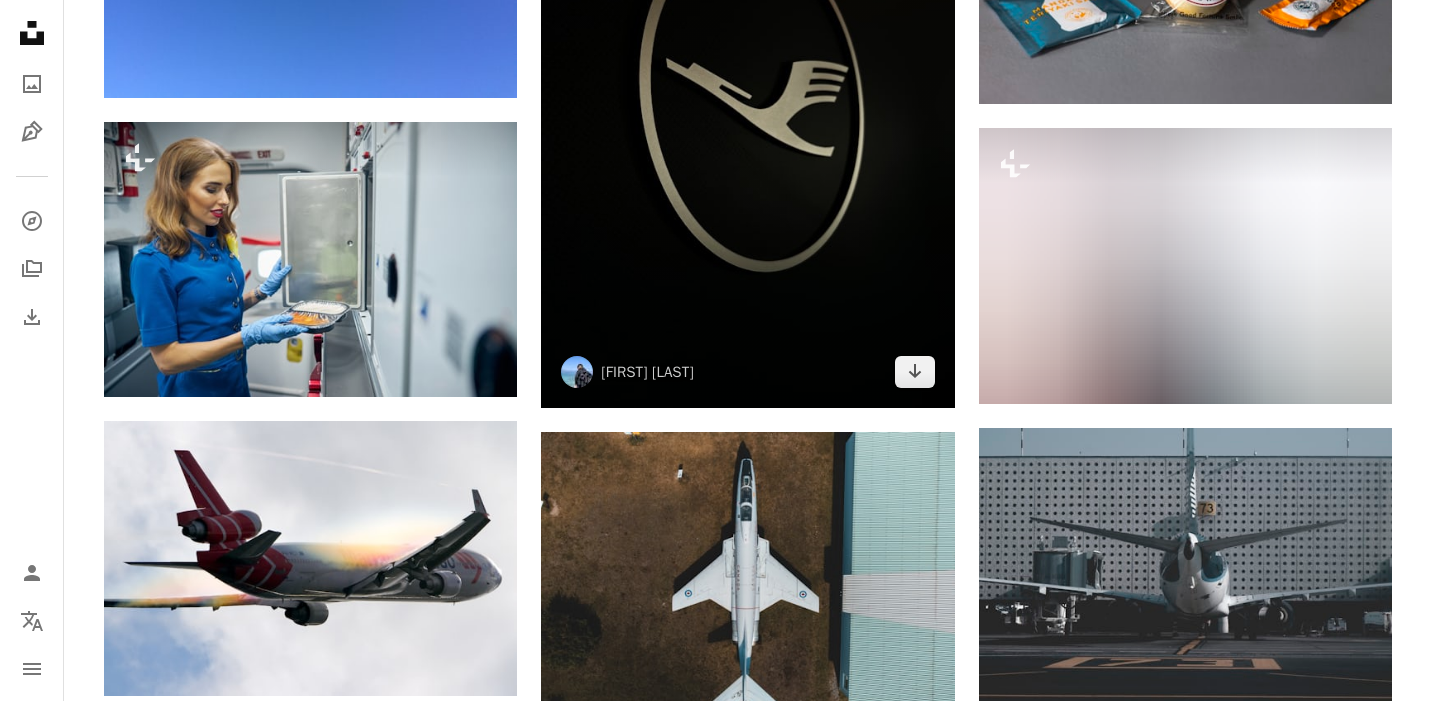 scroll, scrollTop: 2556, scrollLeft: 0, axis: vertical 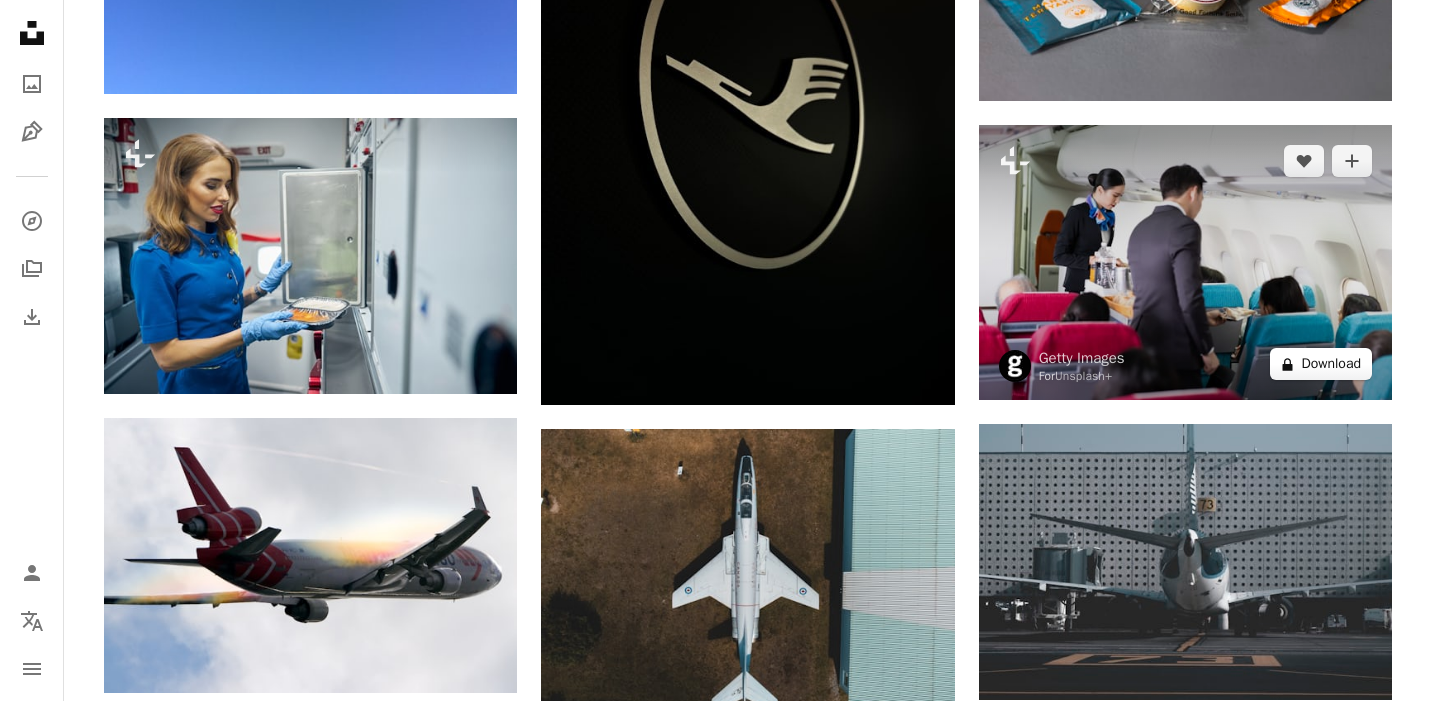 click on "A lock Download" at bounding box center (1321, 364) 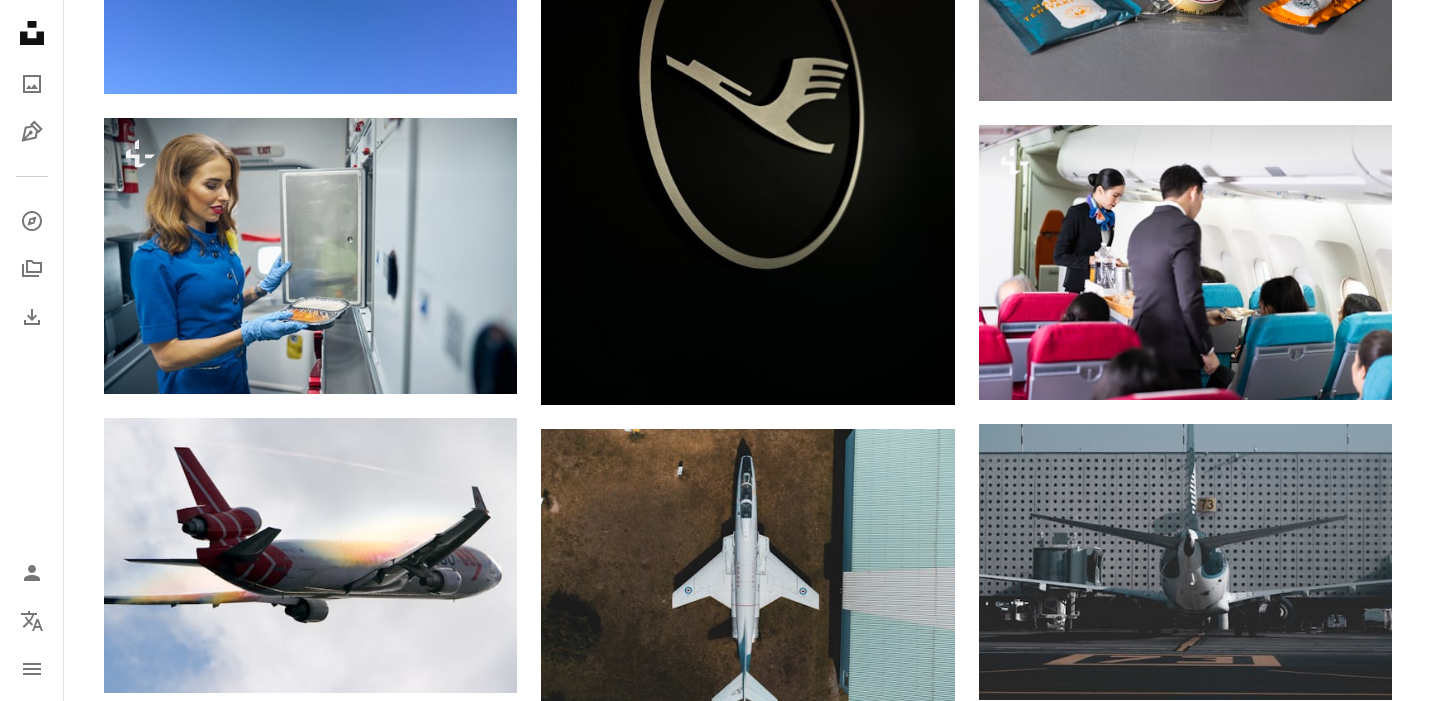 click on "An X shape Premium, ready to use images. Get unlimited access. A plus sign Members-only content added monthly A plus sign Unlimited royalty-free downloads A plus sign Illustrations  New A plus sign Enhanced legal protections yearly 65%  off monthly $20   $7 CAD per month * Get  Unsplash+ * When paid annually, billed upfront  $84 Taxes where applicable. Renews automatically. Cancel anytime." at bounding box center (716, 2266) 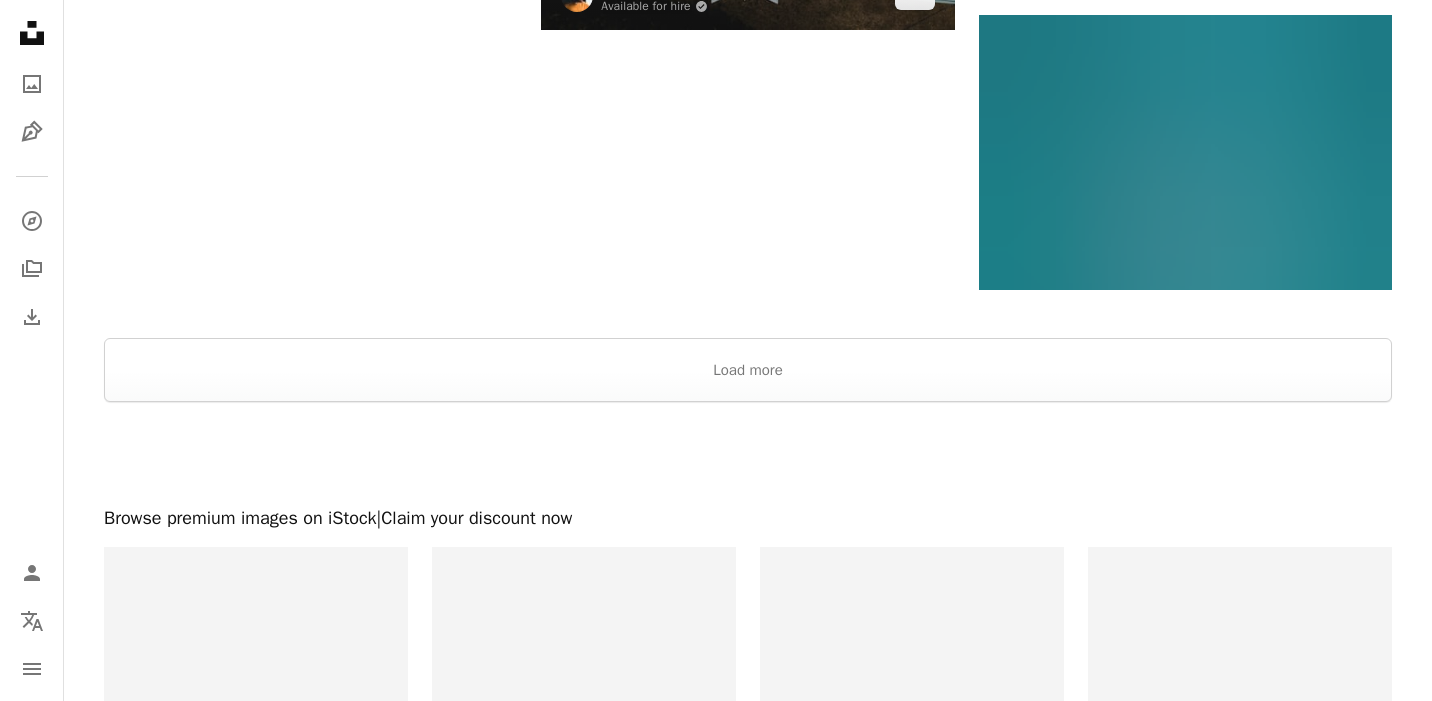 scroll, scrollTop: 3289, scrollLeft: 0, axis: vertical 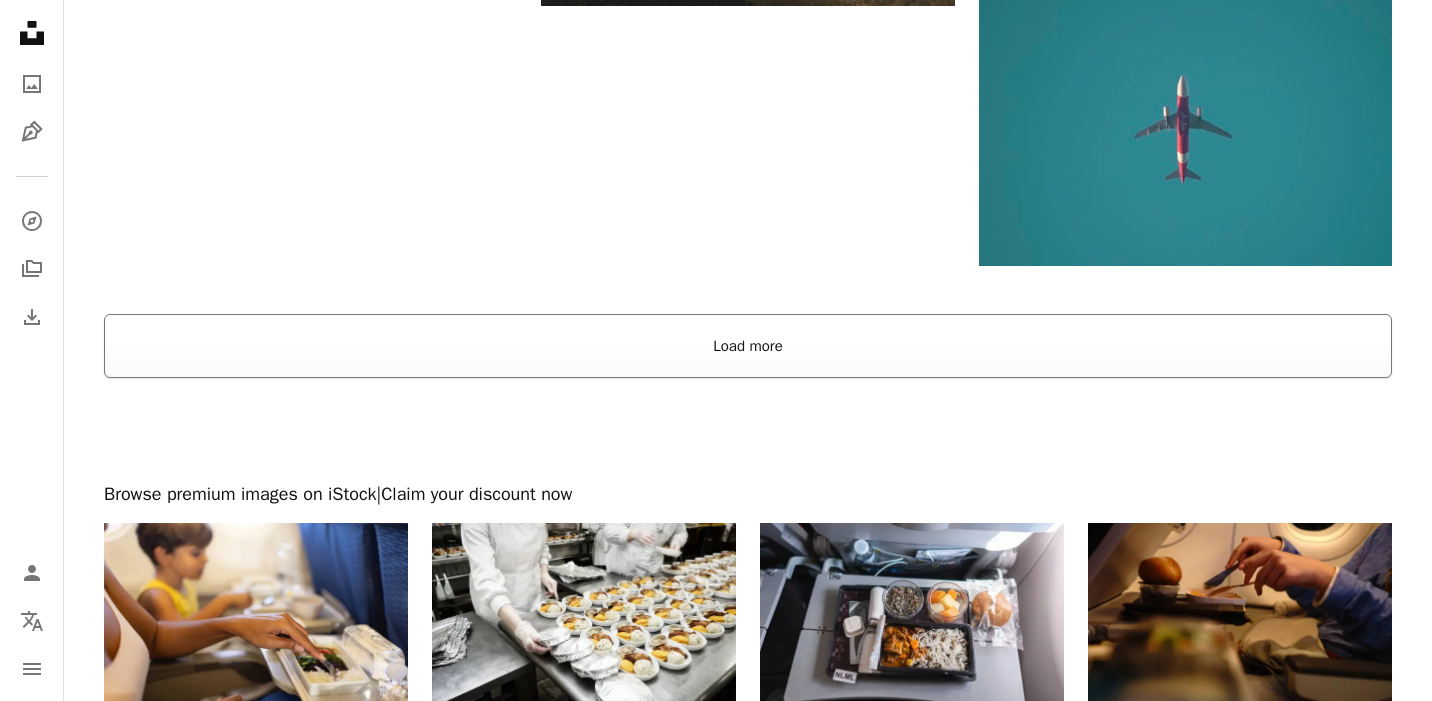 click on "Load more" at bounding box center [748, 346] 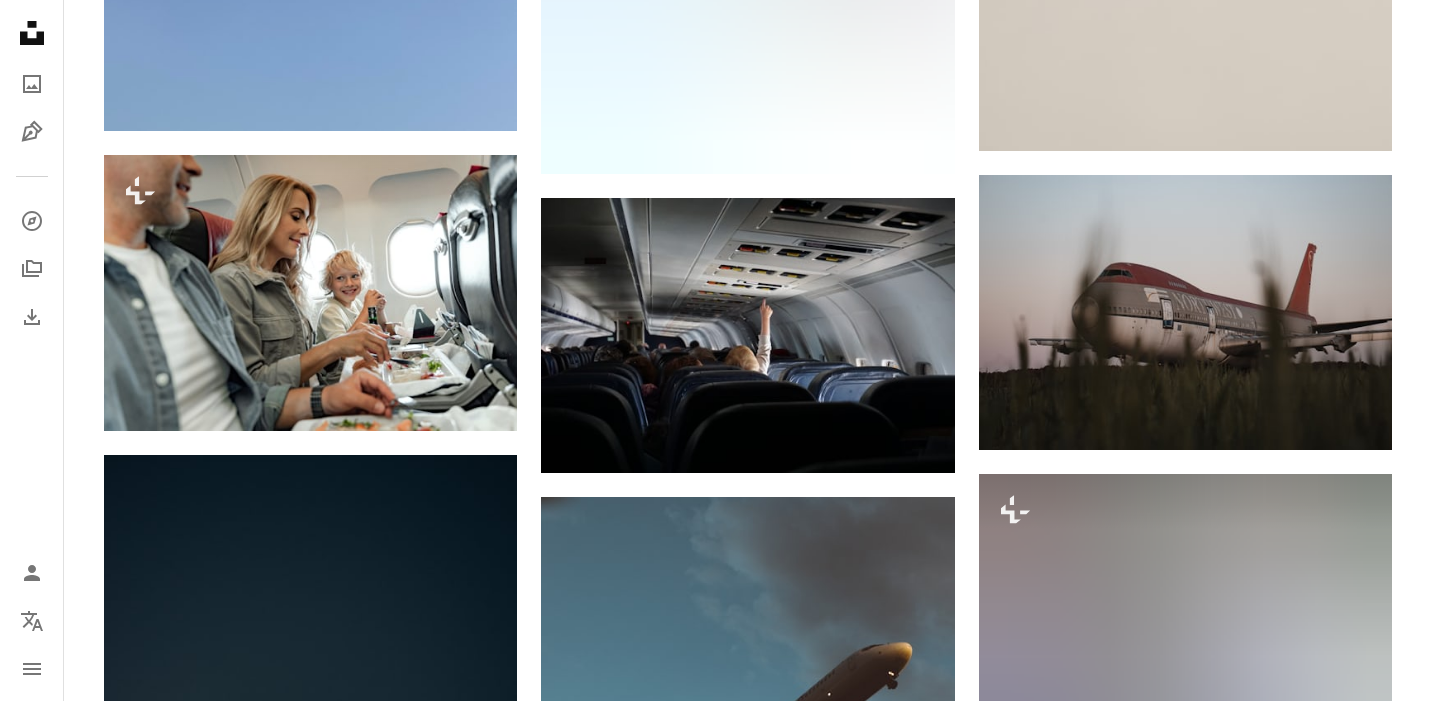 scroll, scrollTop: 5904, scrollLeft: 0, axis: vertical 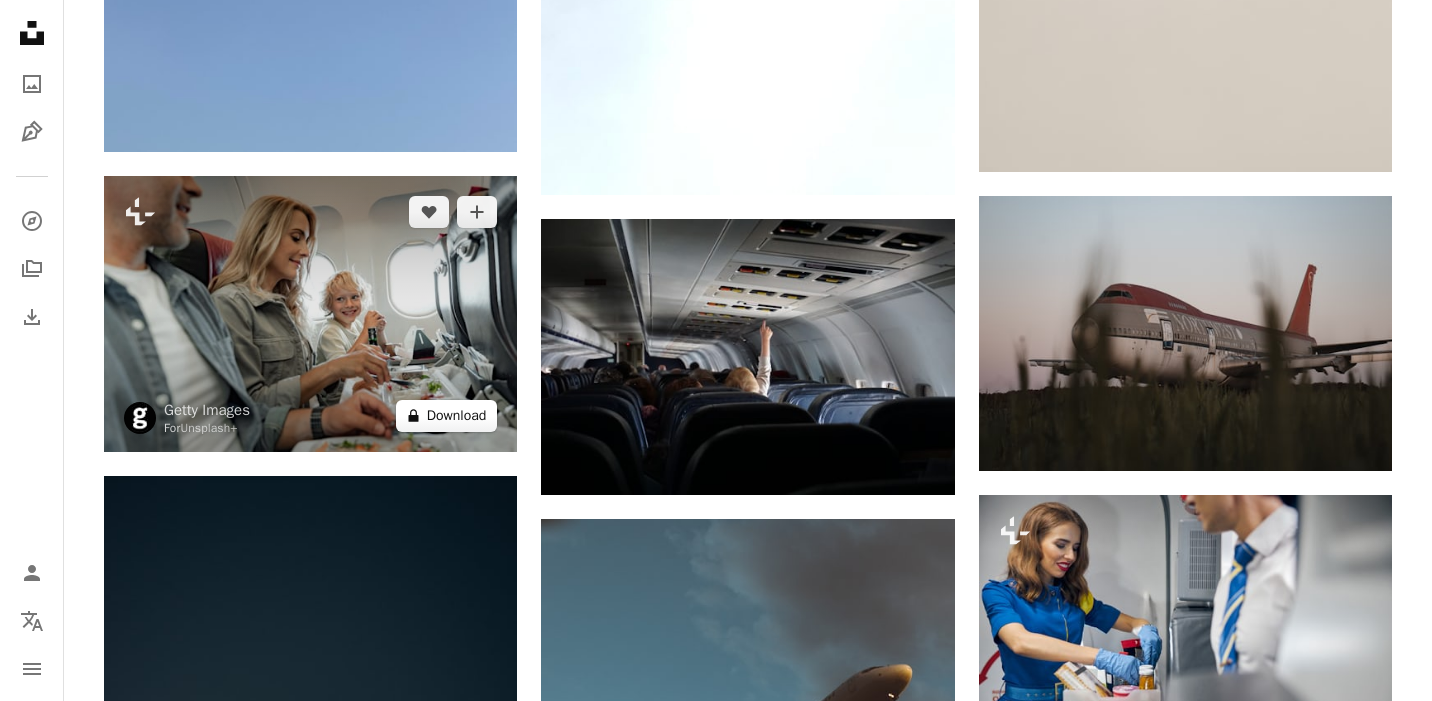 click 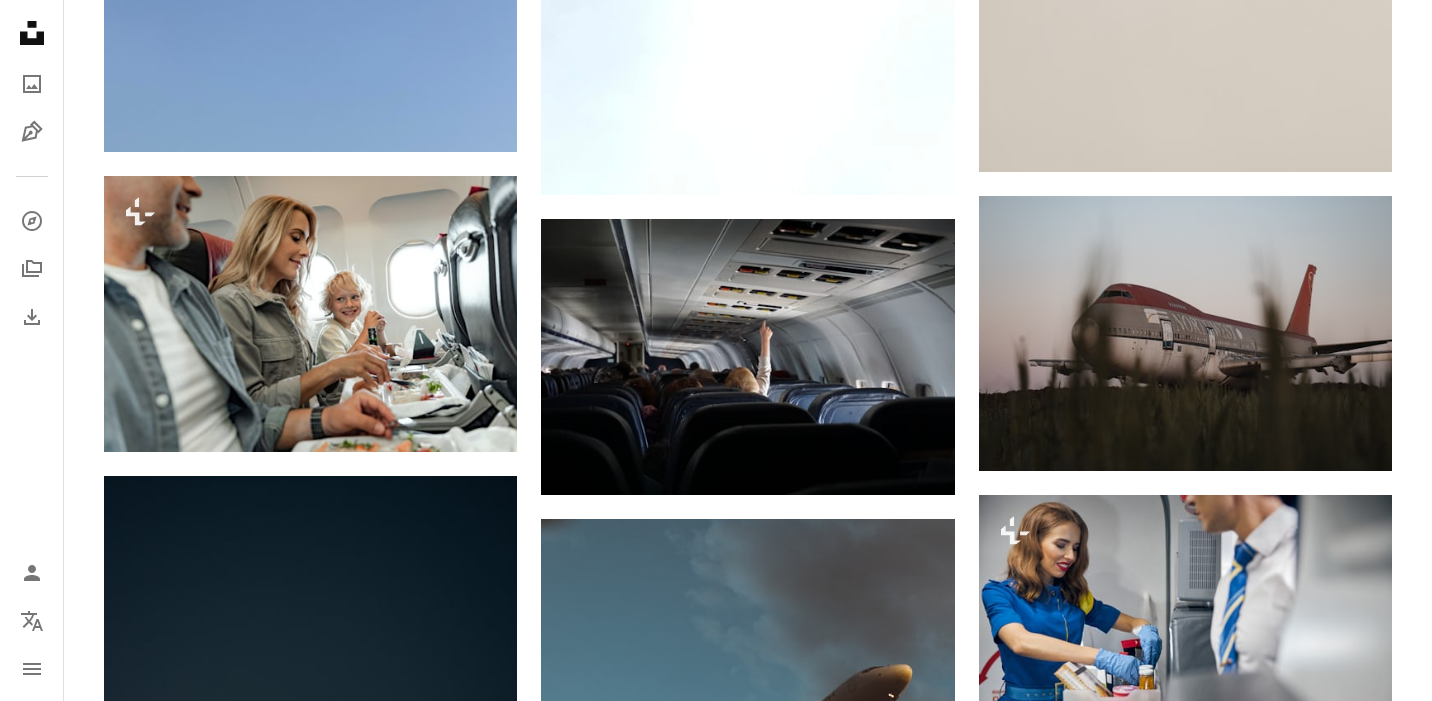 click on "An X shape Premium, ready to use images. Get unlimited access. A plus sign Members-only content added monthly A plus sign Unlimited royalty-free downloads A plus sign Illustrations  New A plus sign Enhanced legal protections yearly 65%  off monthly $20   $7 CAD per month * Get  Unsplash+ * When paid annually, billed upfront  $84 Taxes where applicable. Renews automatically. Cancel anytime." at bounding box center [716, 4116] 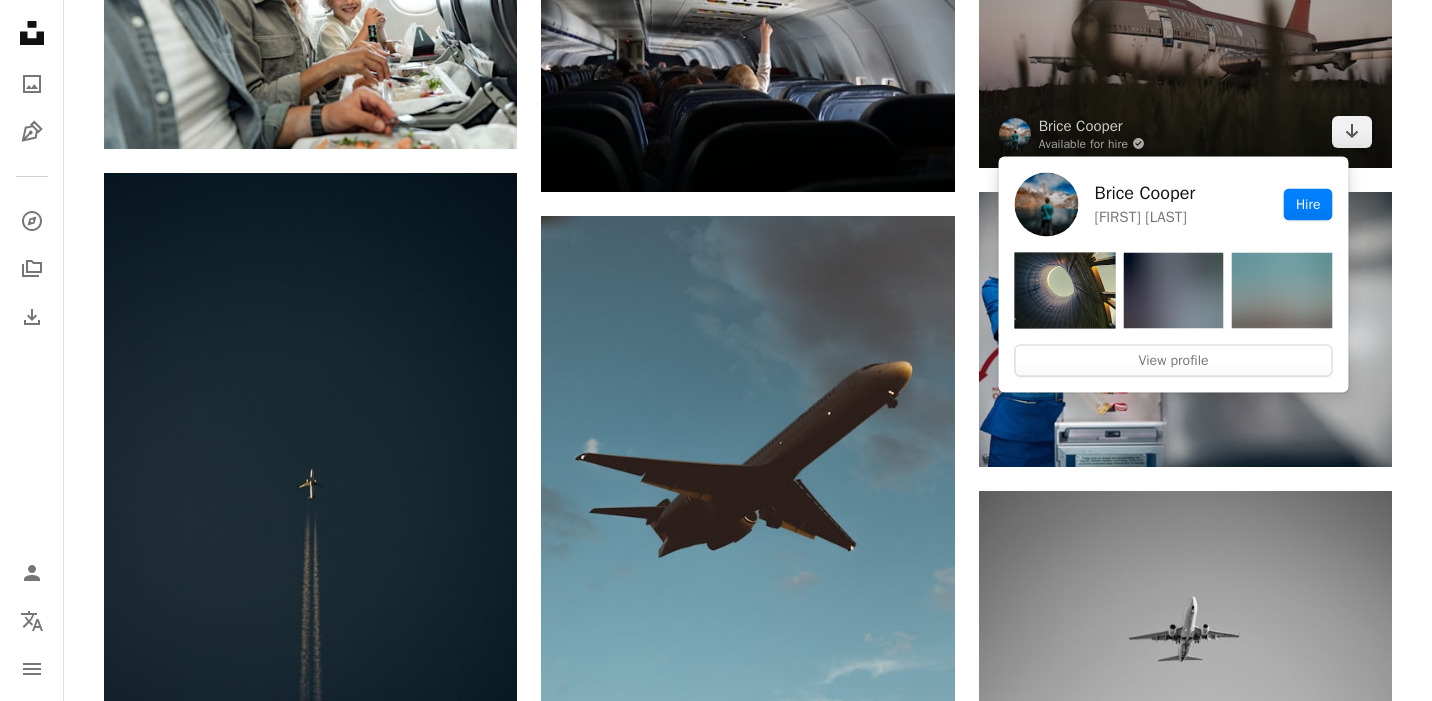 scroll, scrollTop: 6208, scrollLeft: 0, axis: vertical 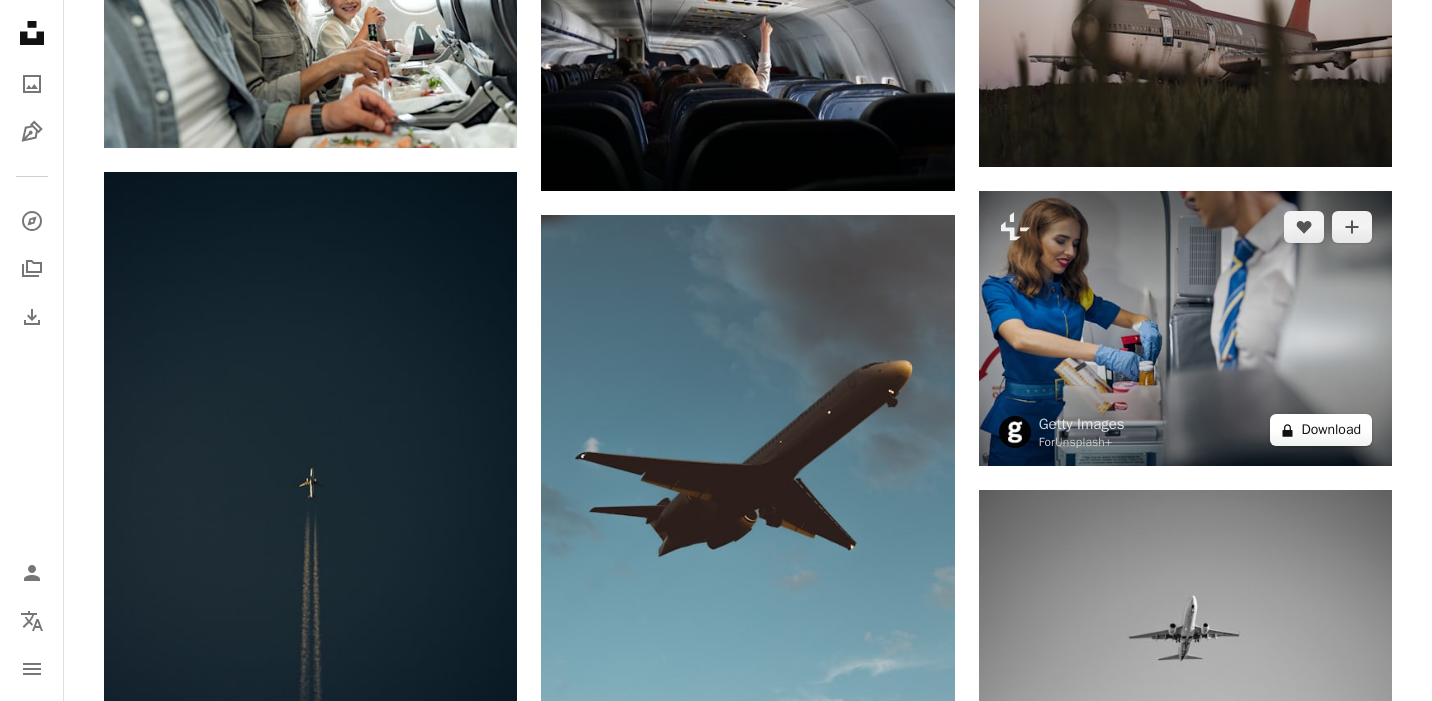 click on "A lock Download" at bounding box center [1321, 430] 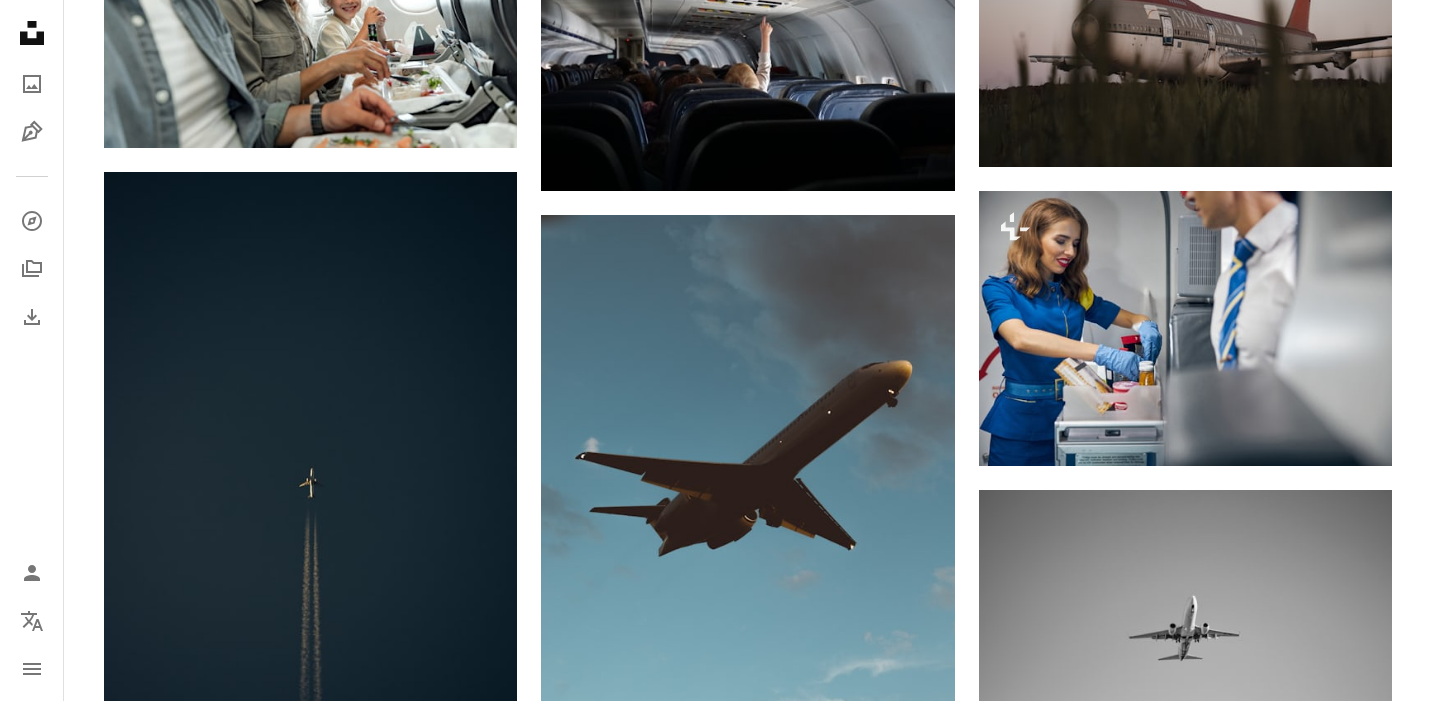 click on "An X shape Premium, ready to use images. Get unlimited access. A plus sign Members-only content added monthly A plus sign Unlimited royalty-free downloads A plus sign Illustrations  New A plus sign Enhanced legal protections yearly 65%  off monthly $20   $7 CAD per month * Get  Unsplash+ * When paid annually, billed upfront  $84 Taxes where applicable. Renews automatically. Cancel anytime." at bounding box center [716, 3812] 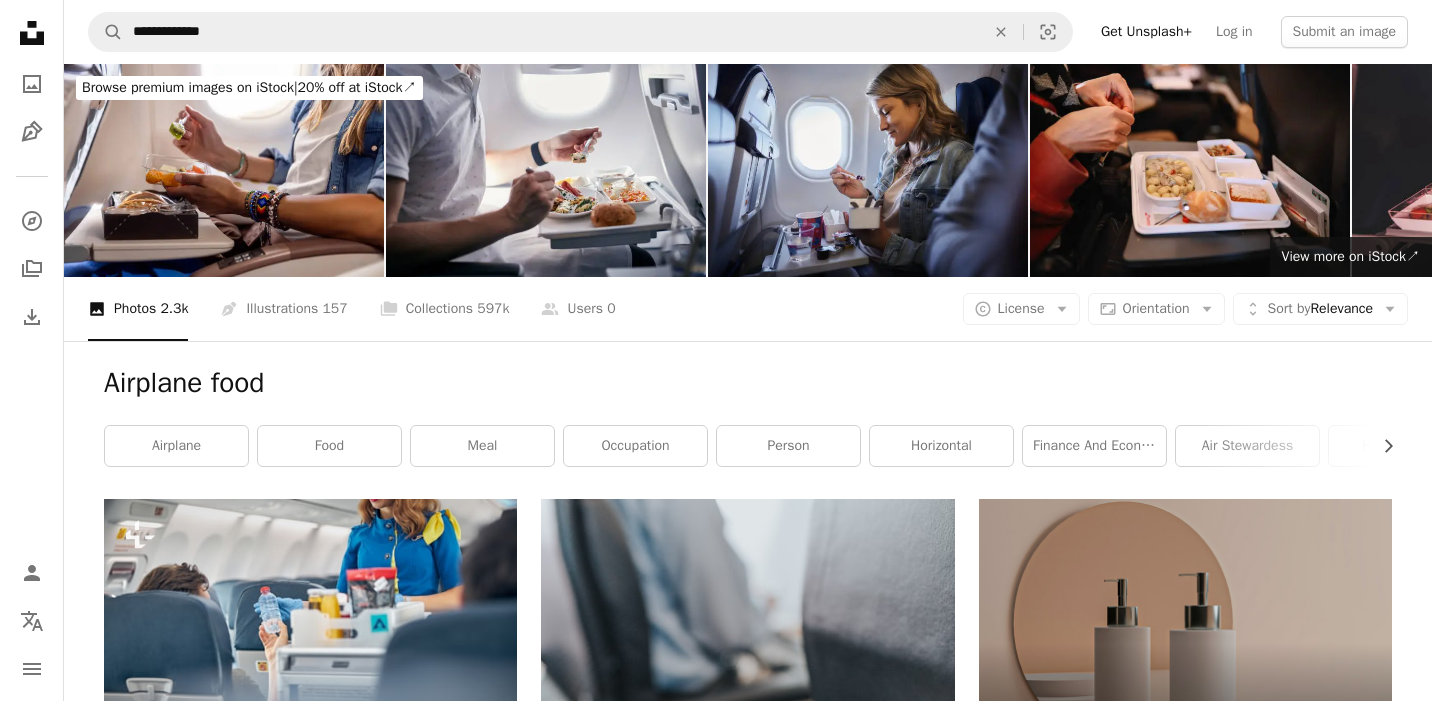 scroll, scrollTop: 0, scrollLeft: 0, axis: both 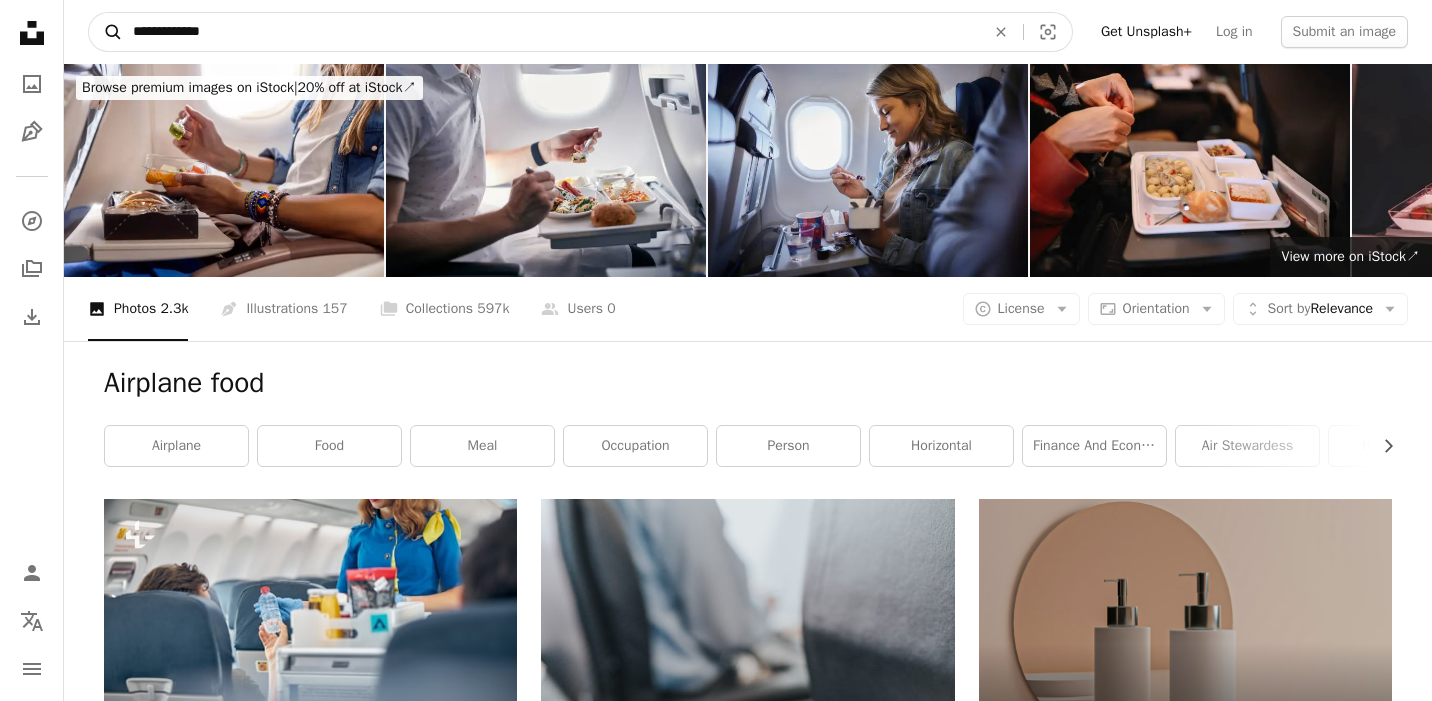 drag, startPoint x: 278, startPoint y: 28, endPoint x: 113, endPoint y: 33, distance: 165.07574 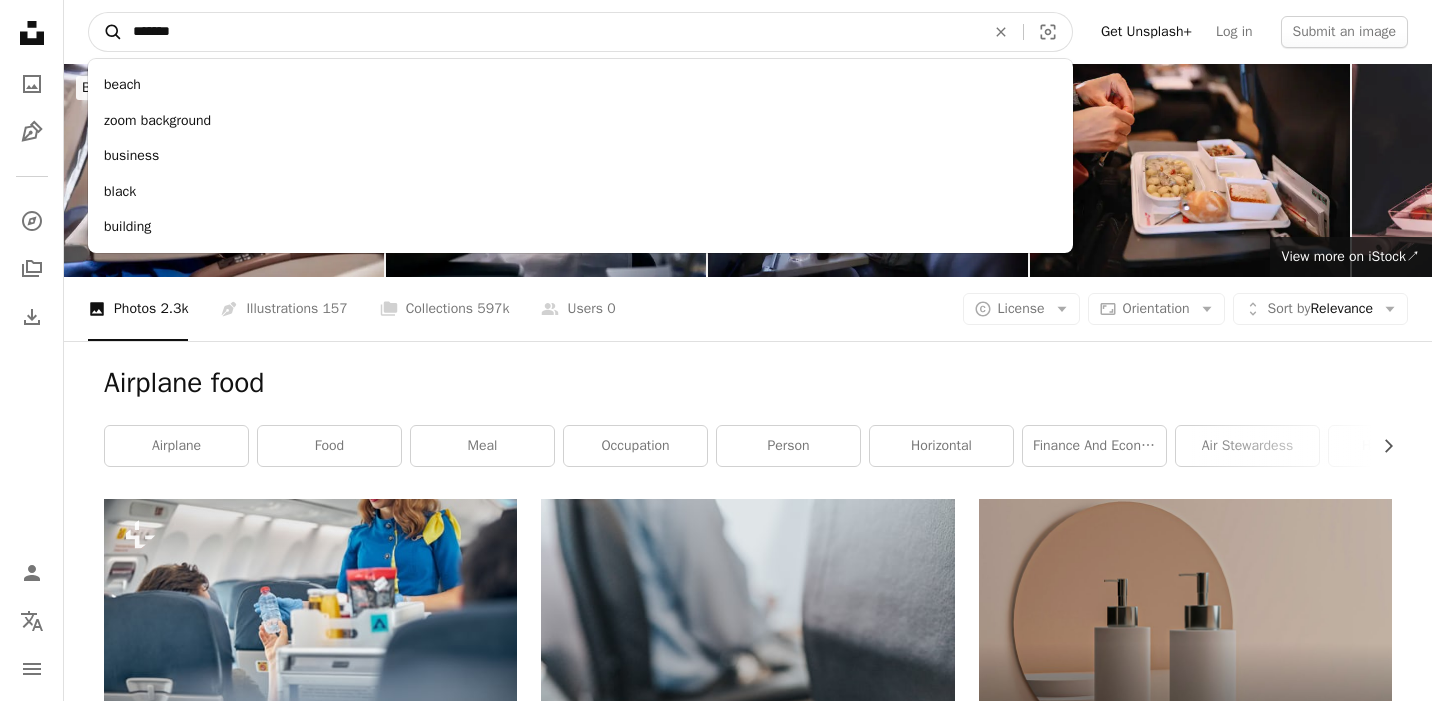 type on "********" 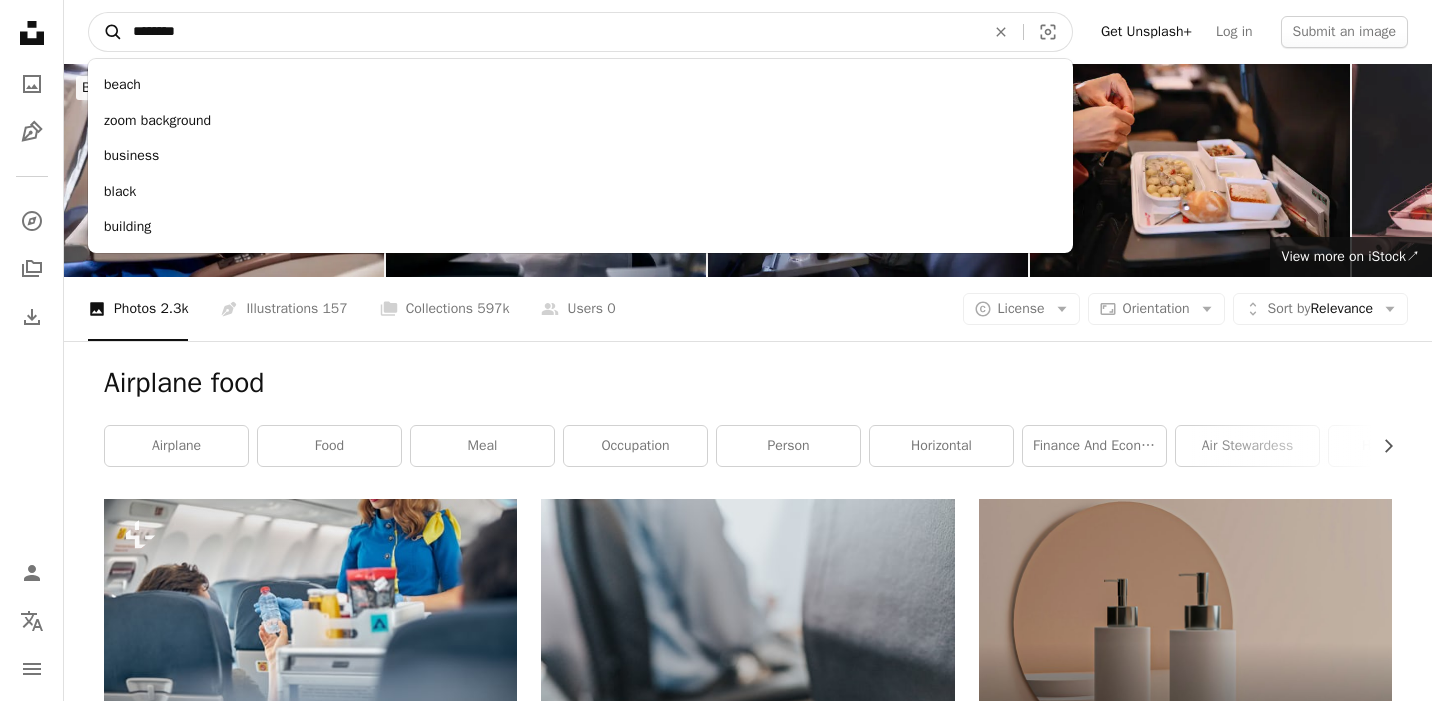 click on "A magnifying glass" at bounding box center [106, 32] 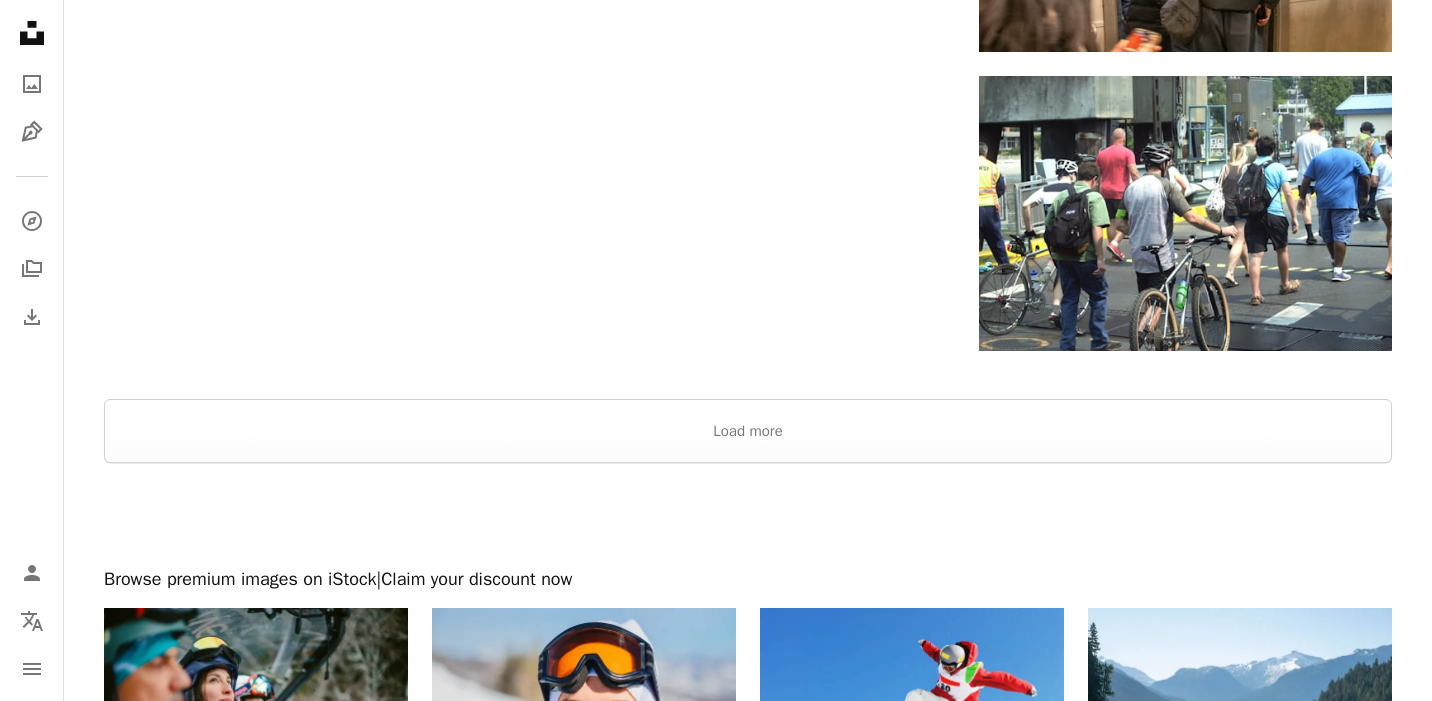 scroll, scrollTop: 3143, scrollLeft: 0, axis: vertical 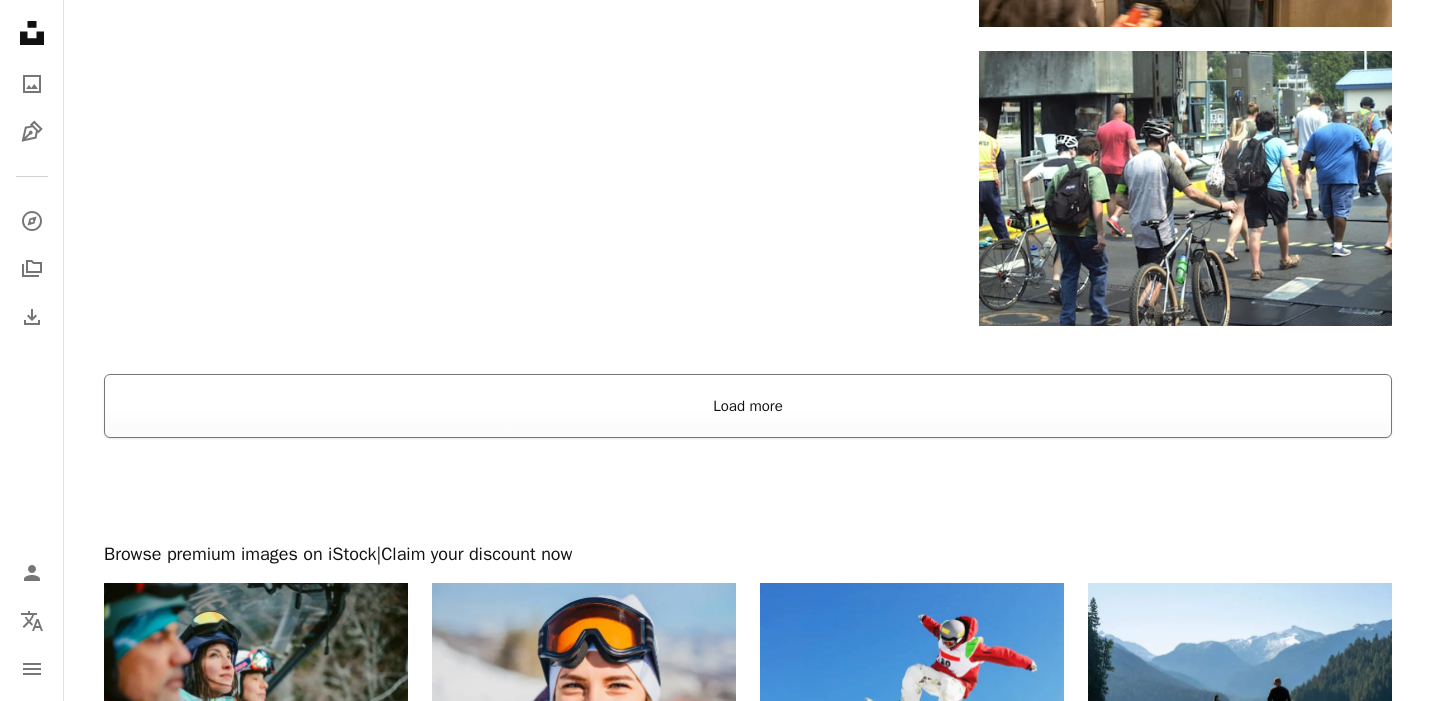 click on "Load more" at bounding box center (748, 406) 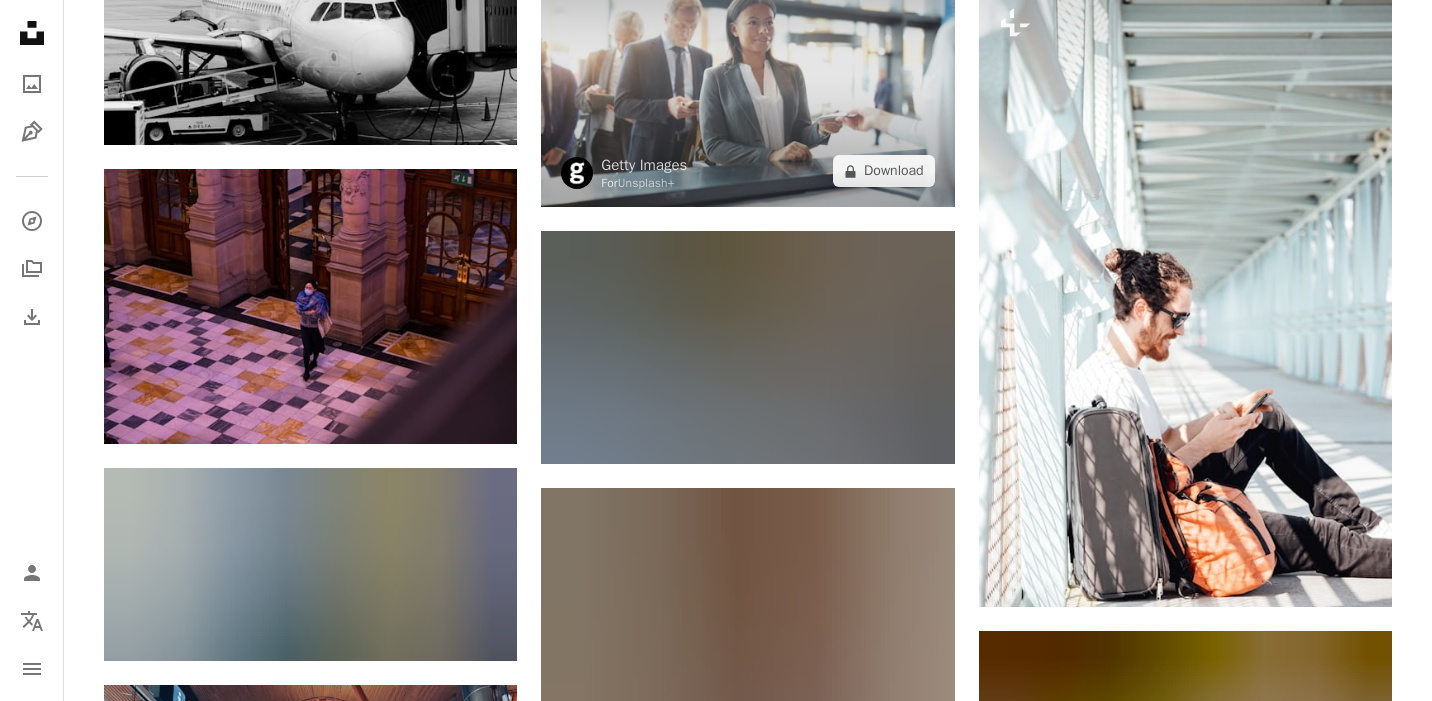 scroll, scrollTop: 6949, scrollLeft: 0, axis: vertical 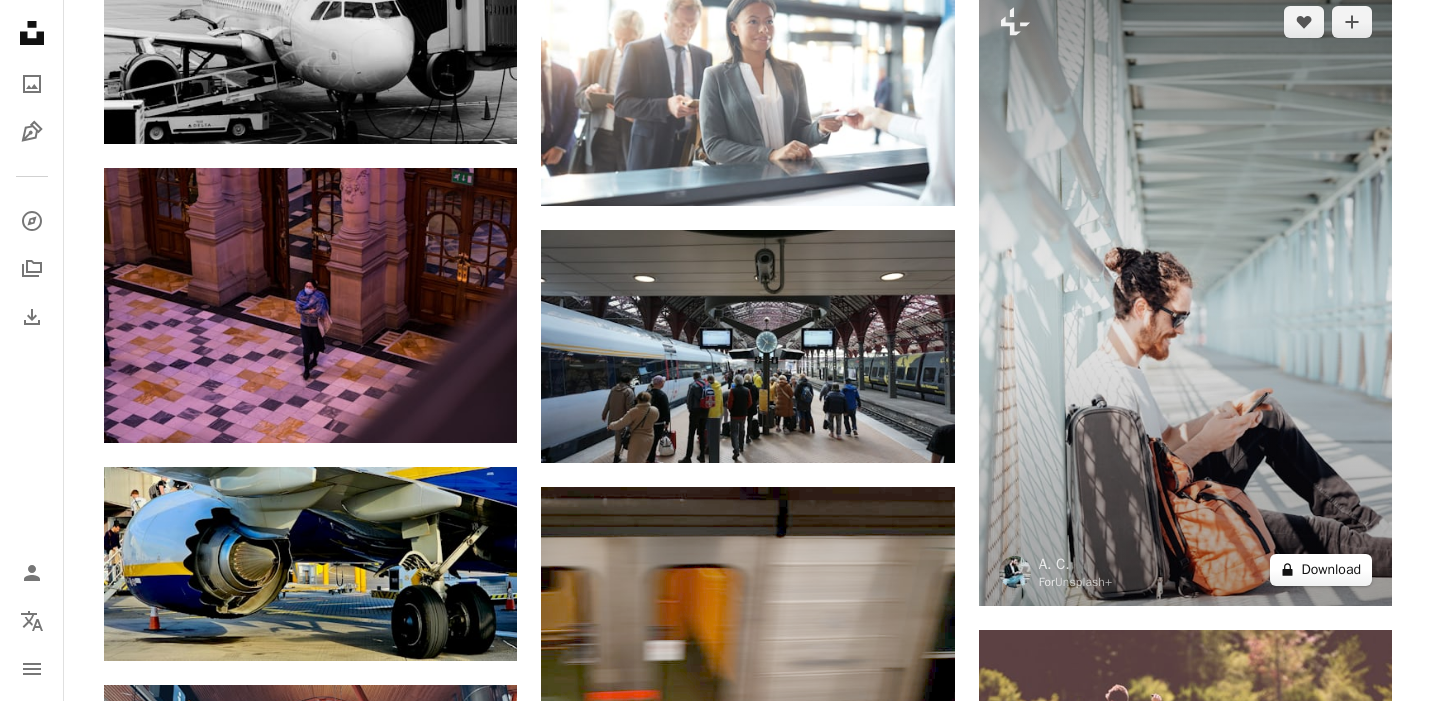 click on "A lock Download" at bounding box center (1321, 570) 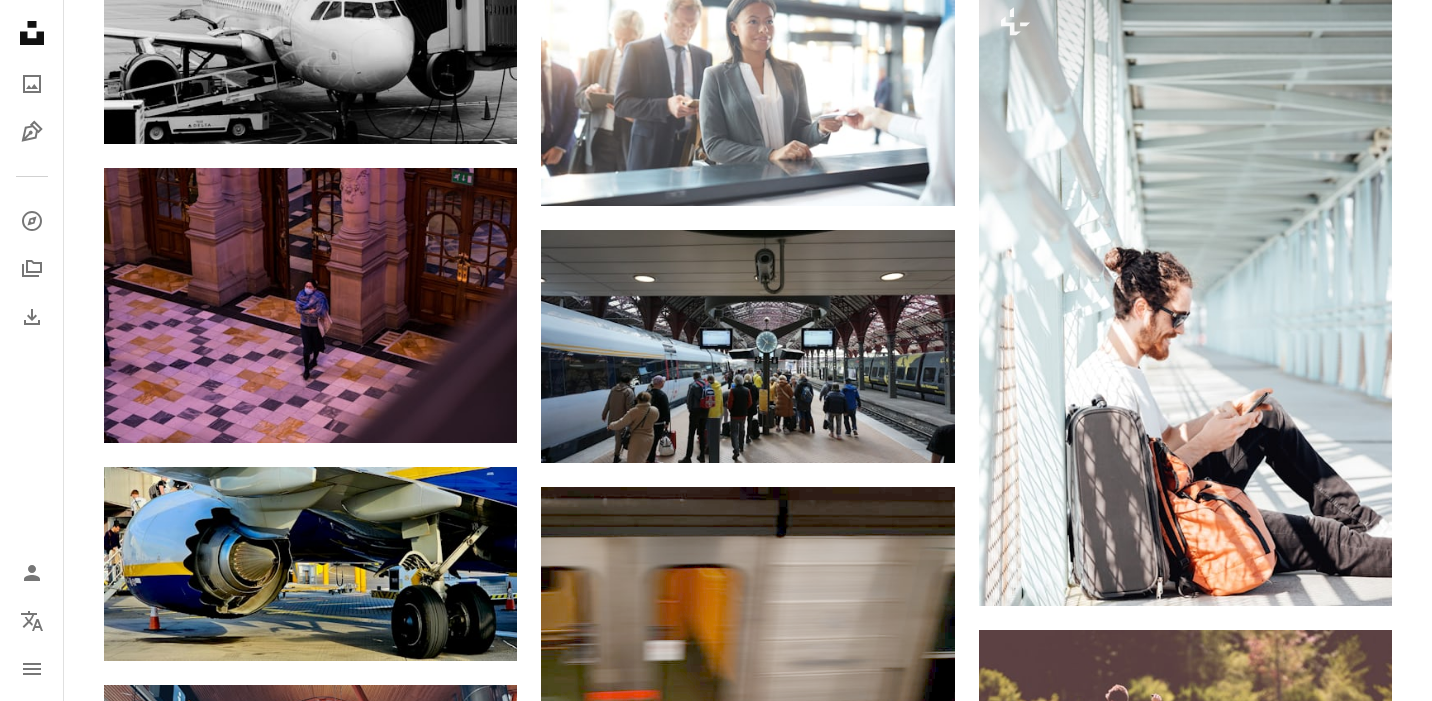 click on "An X shape Premium, ready to use images. Get unlimited access. A plus sign Members-only content added monthly A plus sign Unlimited royalty-free downloads A plus sign Illustrations  New A plus sign Enhanced legal protections yearly 65%  off monthly $20   $7 CAD per month * Get  Unsplash+ * When paid annually, billed upfront  $84 Taxes where applicable. Renews automatically. Cancel anytime." at bounding box center (716, 5420) 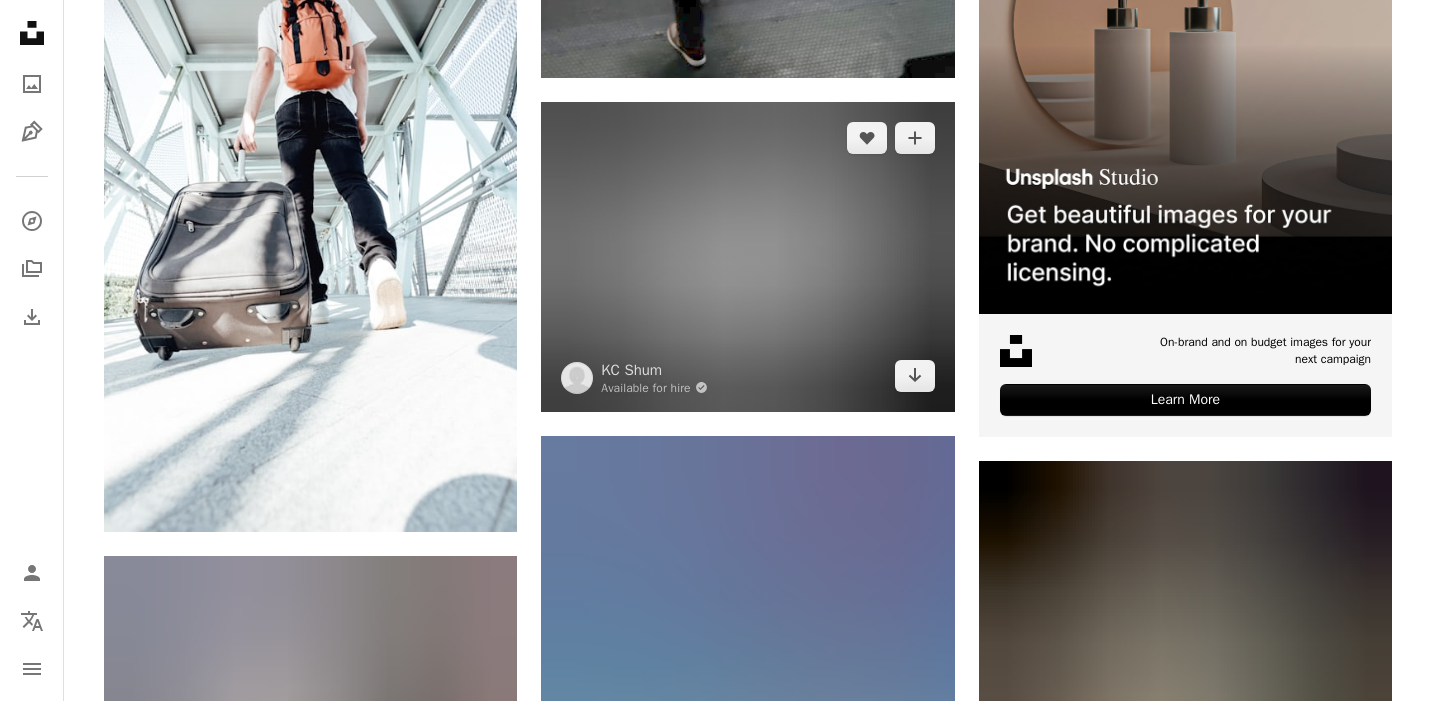 scroll, scrollTop: 7980, scrollLeft: 0, axis: vertical 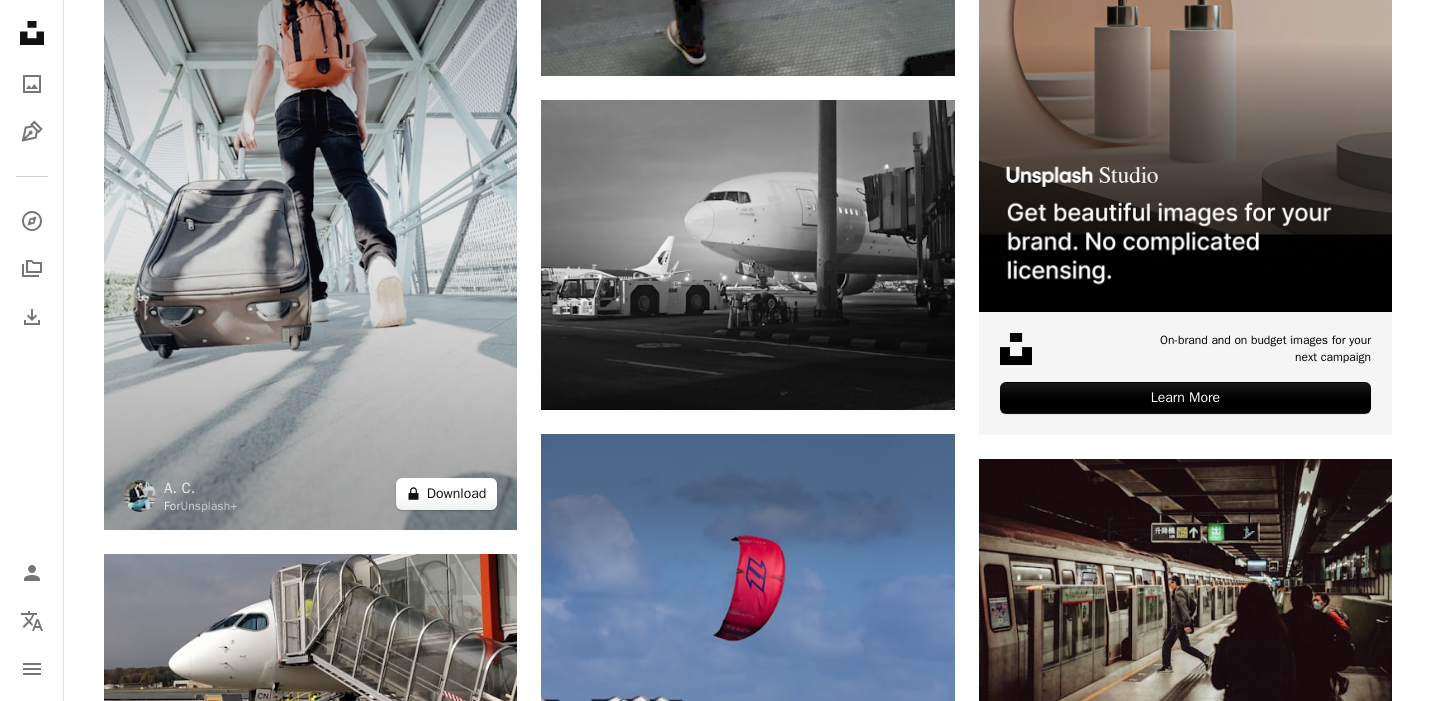 click on "A lock Download" at bounding box center [447, 494] 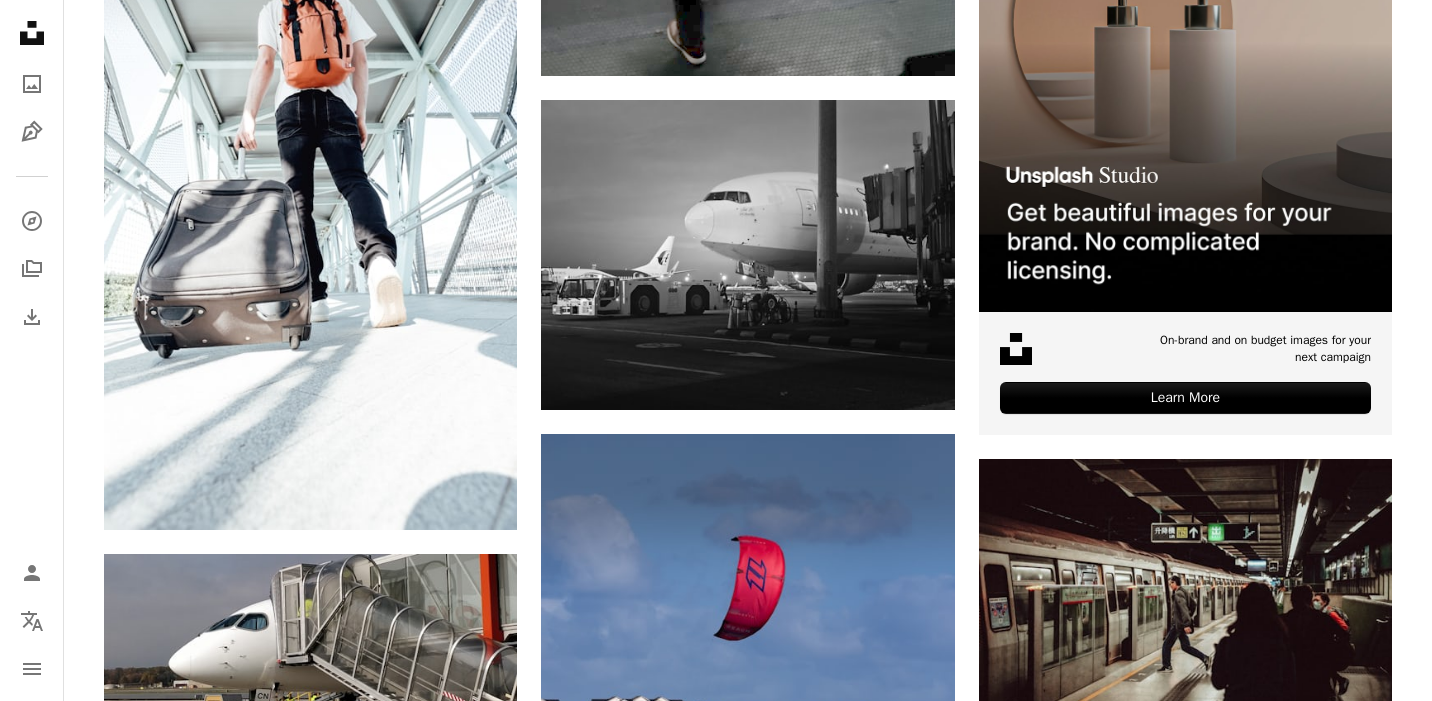 click on "An X shape Premium, ready to use images. Get unlimited access. A plus sign Members-only content added monthly A plus sign Unlimited royalty-free downloads A plus sign Illustrations  New A plus sign Enhanced legal protections yearly 65%  off monthly $20   $7 CAD per month * Get  Unsplash+ * When paid annually, billed upfront  $84 Taxes where applicable. Renews automatically. Cancel anytime." at bounding box center (716, 4389) 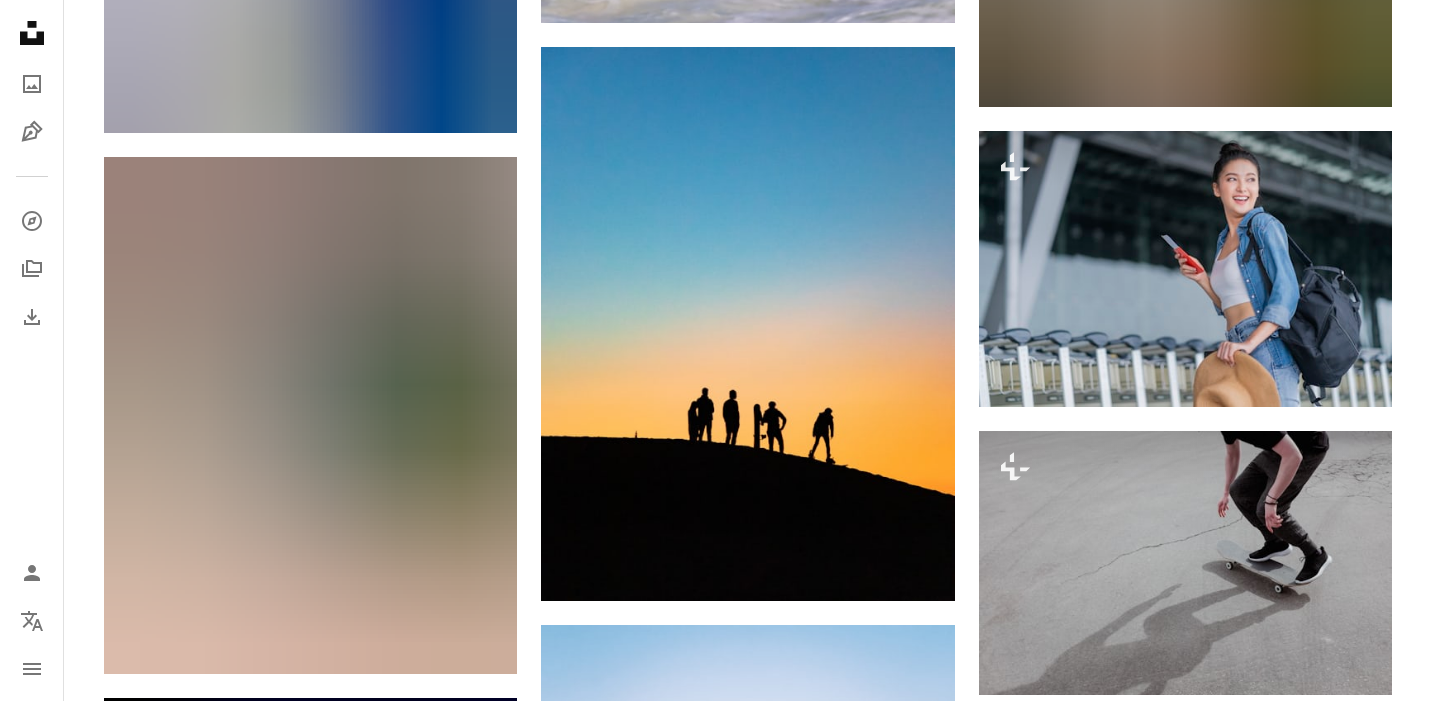 scroll, scrollTop: 8910, scrollLeft: 0, axis: vertical 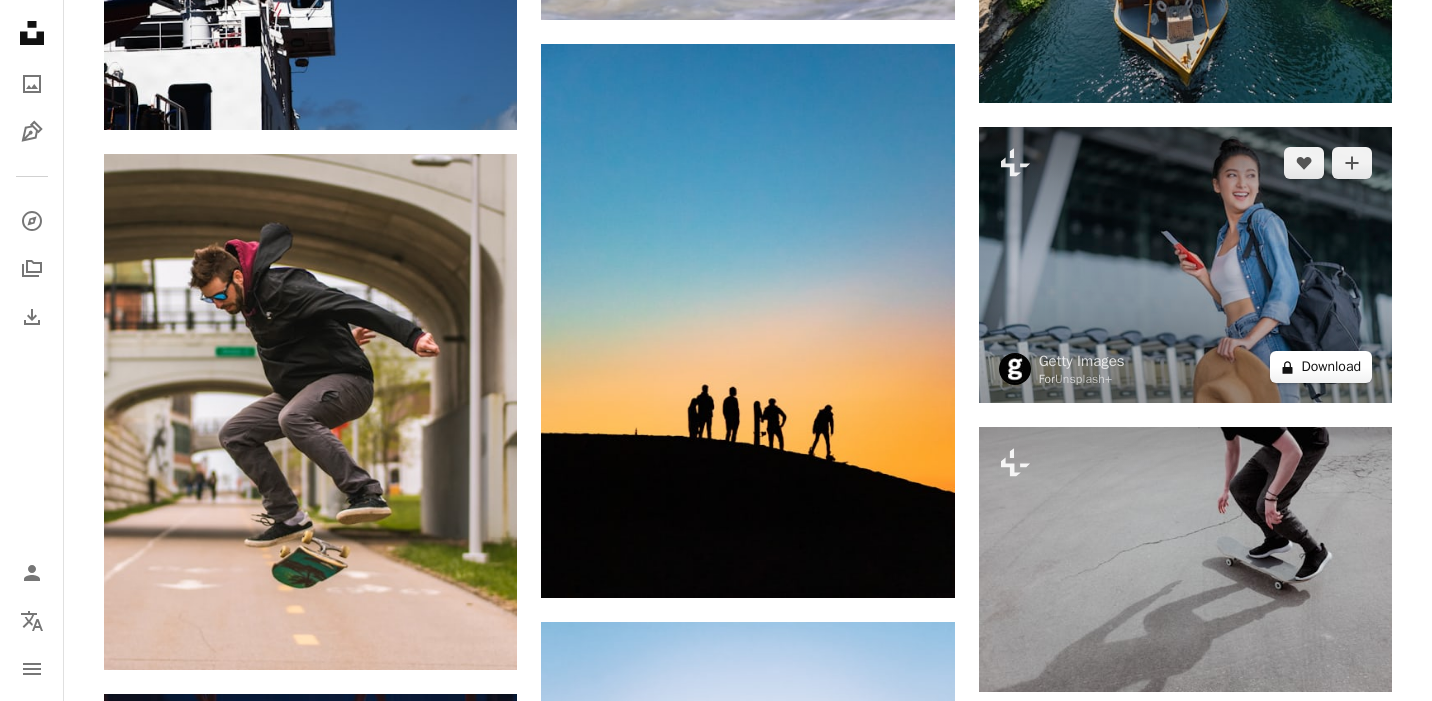 click on "A lock Download" at bounding box center (1321, 367) 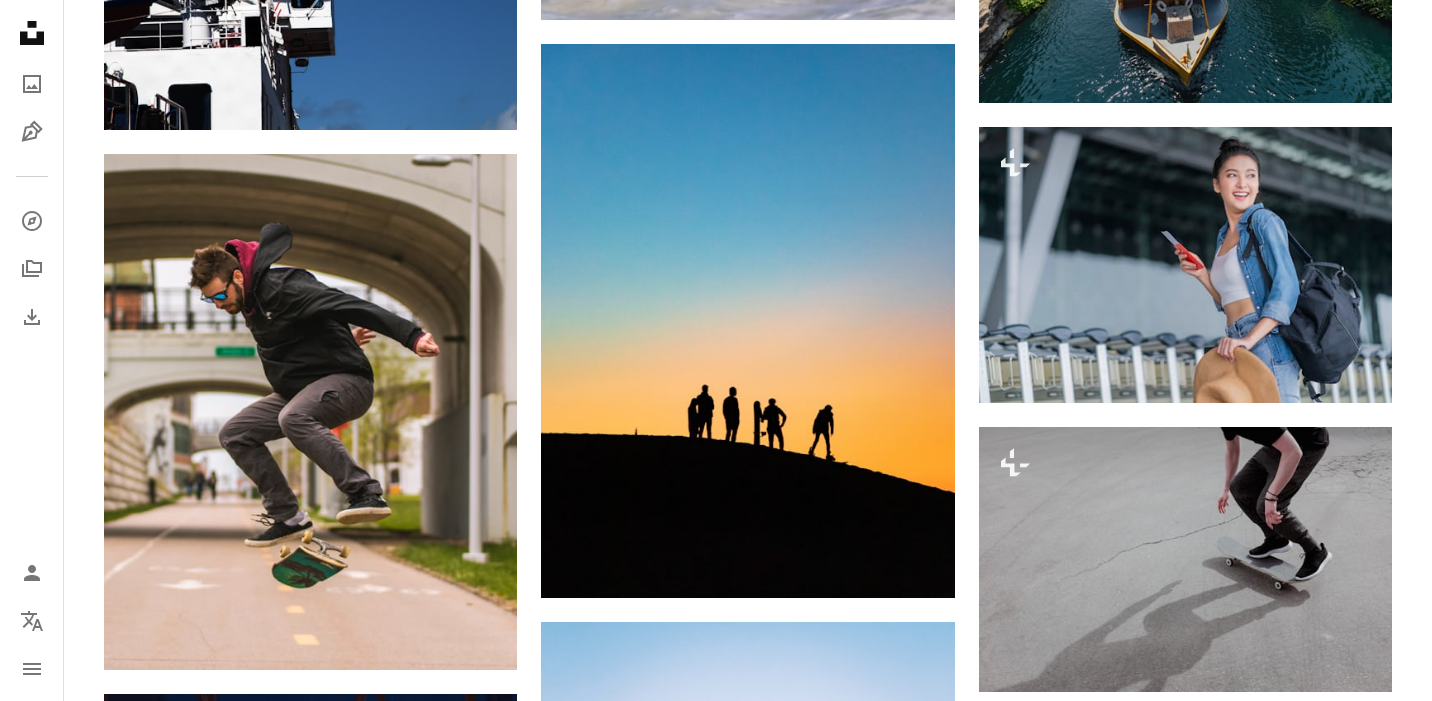 click on "An X shape Premium, ready to use images. Get unlimited access. A plus sign Members-only content added monthly A plus sign Unlimited royalty-free downloads A plus sign Illustrations  New A plus sign Enhanced legal protections yearly 65%  off monthly $20   $7 CAD per month * Get  Unsplash+ * When paid annually, billed upfront  $84 Taxes where applicable. Renews automatically. Cancel anytime." at bounding box center [716, 3459] 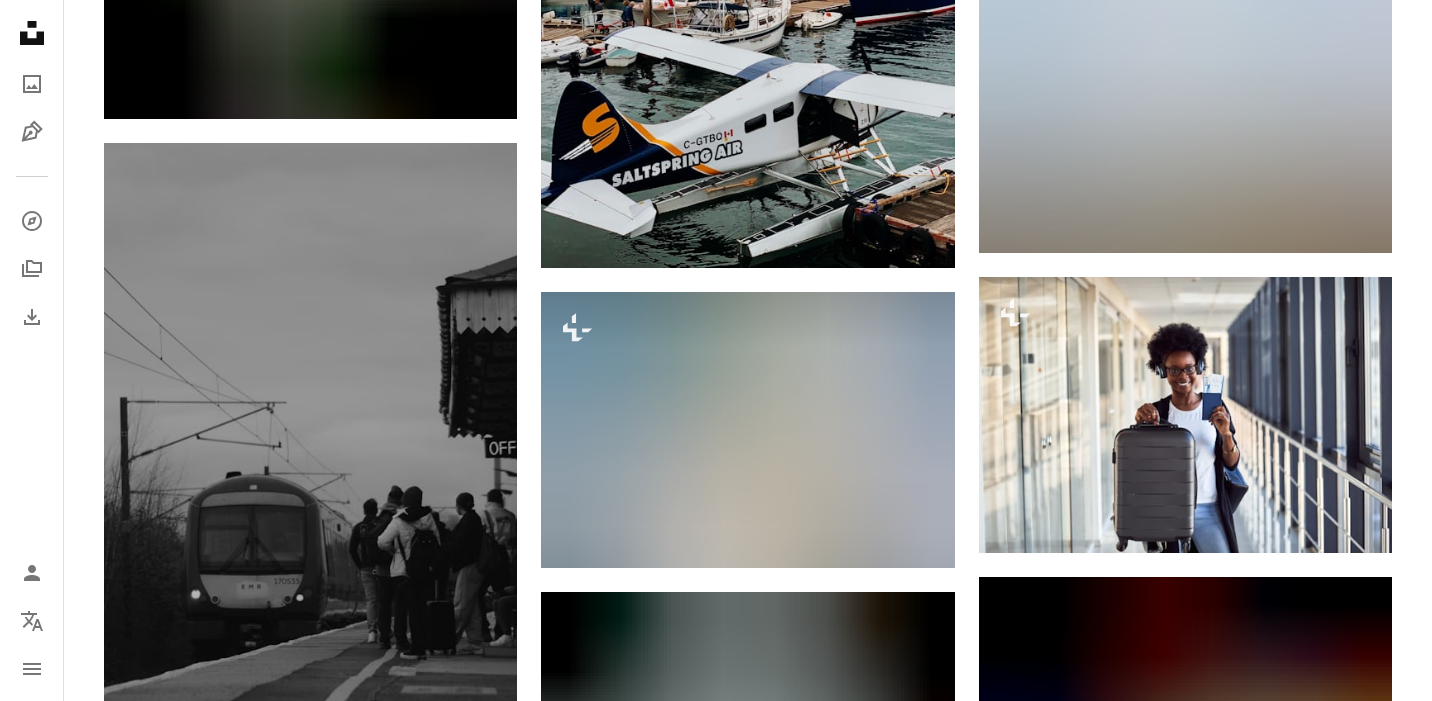 scroll, scrollTop: 14805, scrollLeft: 0, axis: vertical 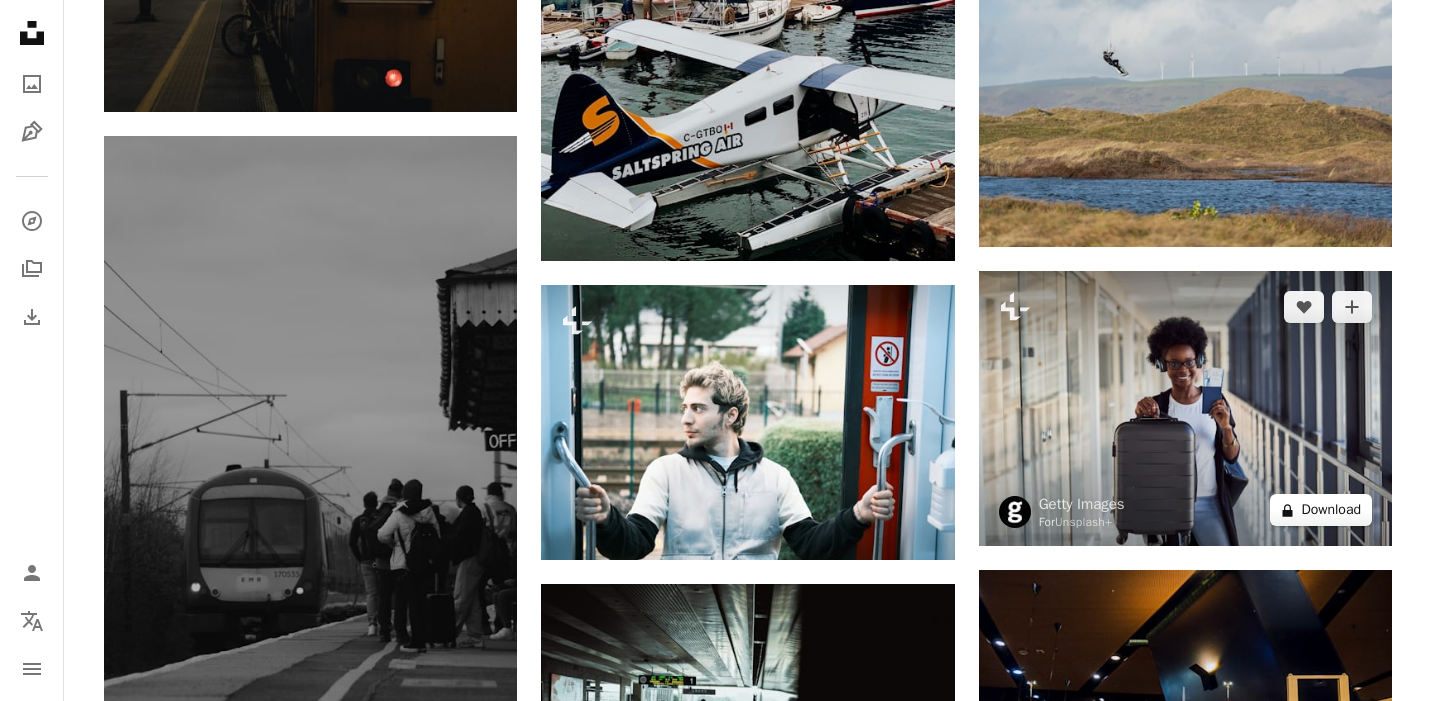 click on "A lock Download" at bounding box center [1321, 510] 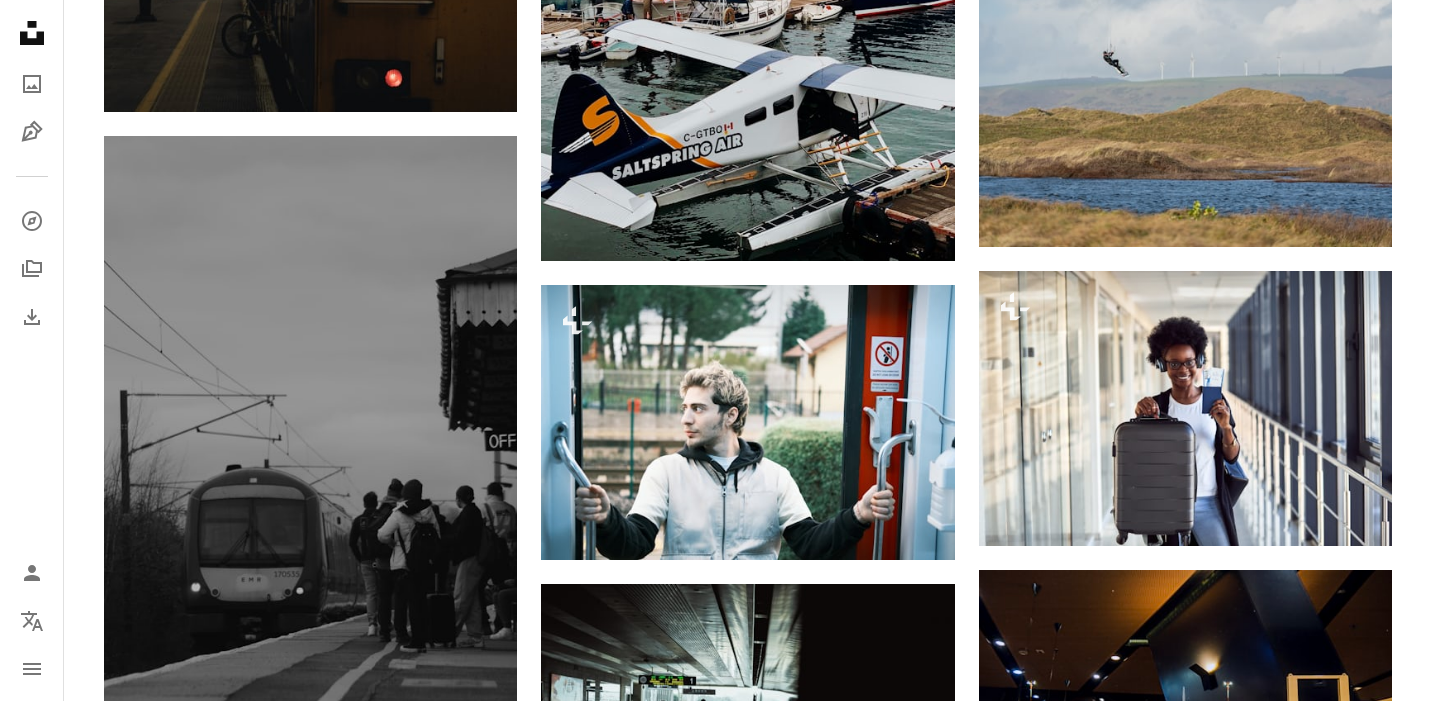 click on "An X shape Premium, ready to use images. Get unlimited access. A plus sign Members-only content added monthly A plus sign Unlimited royalty-free downloads A plus sign Illustrations  New A plus sign Enhanced legal protections yearly 65%  off monthly $20   $7 CAD per month * Get  Unsplash+ * When paid annually, billed upfront  $84 Taxes where applicable. Renews automatically. Cancel anytime." at bounding box center [716, 5358] 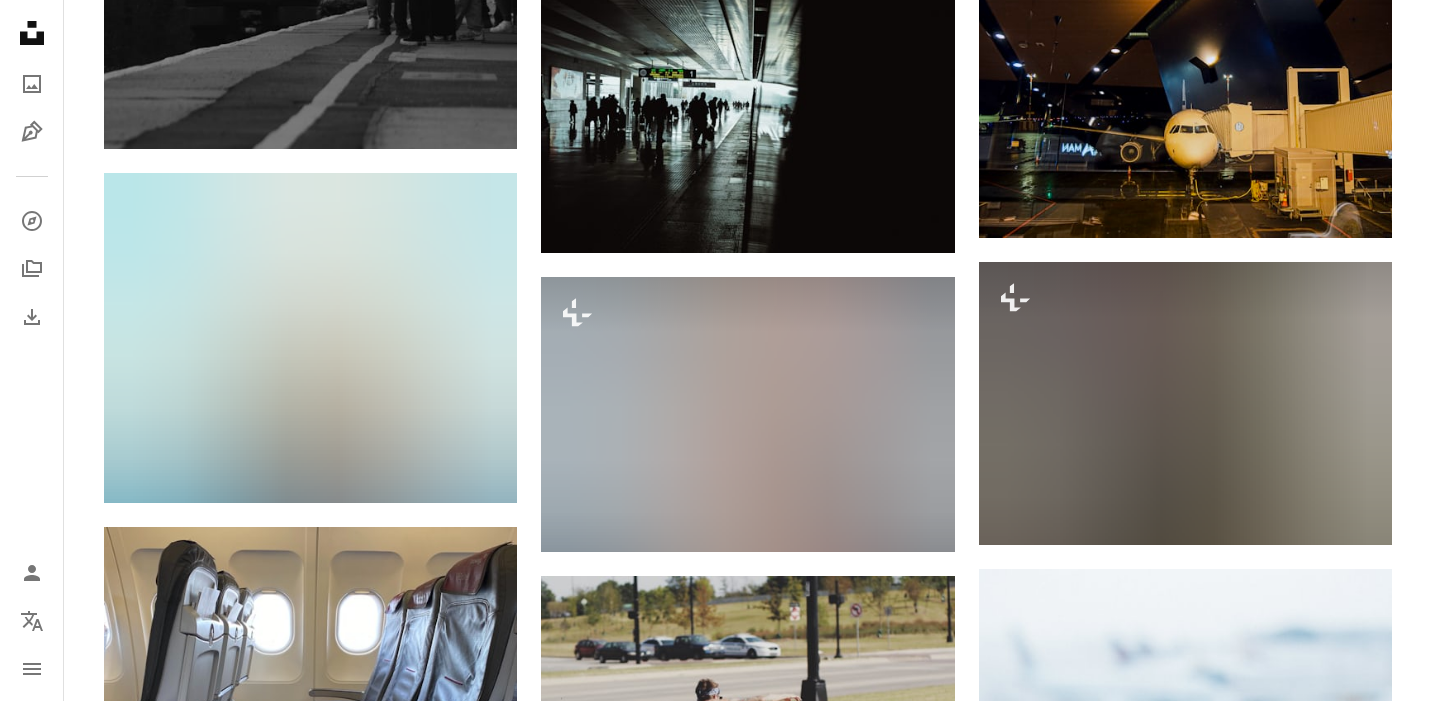 scroll, scrollTop: 15414, scrollLeft: 0, axis: vertical 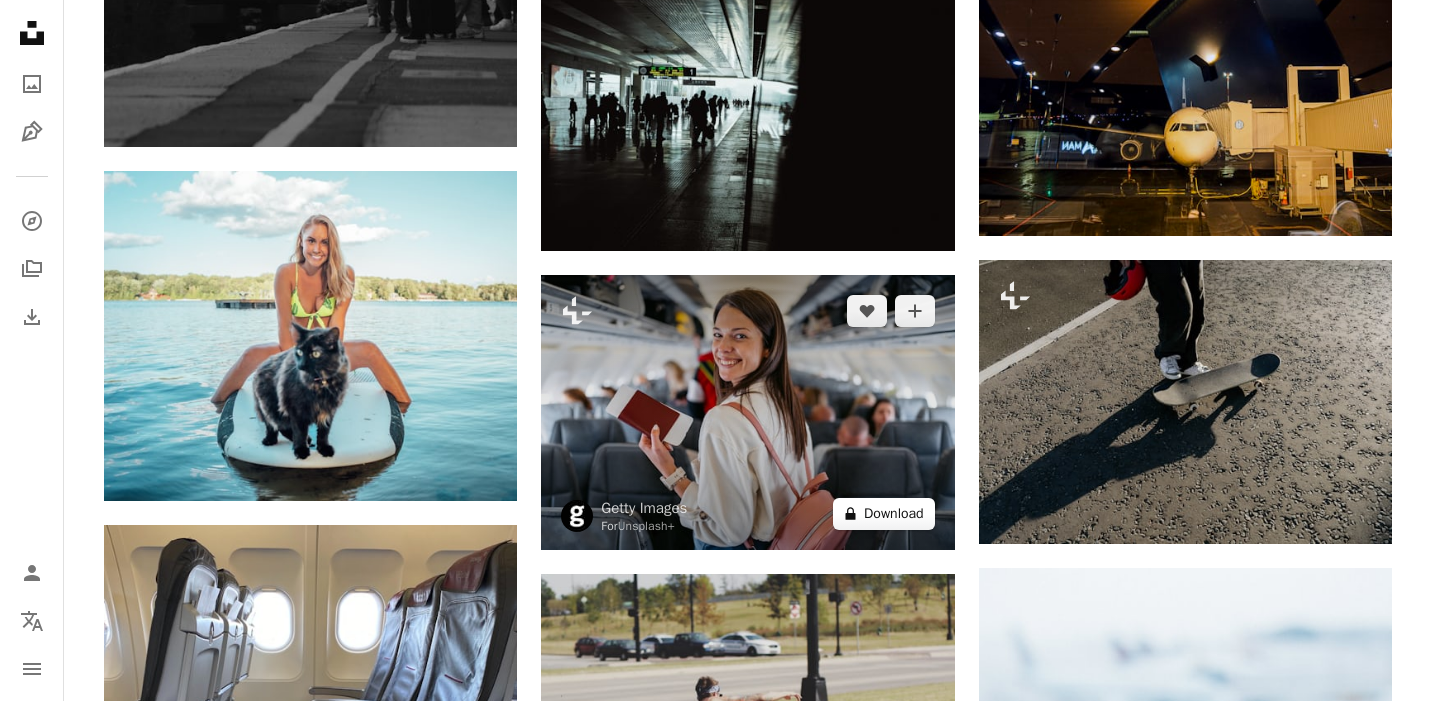 click on "A lock Download" at bounding box center (884, 514) 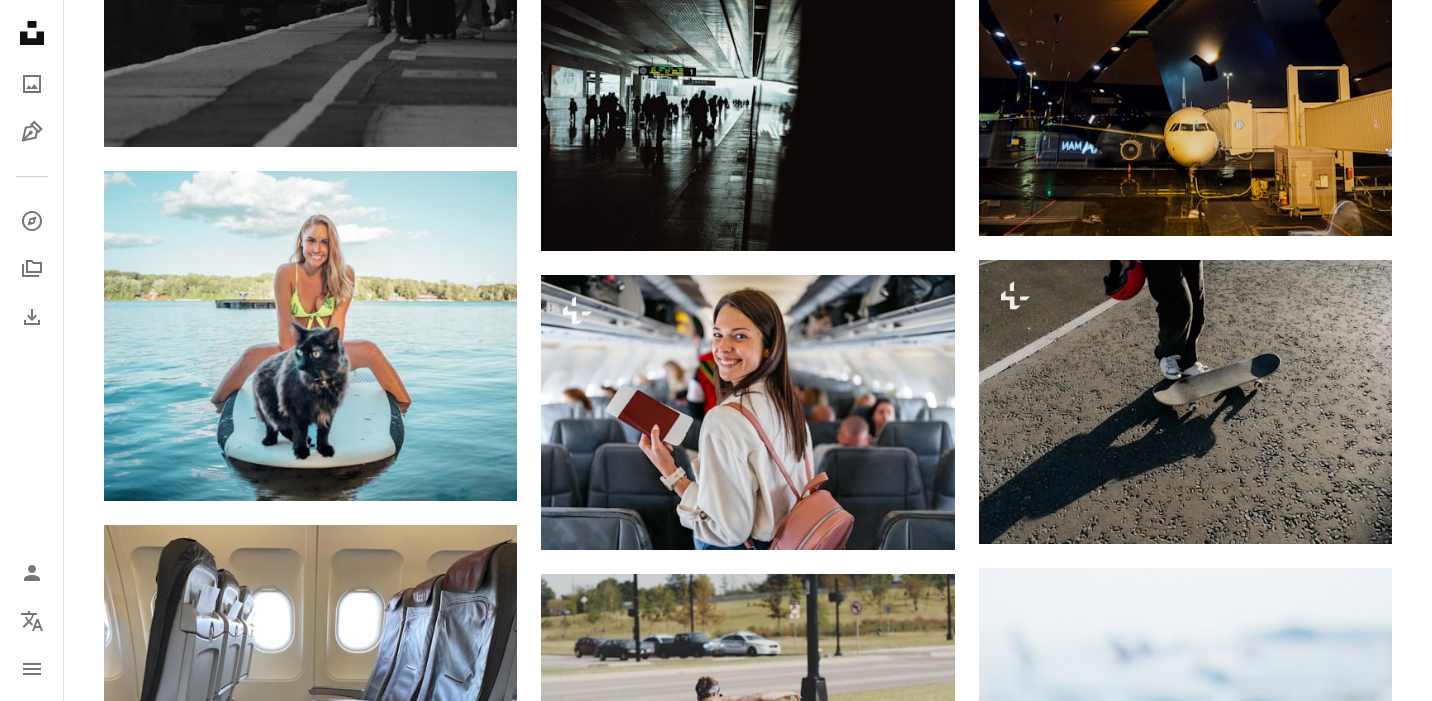 click on "Get  Unsplash+" at bounding box center (859, 4910) 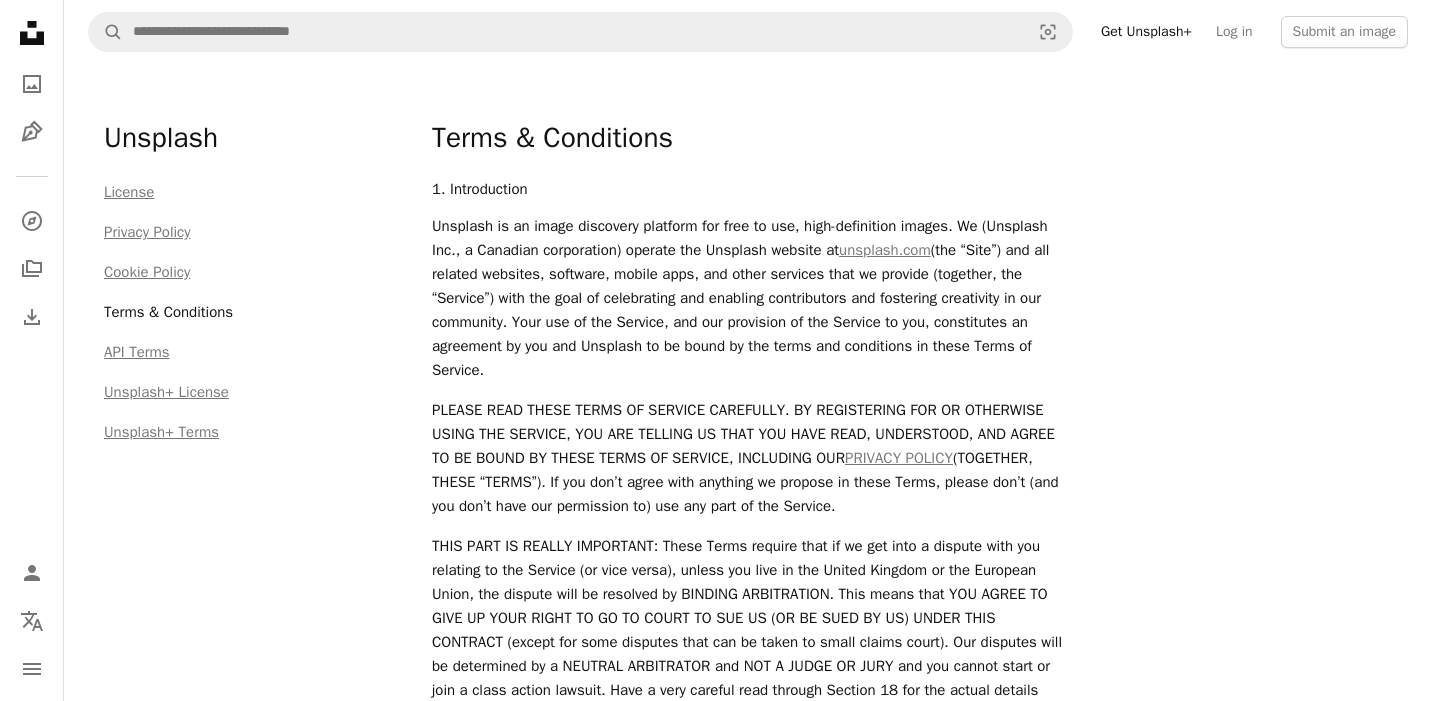 scroll, scrollTop: 0, scrollLeft: 0, axis: both 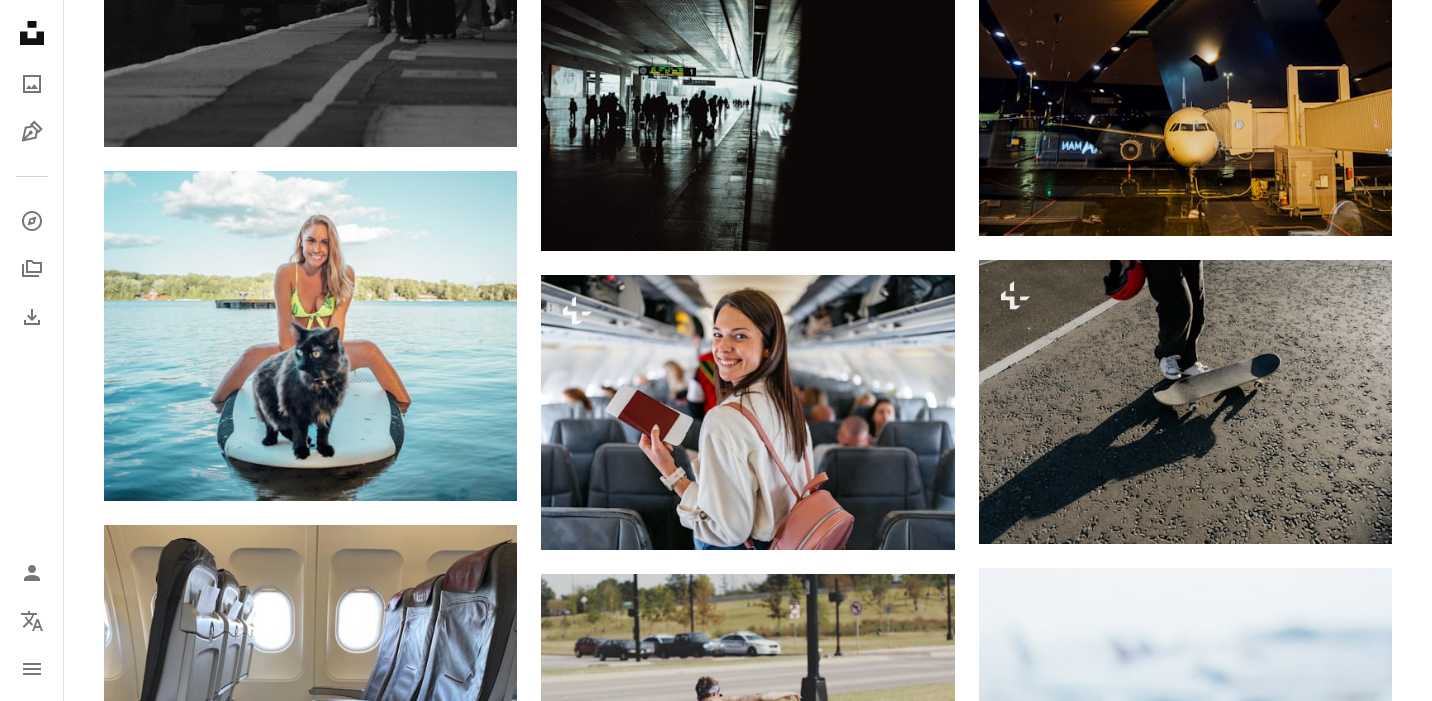 type on "**********" 